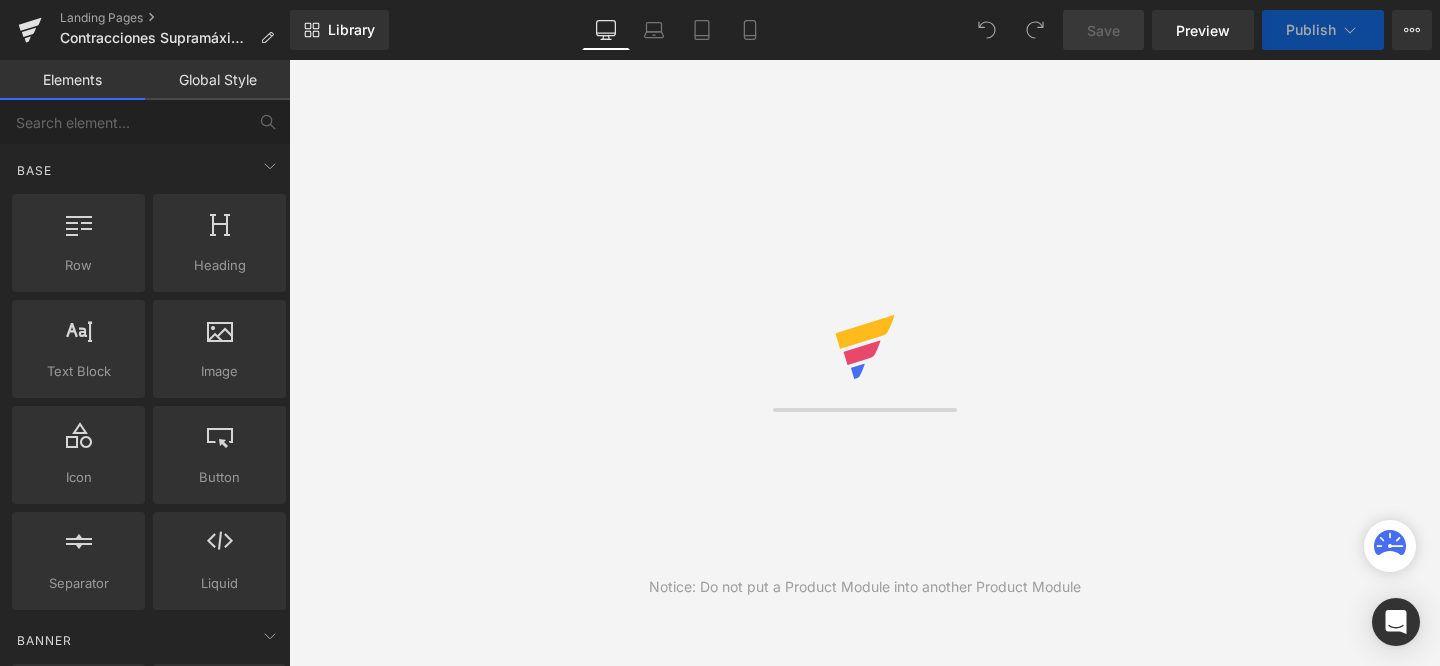 scroll, scrollTop: 0, scrollLeft: 0, axis: both 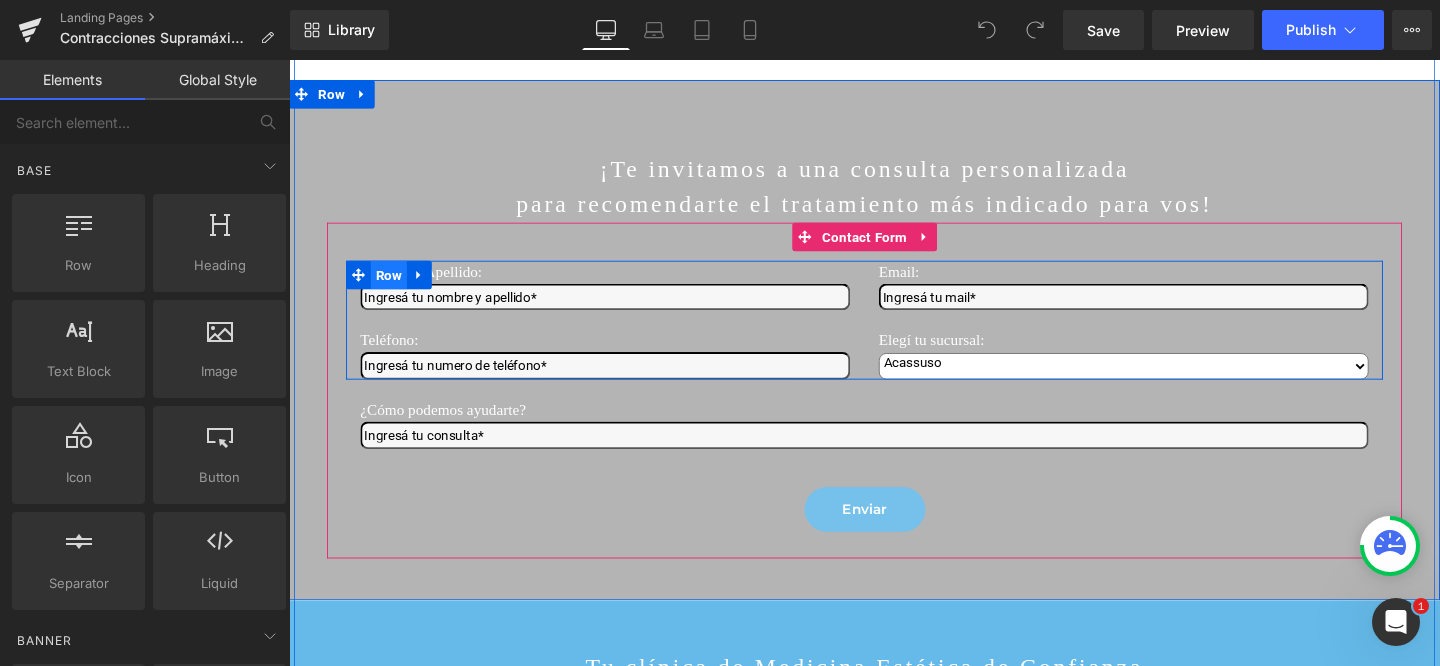 click on "Row" at bounding box center [394, 286] 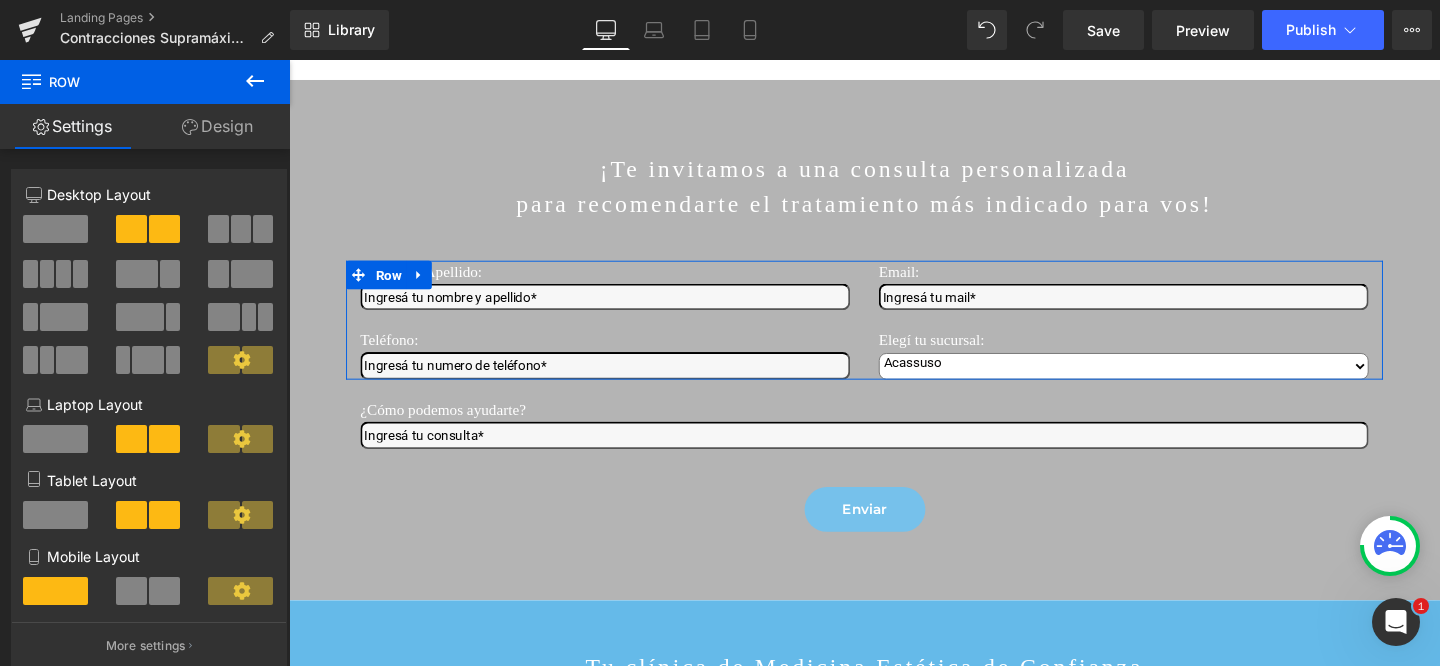 click on "Design" at bounding box center [217, 126] 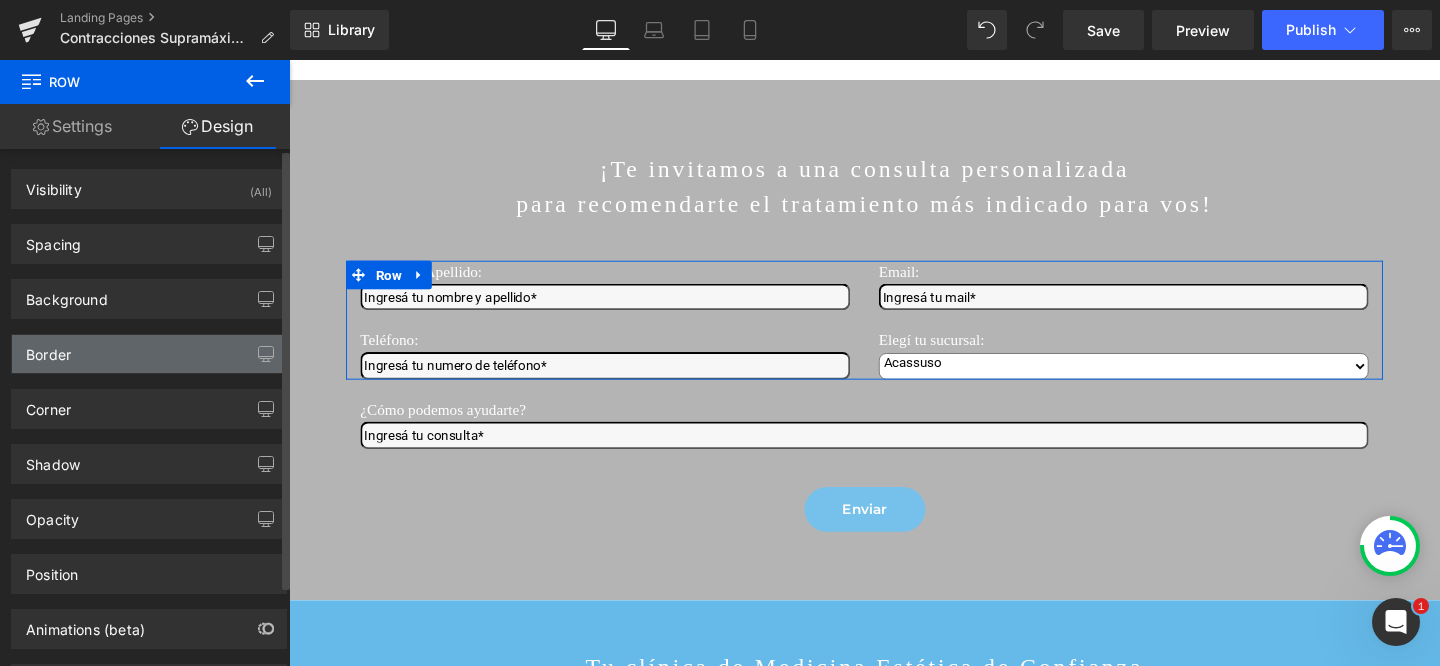click on "Border" at bounding box center [48, 349] 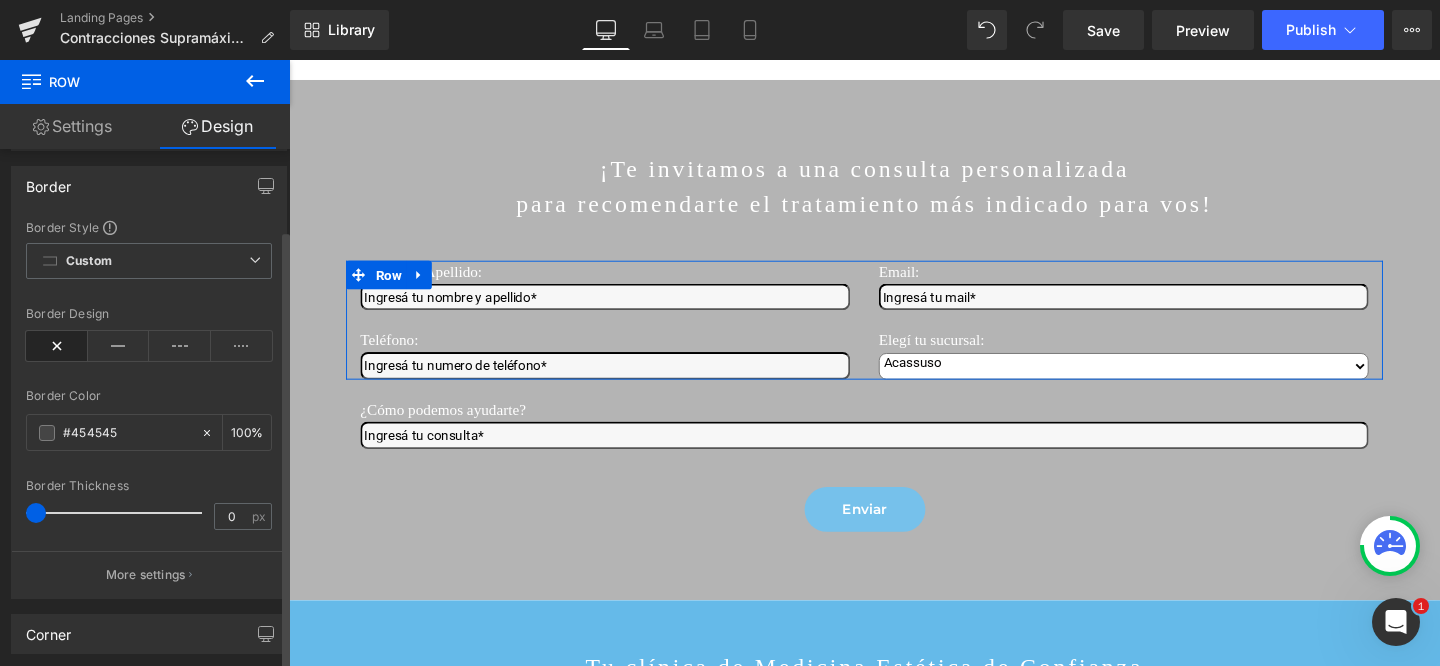 scroll, scrollTop: 170, scrollLeft: 0, axis: vertical 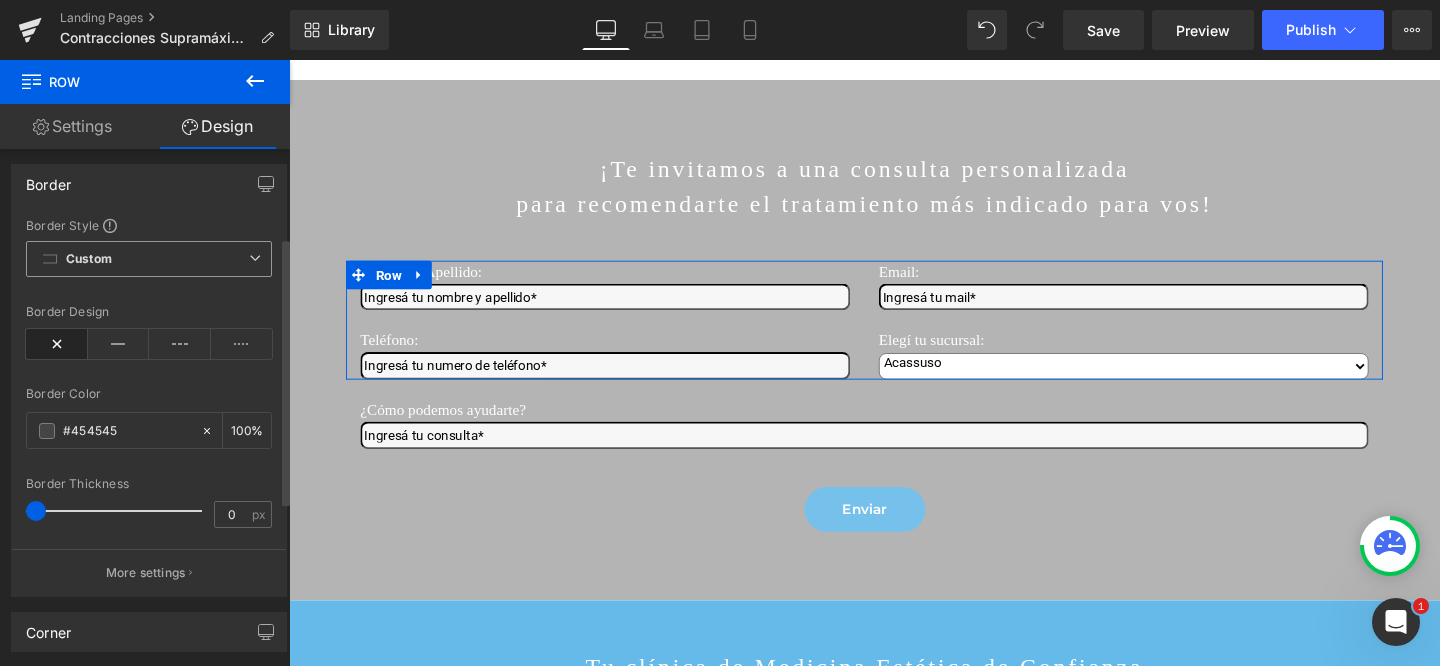click on "Custom
Setup Global Style" at bounding box center [149, 259] 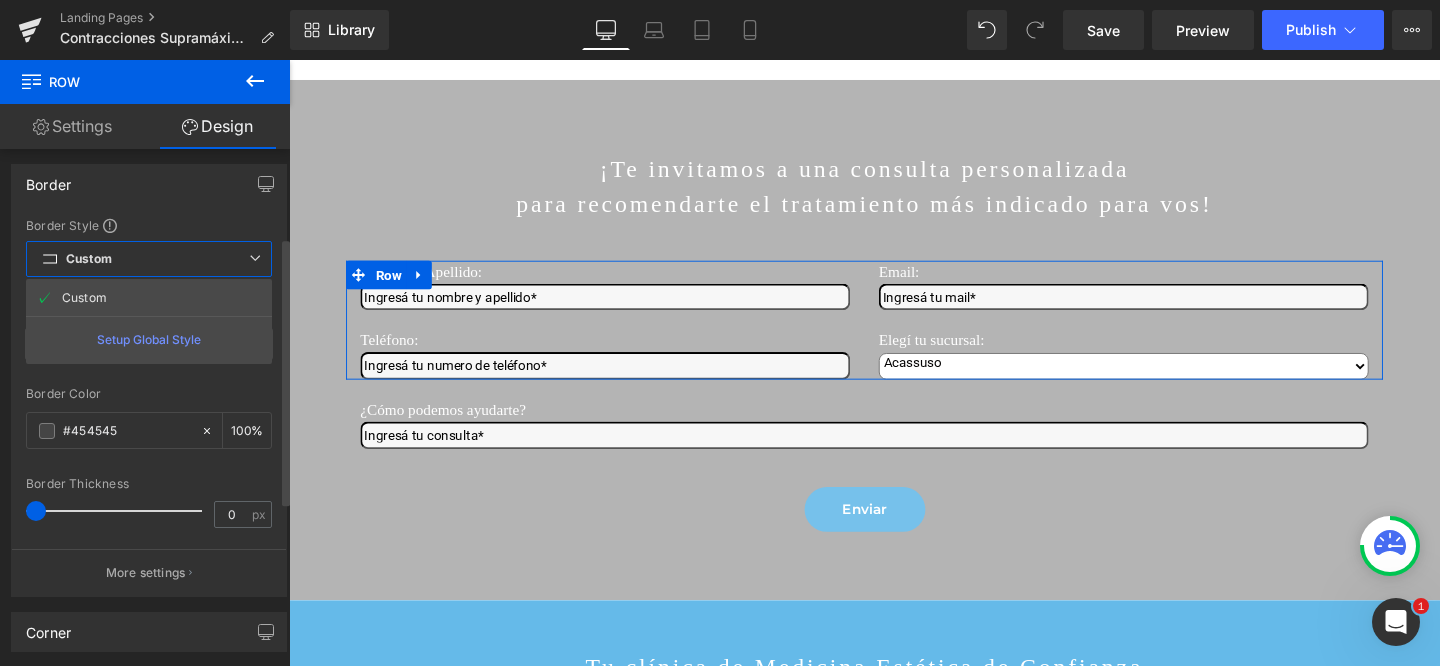 click on "Custom
Setup Global Style" at bounding box center [149, 259] 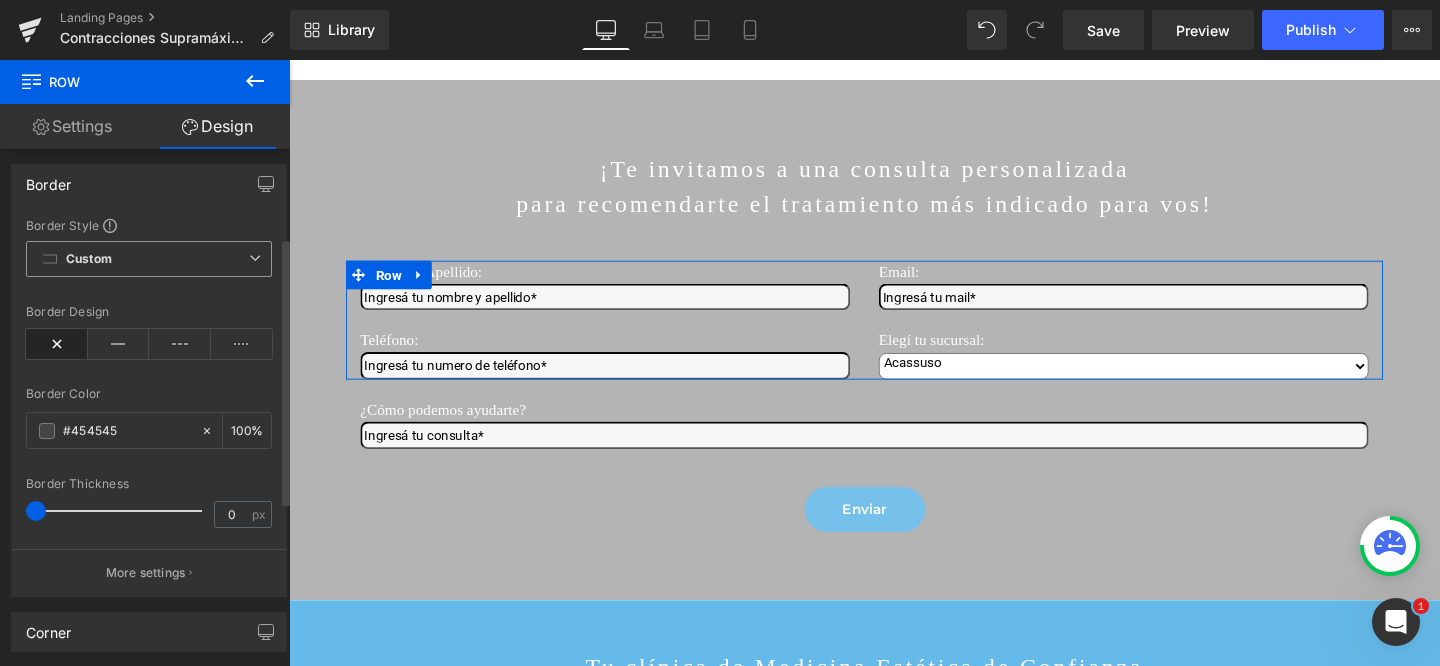 click on "Custom
Setup Global Style" at bounding box center [149, 259] 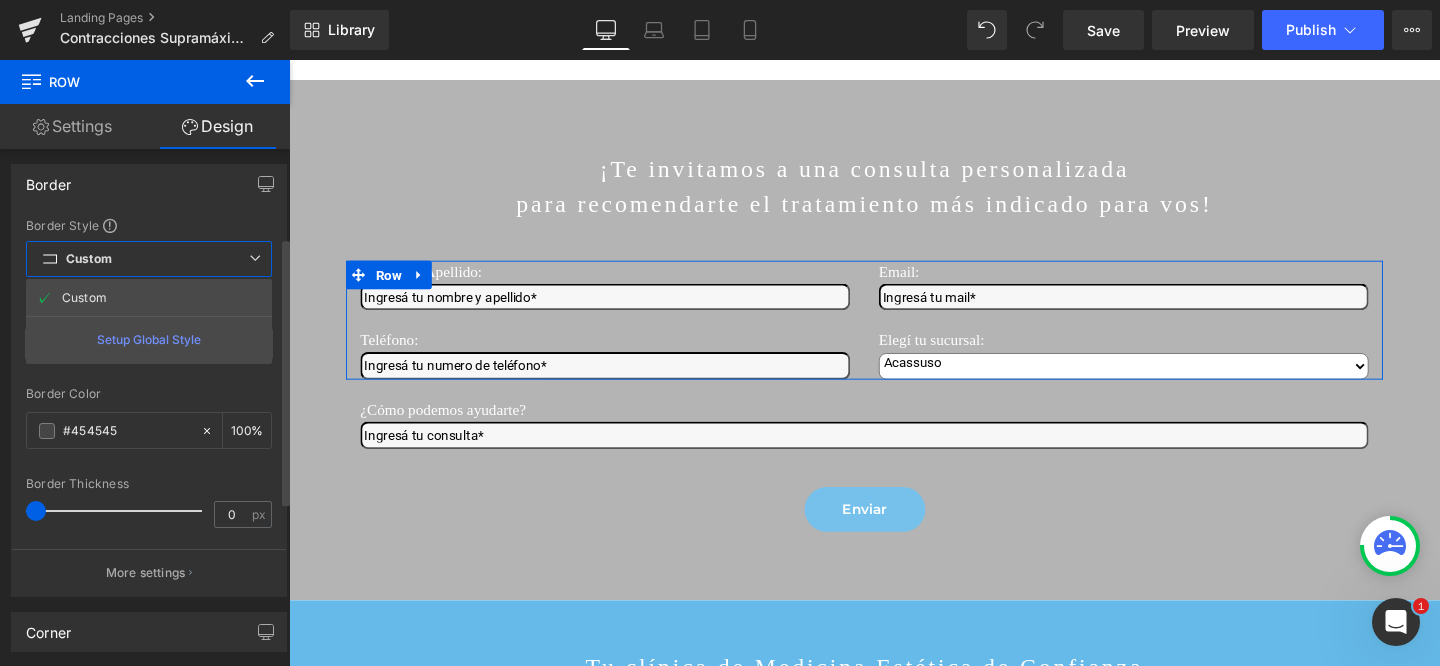 click on "Custom
Setup Global Style" at bounding box center (149, 259) 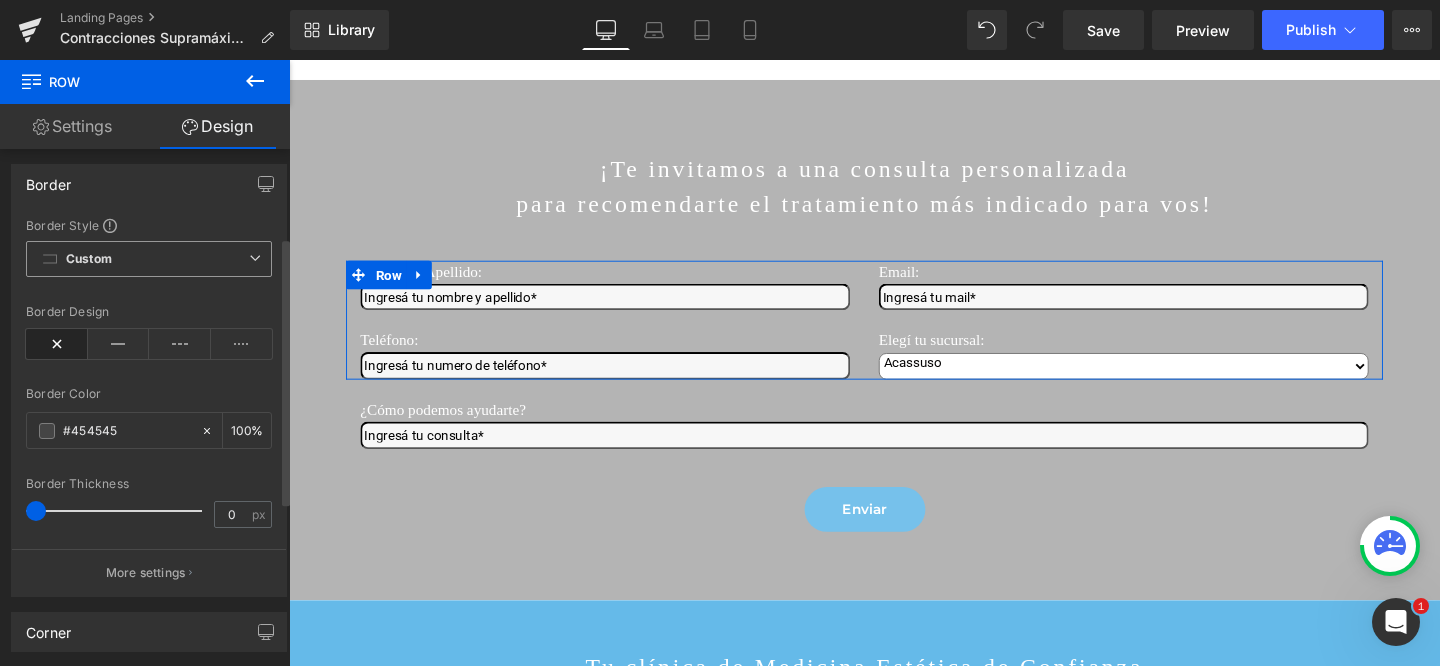 click on "Custom
Setup Global Style" at bounding box center (149, 259) 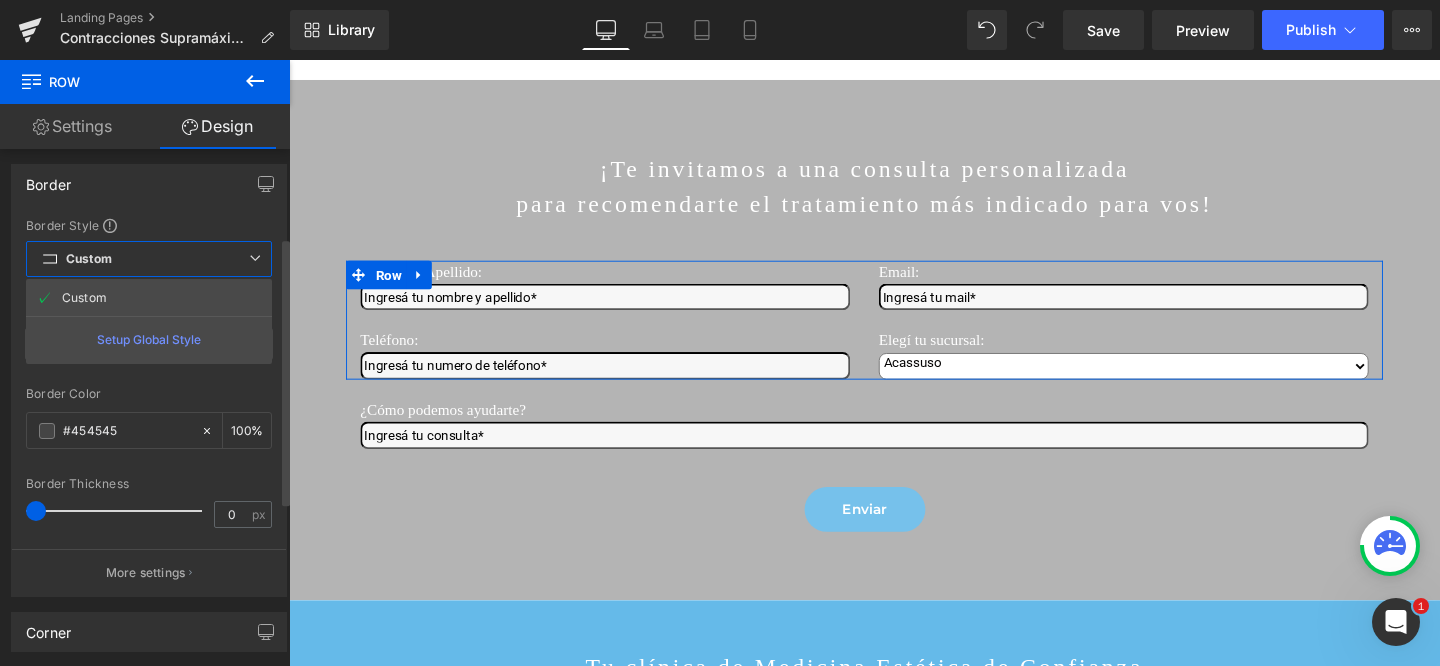 click on "Setup Global Style" at bounding box center (149, 339) 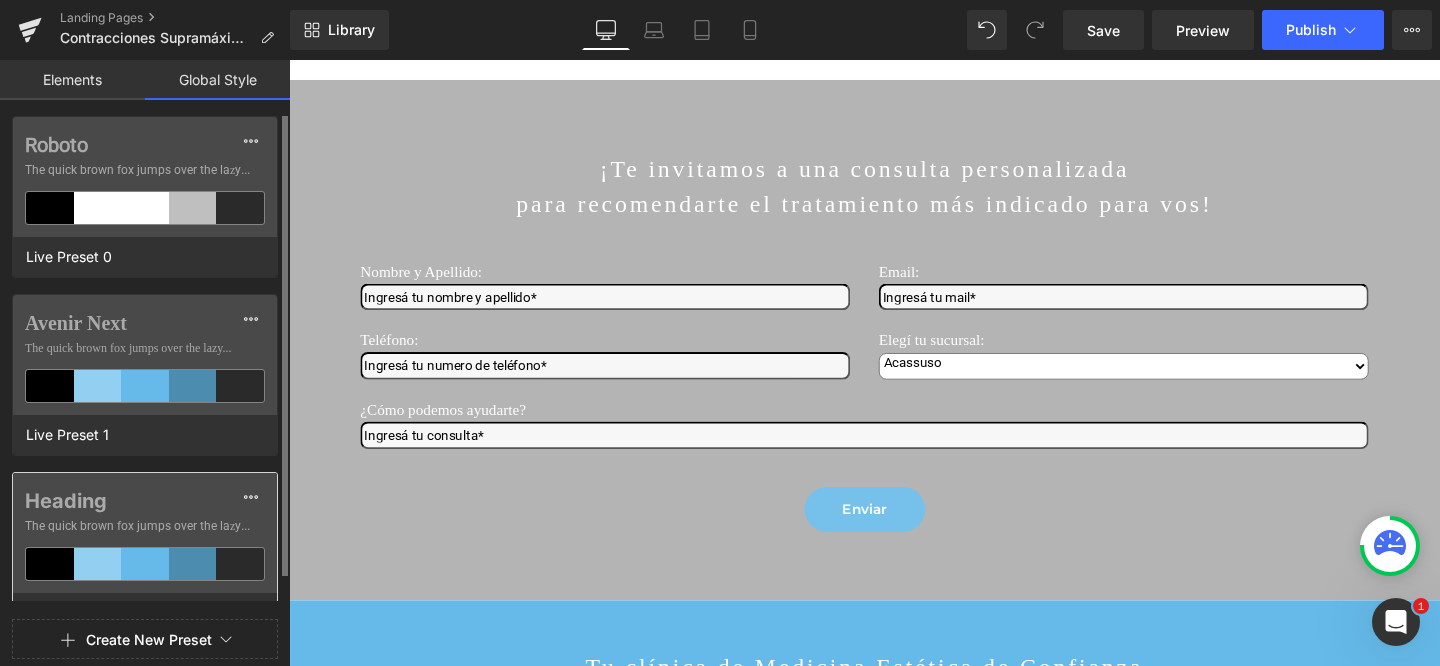 scroll, scrollTop: 38, scrollLeft: 0, axis: vertical 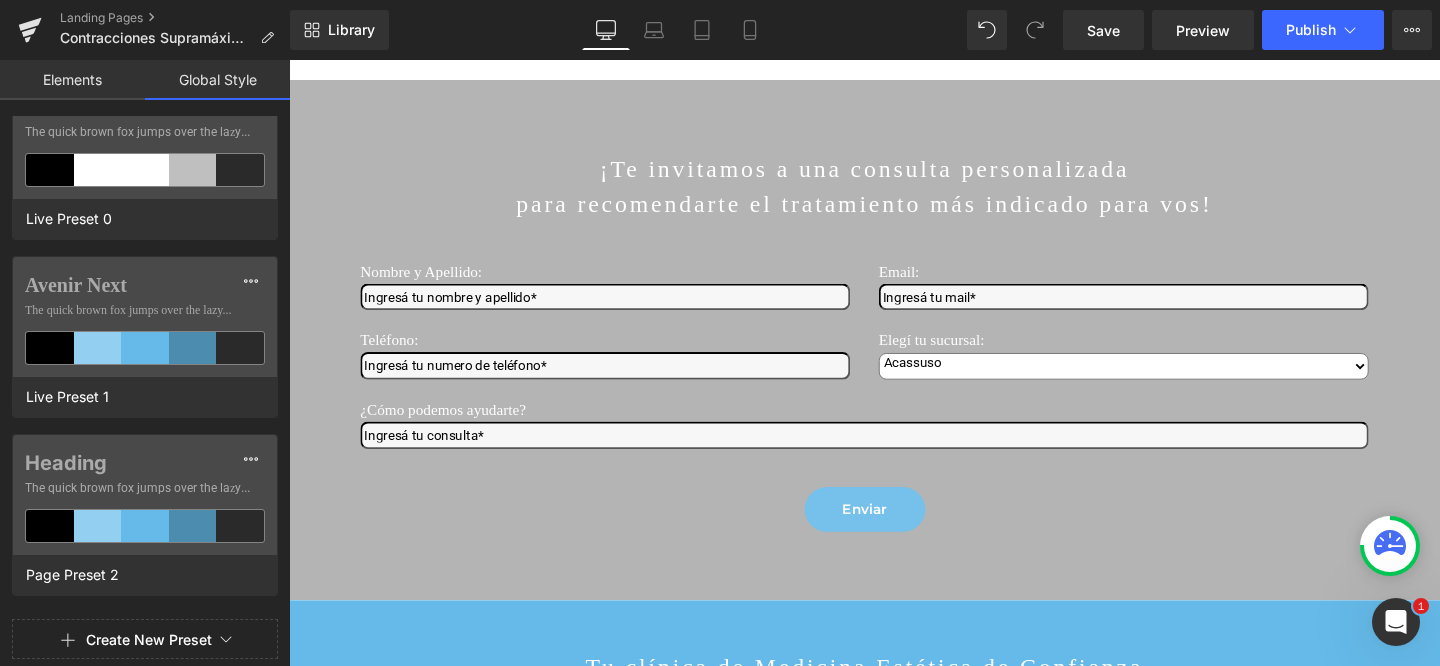click on "Create New Preset" at bounding box center [149, 640] 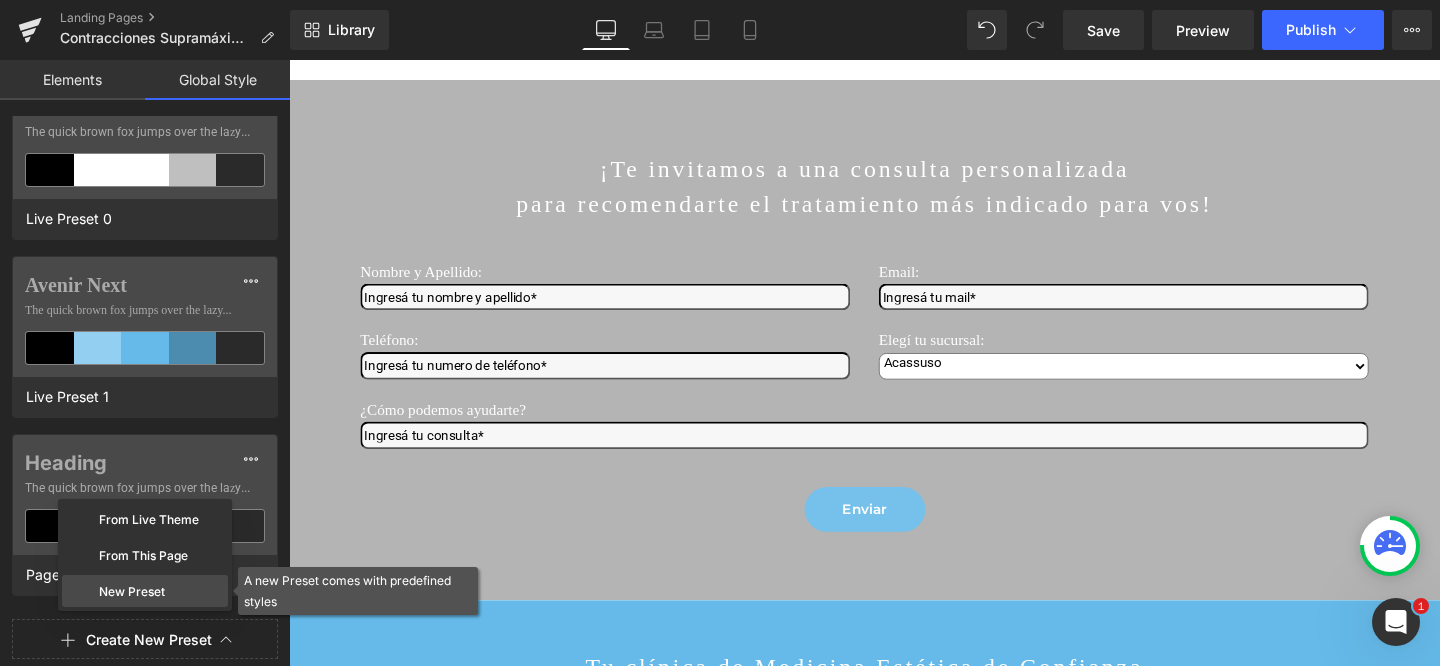 click on "New Preset" at bounding box center (145, 591) 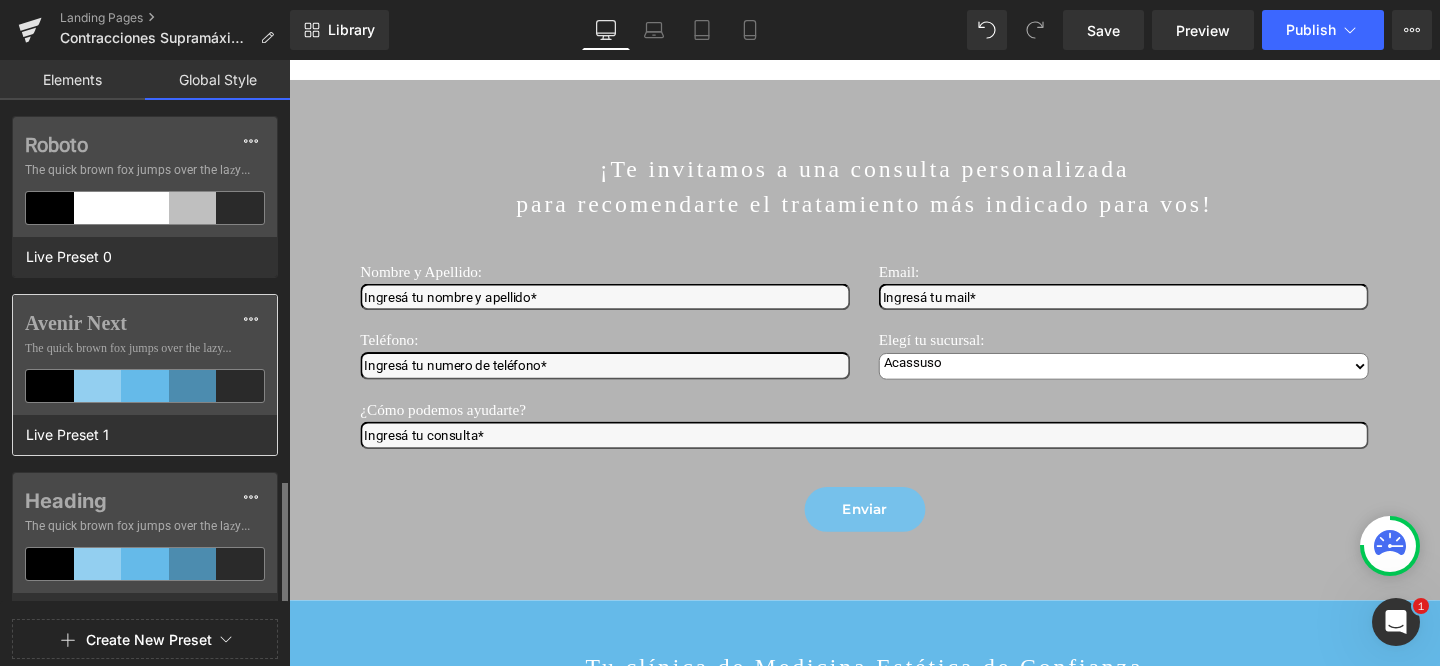 scroll, scrollTop: 216, scrollLeft: 0, axis: vertical 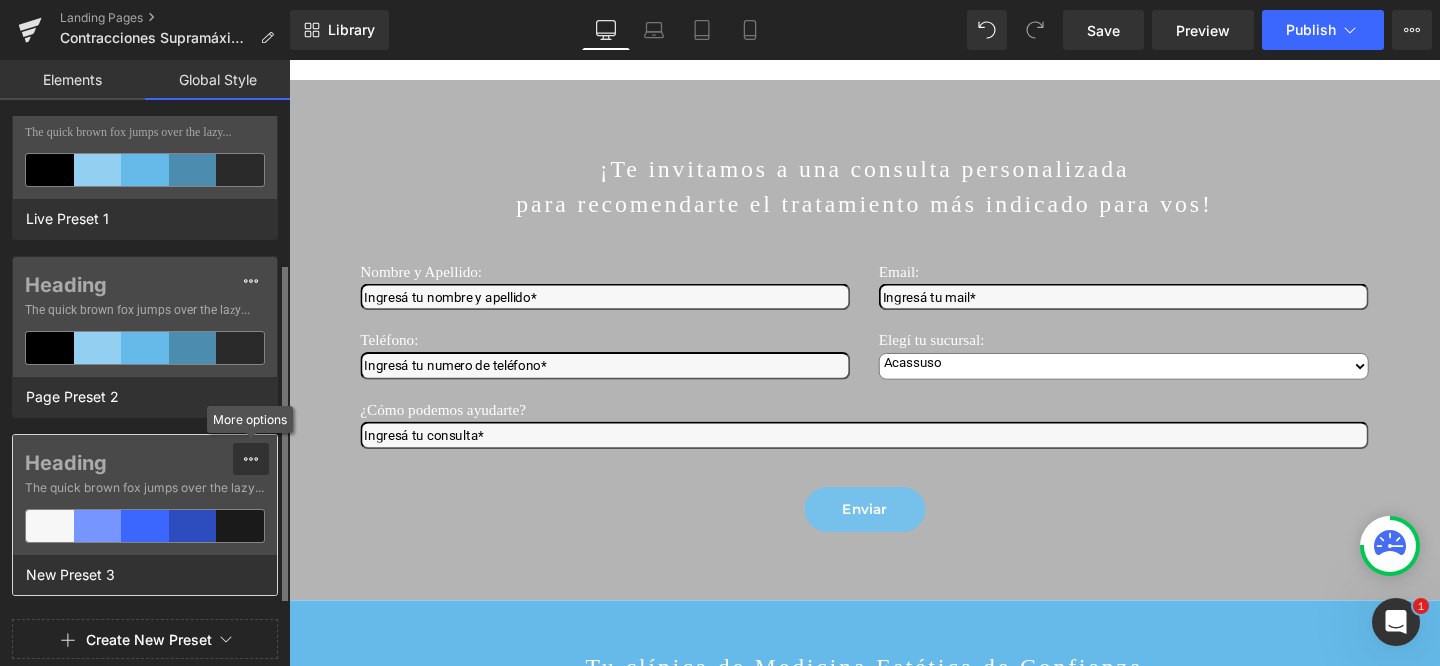 click 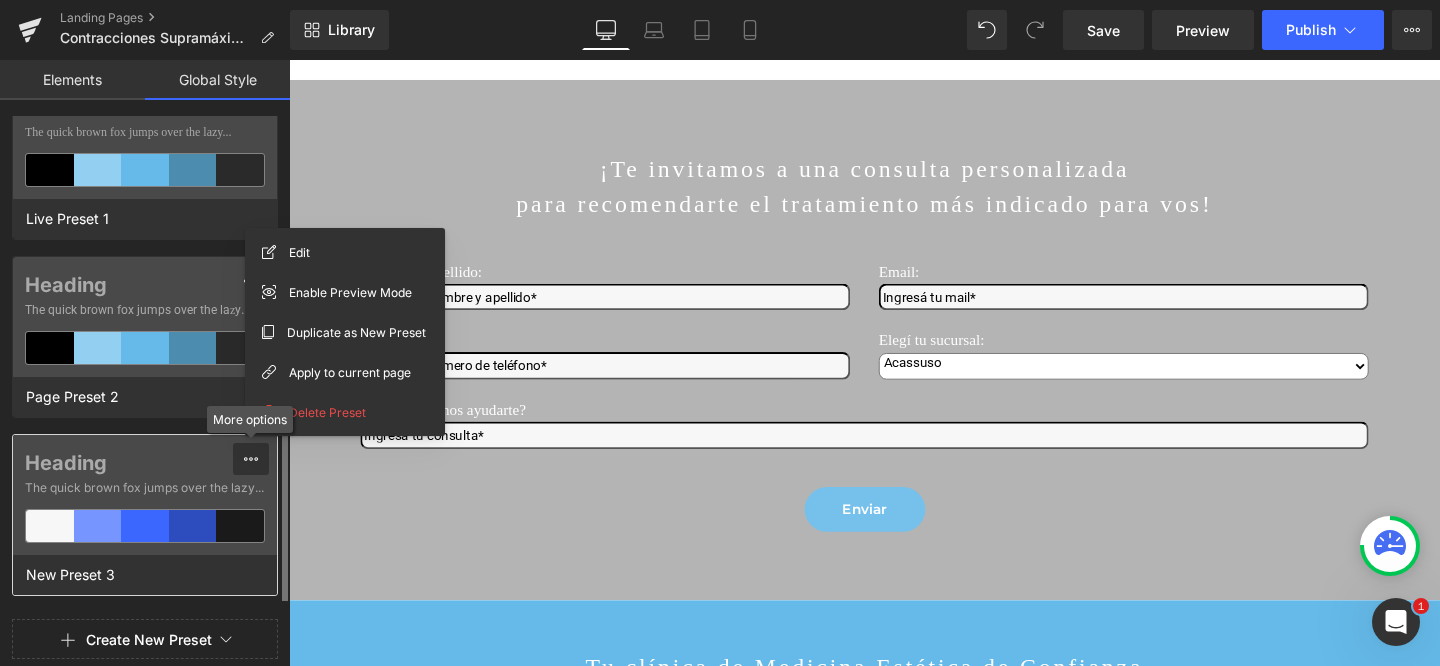 click 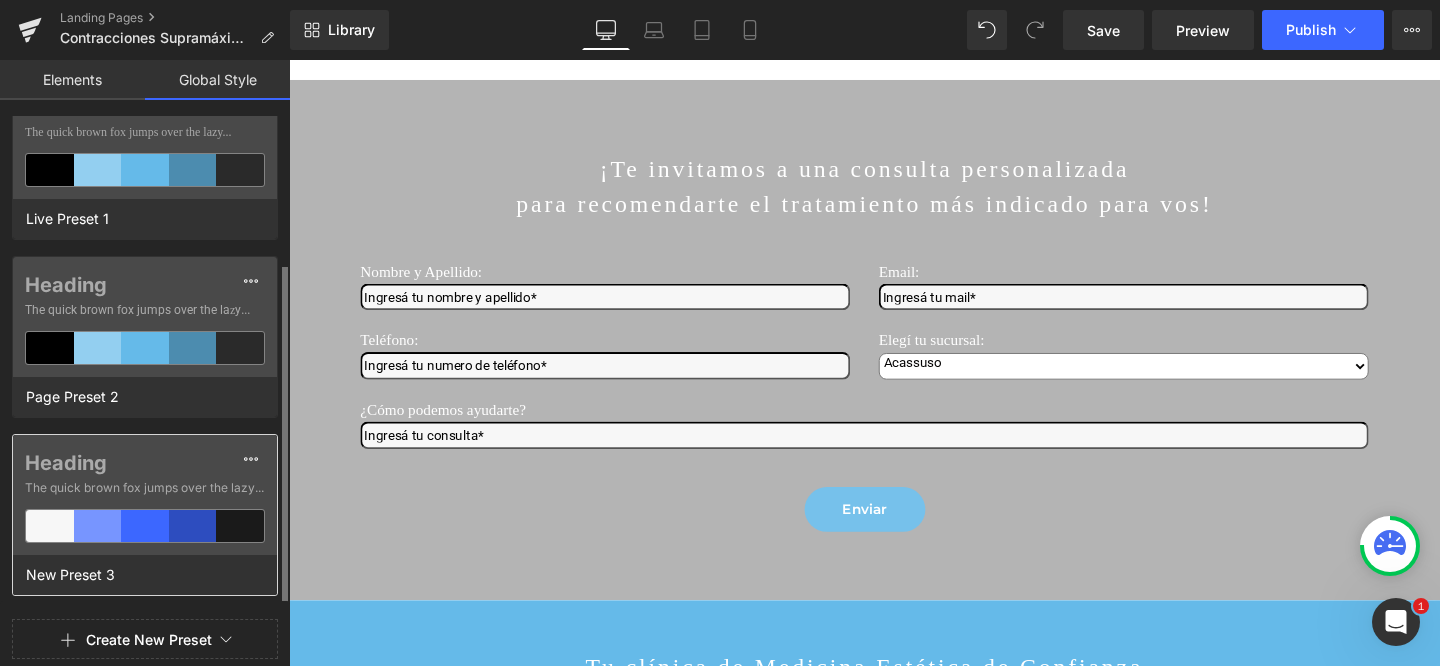 click on "Heading" at bounding box center [145, 463] 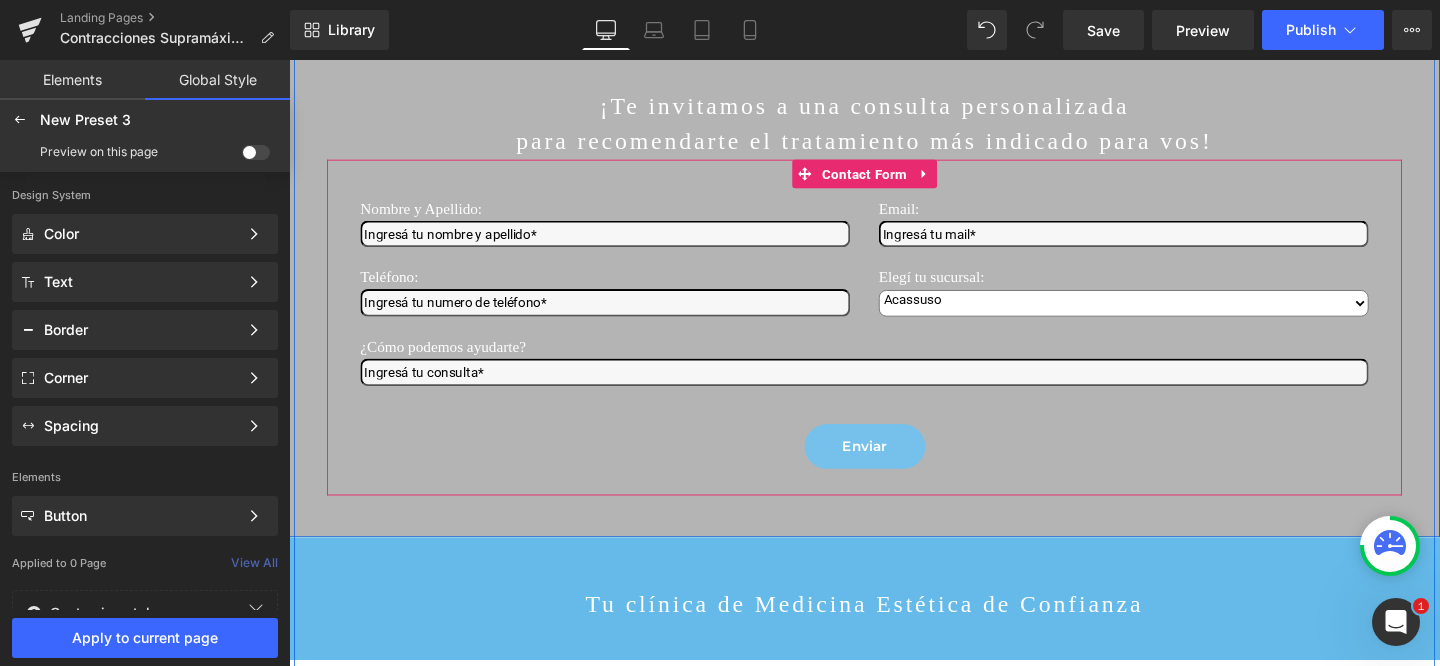 scroll, scrollTop: 6723, scrollLeft: 0, axis: vertical 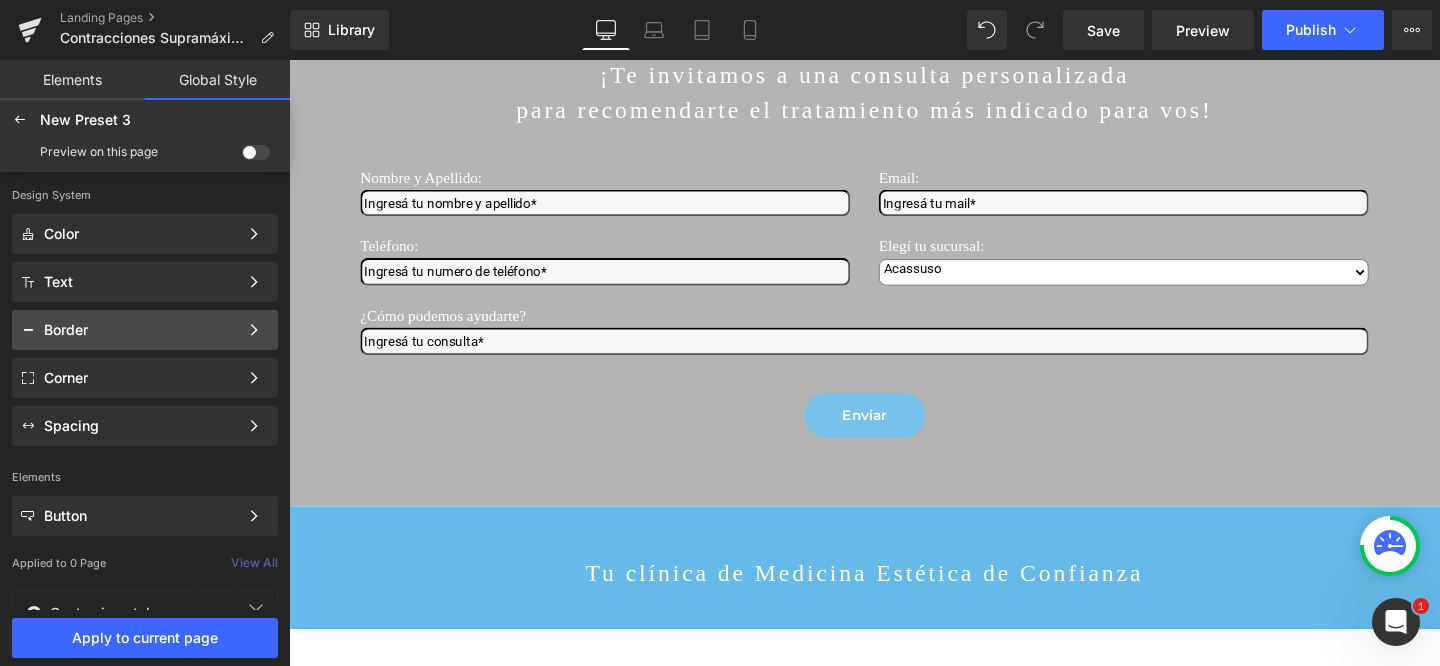 click on "Border" at bounding box center (141, 330) 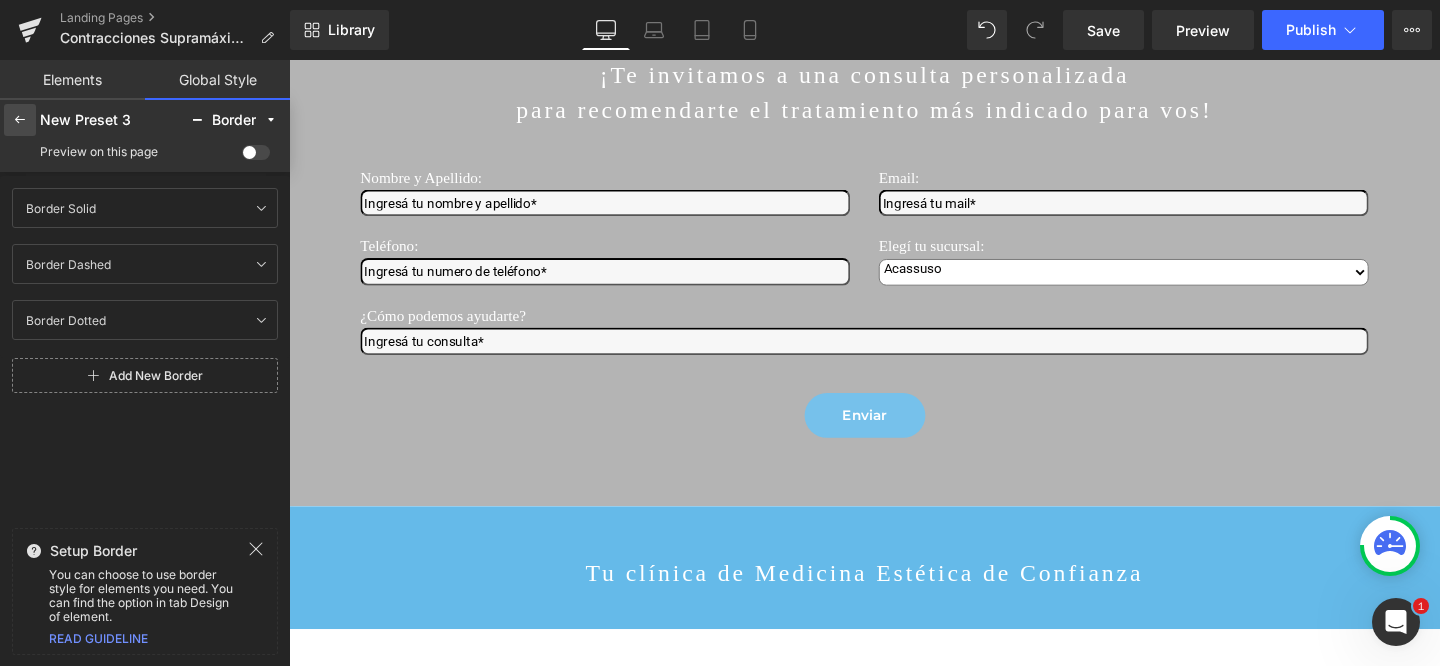 click at bounding box center (20, 120) 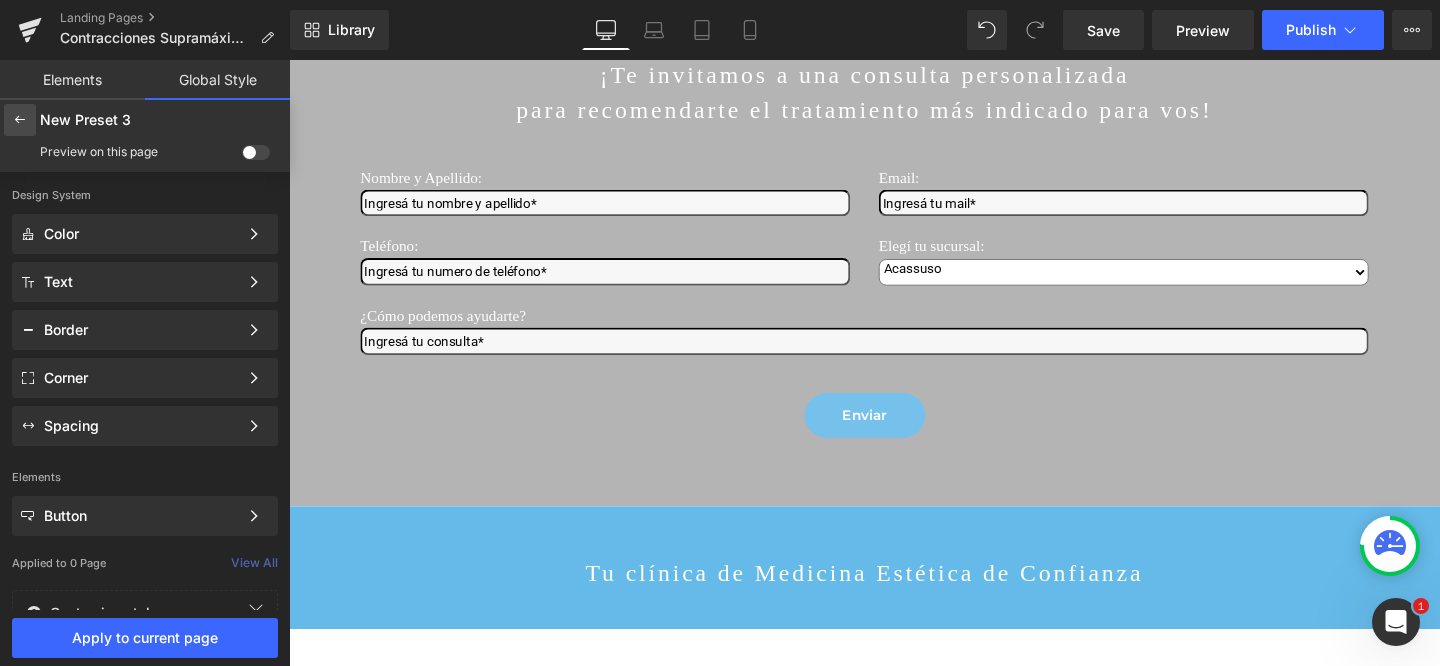 click at bounding box center (20, 120) 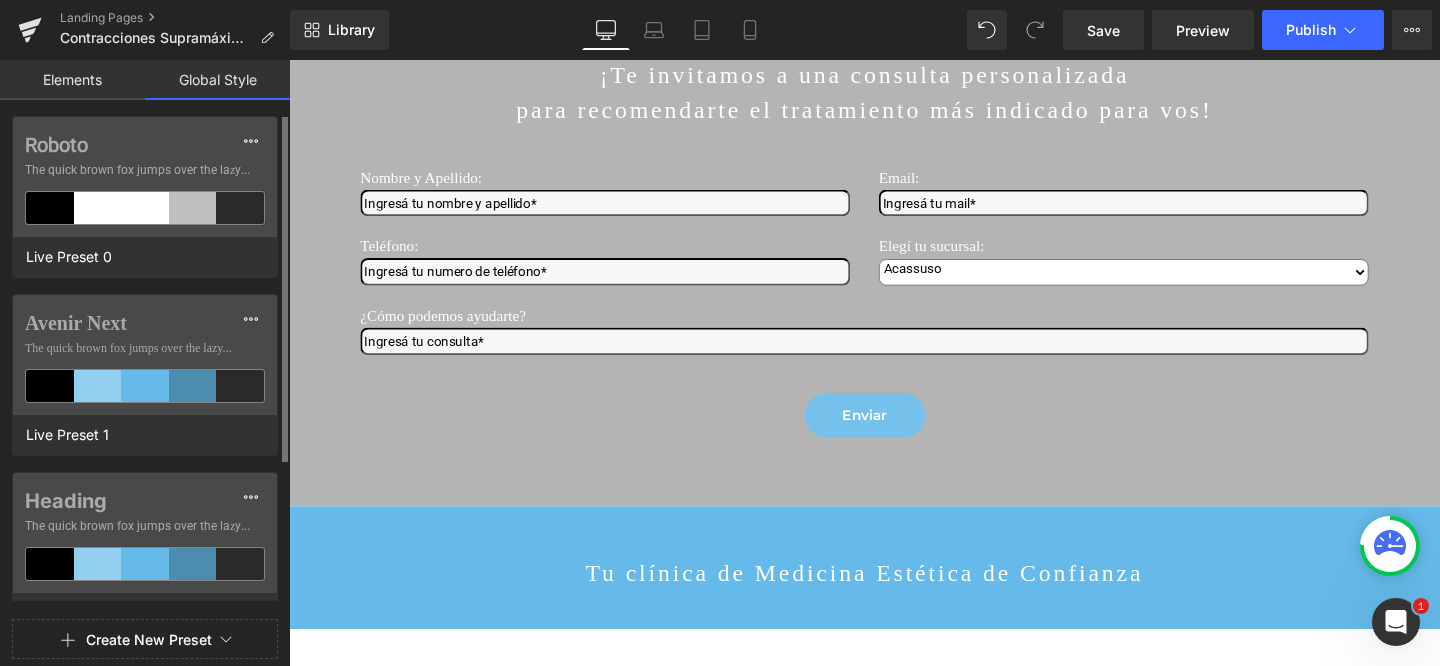 scroll, scrollTop: 216, scrollLeft: 0, axis: vertical 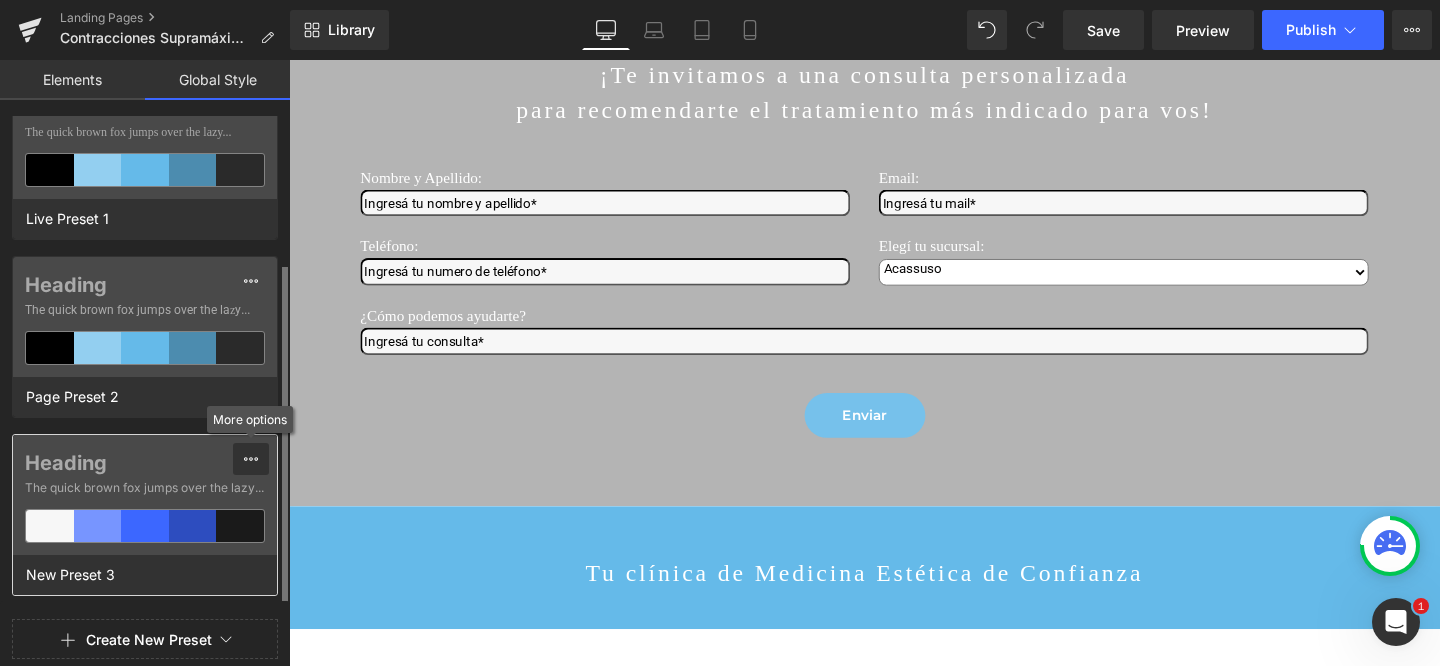 click 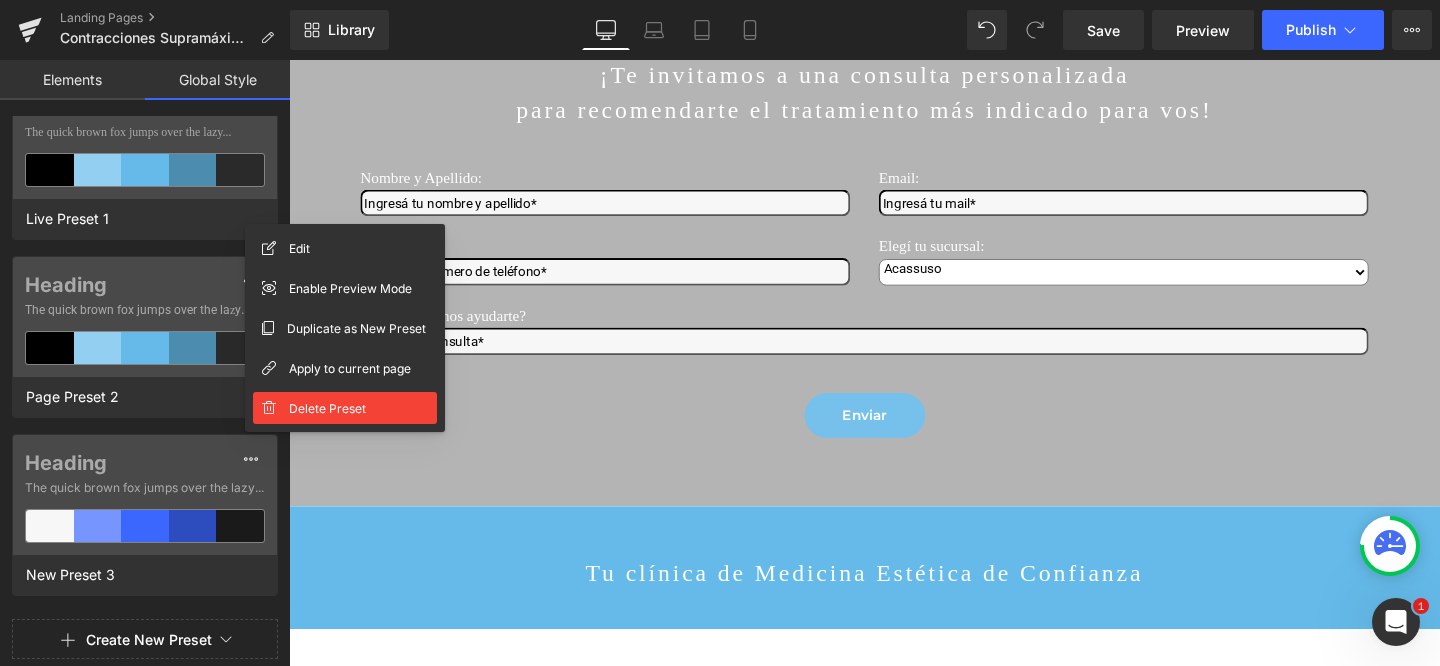 click on "Delete Preset" at bounding box center (327, 408) 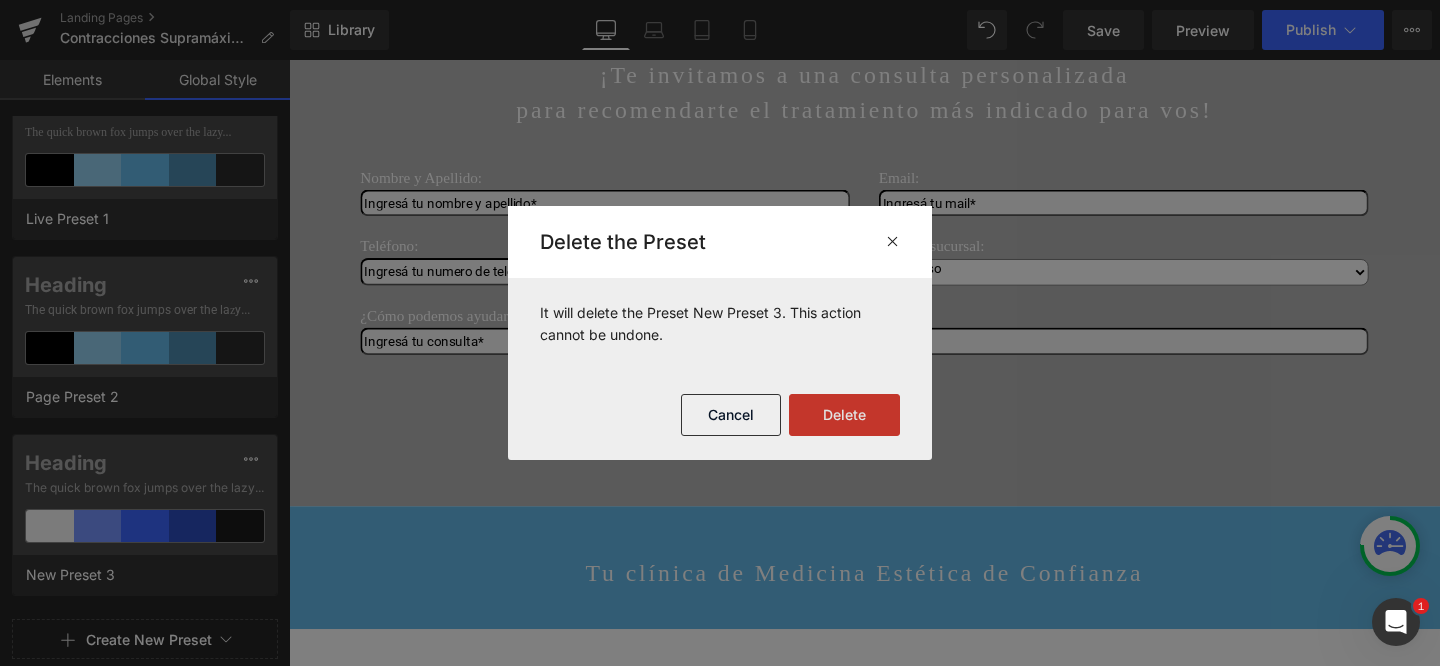 click on "Delete" at bounding box center (844, 415) 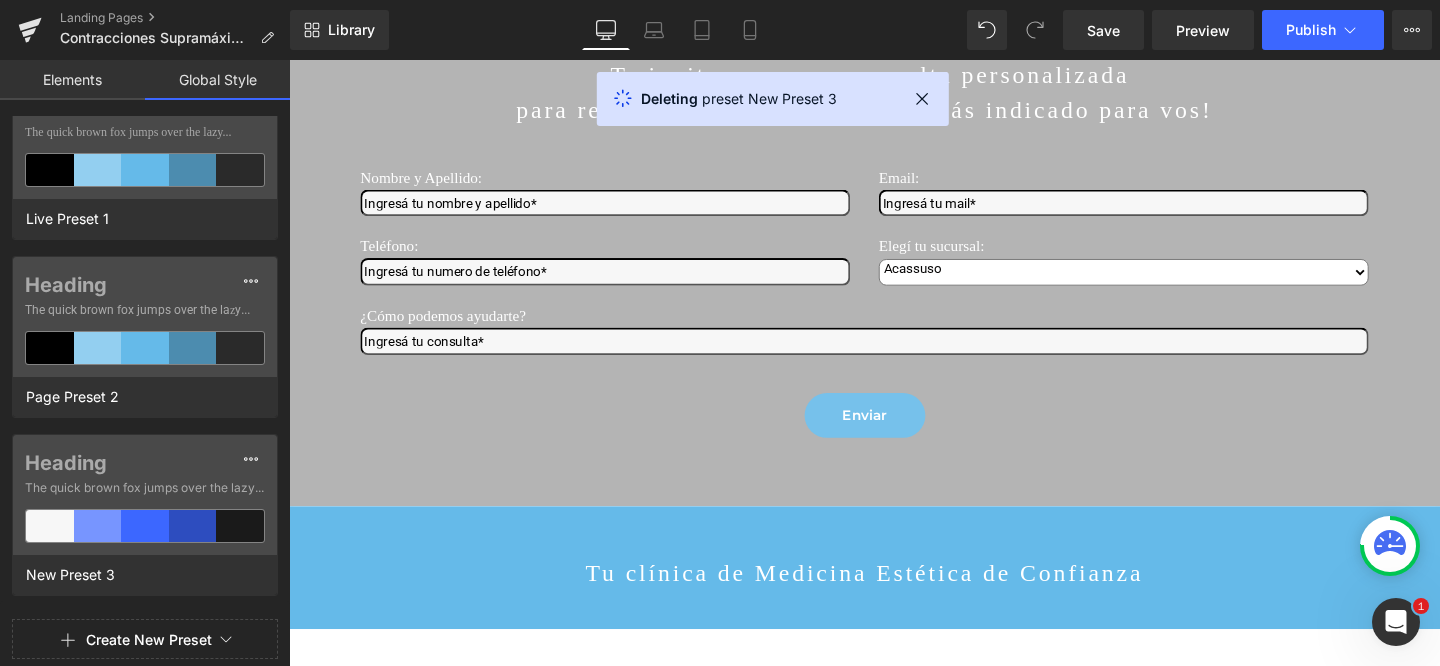 scroll, scrollTop: 38, scrollLeft: 0, axis: vertical 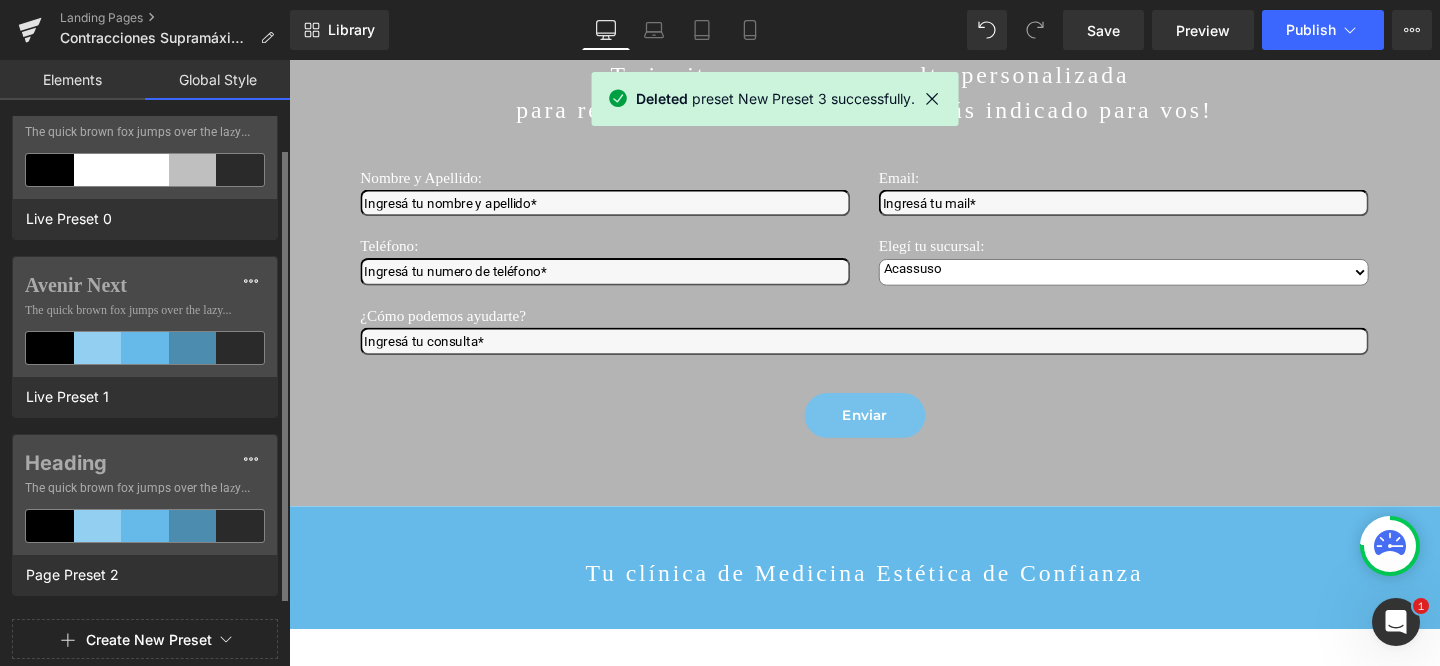 click on "Elements" at bounding box center [72, 80] 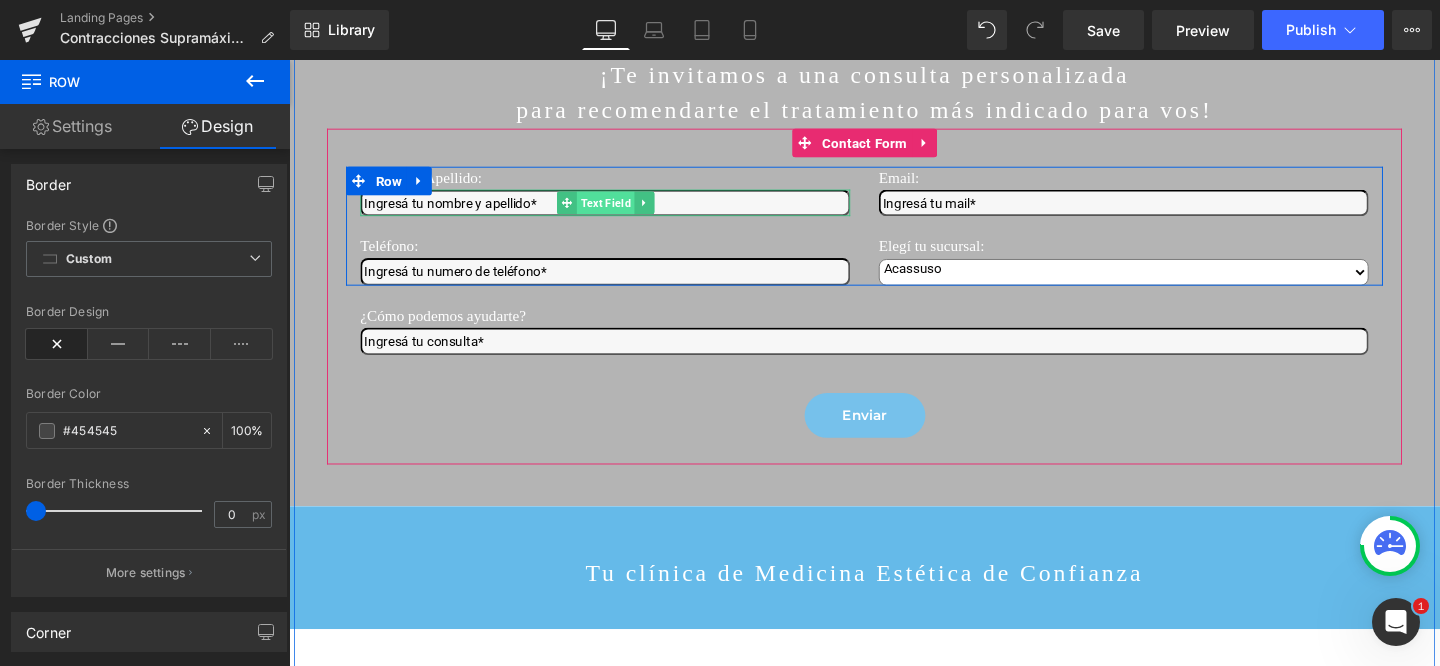 click on "Text Field" at bounding box center (621, 210) 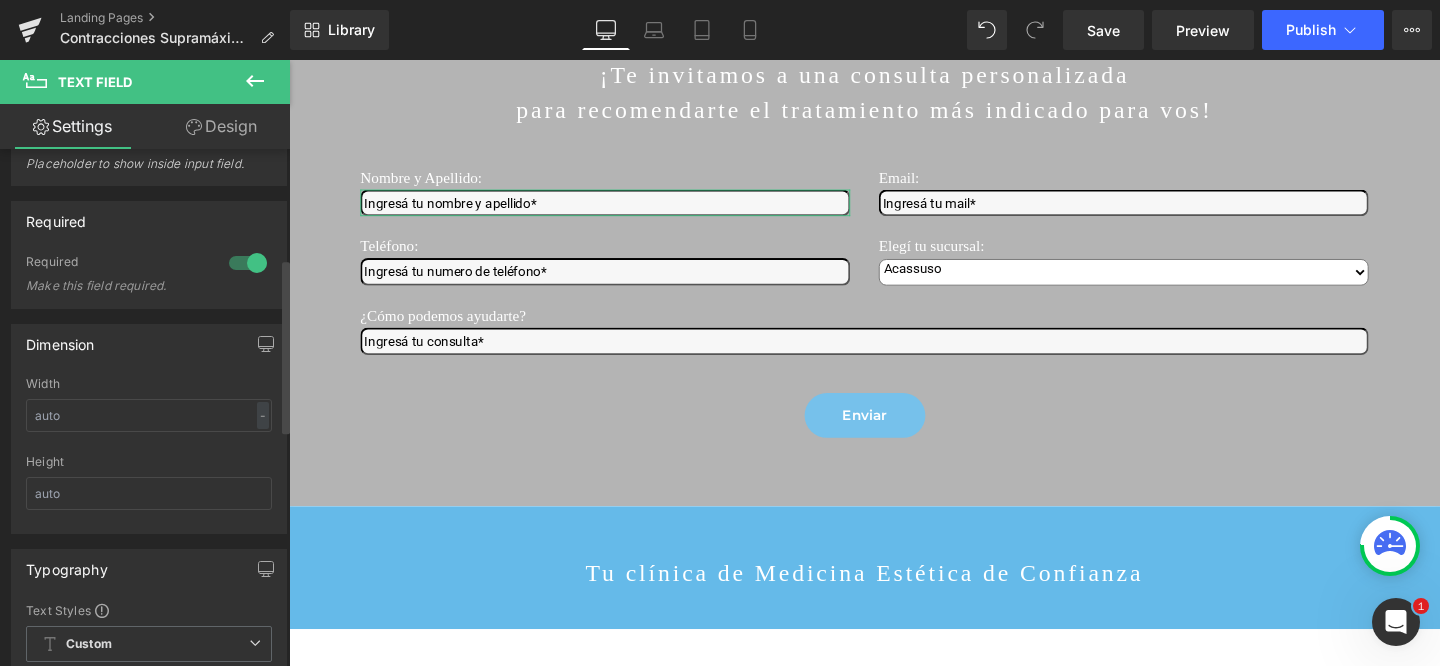 scroll, scrollTop: 347, scrollLeft: 0, axis: vertical 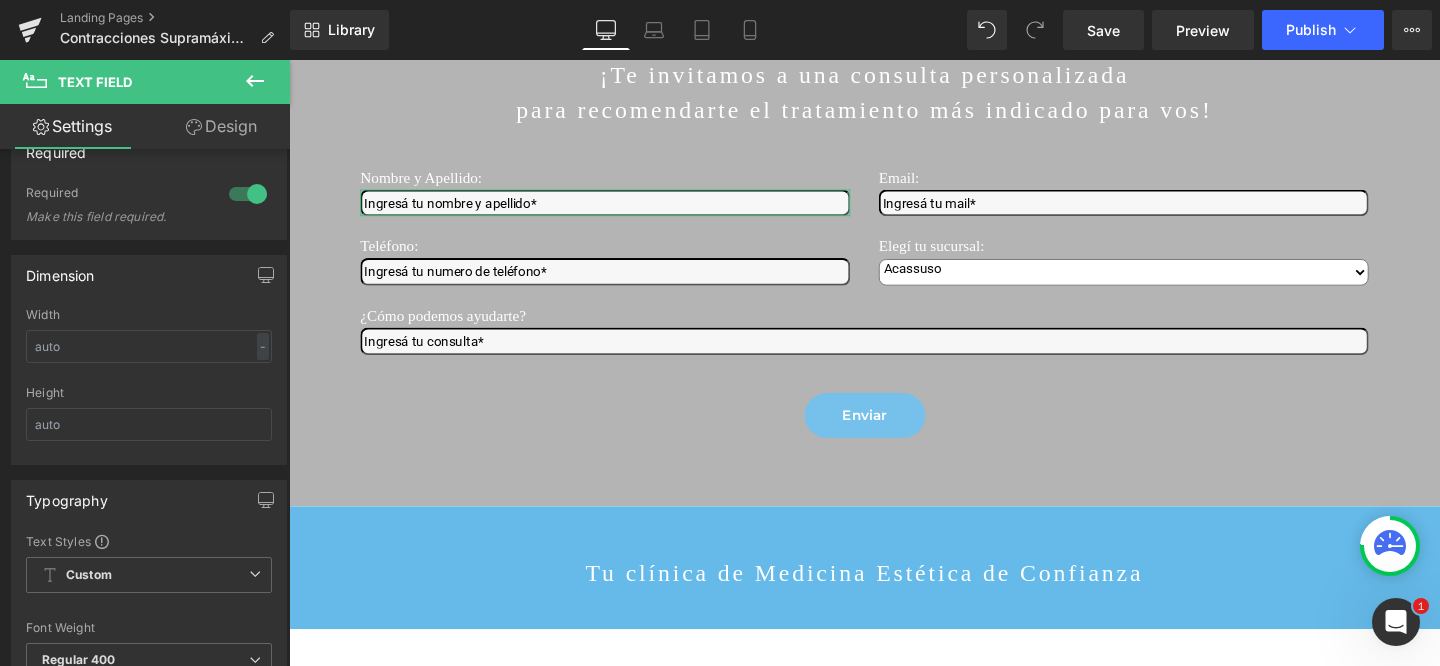 click on "Design" at bounding box center [221, 126] 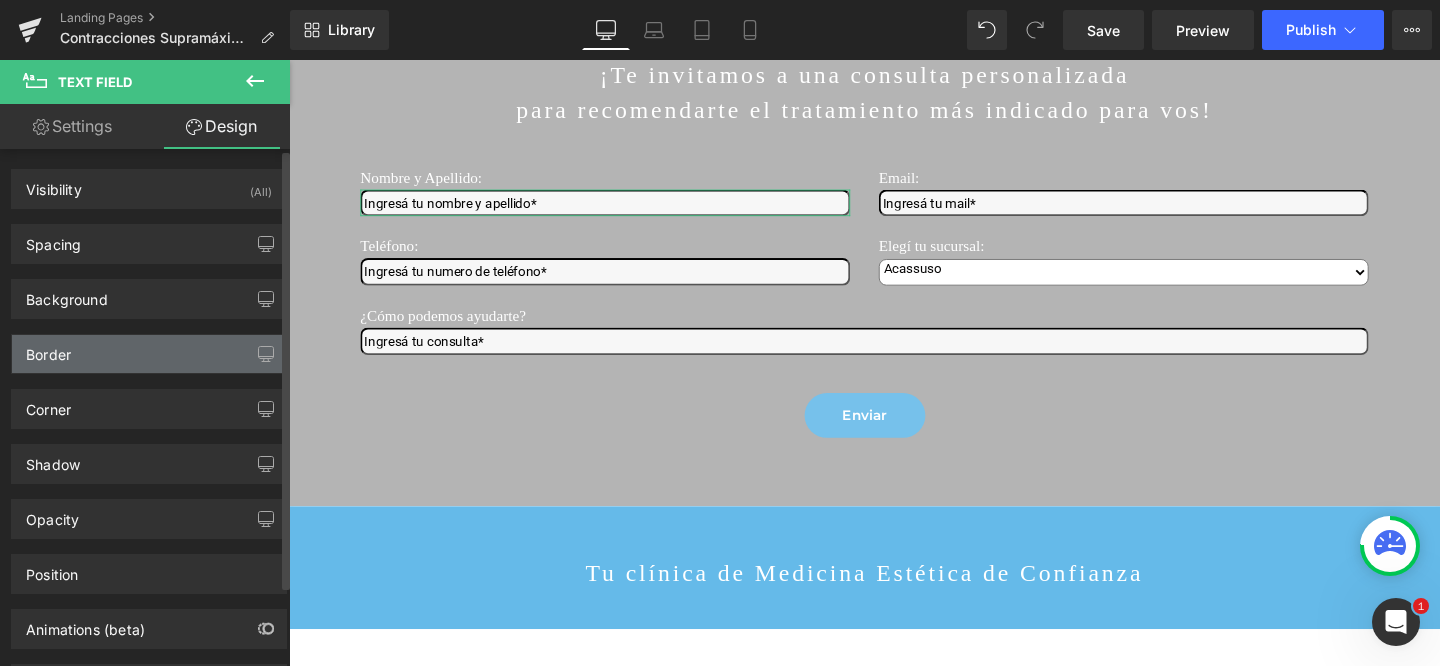 click on "Border" at bounding box center (48, 349) 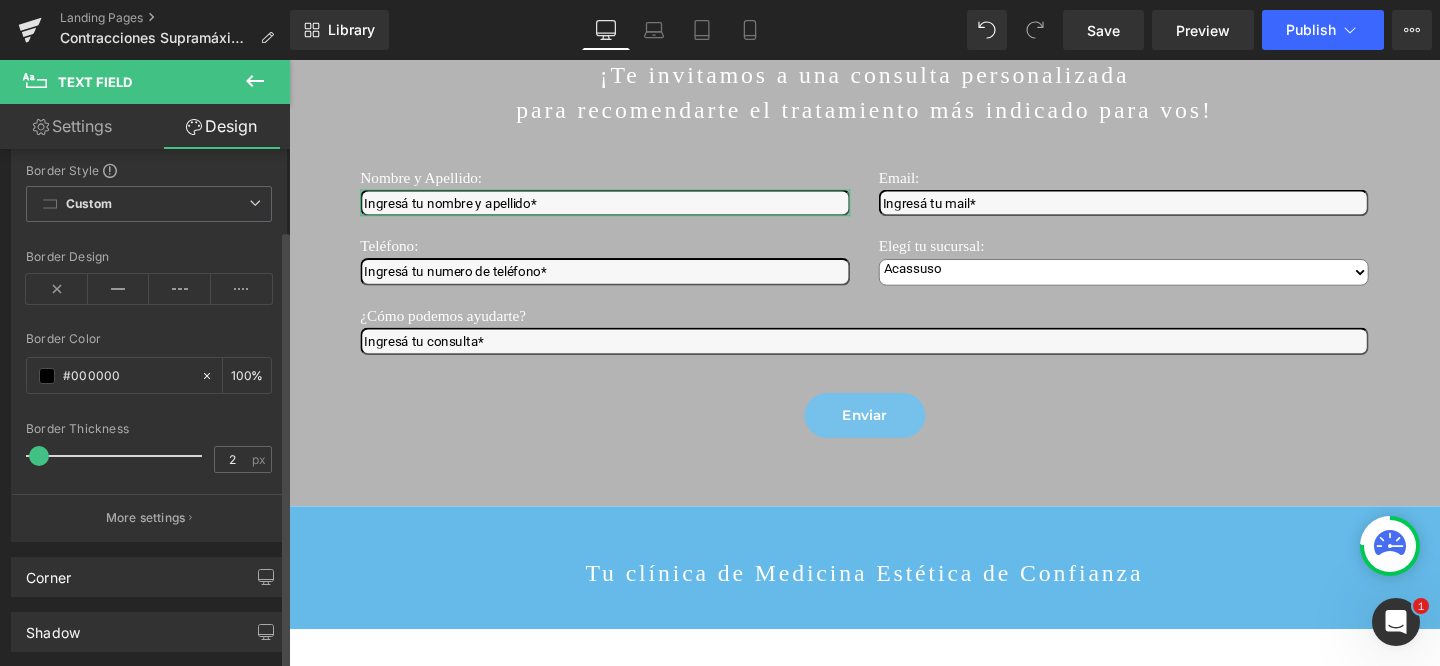 scroll, scrollTop: 229, scrollLeft: 0, axis: vertical 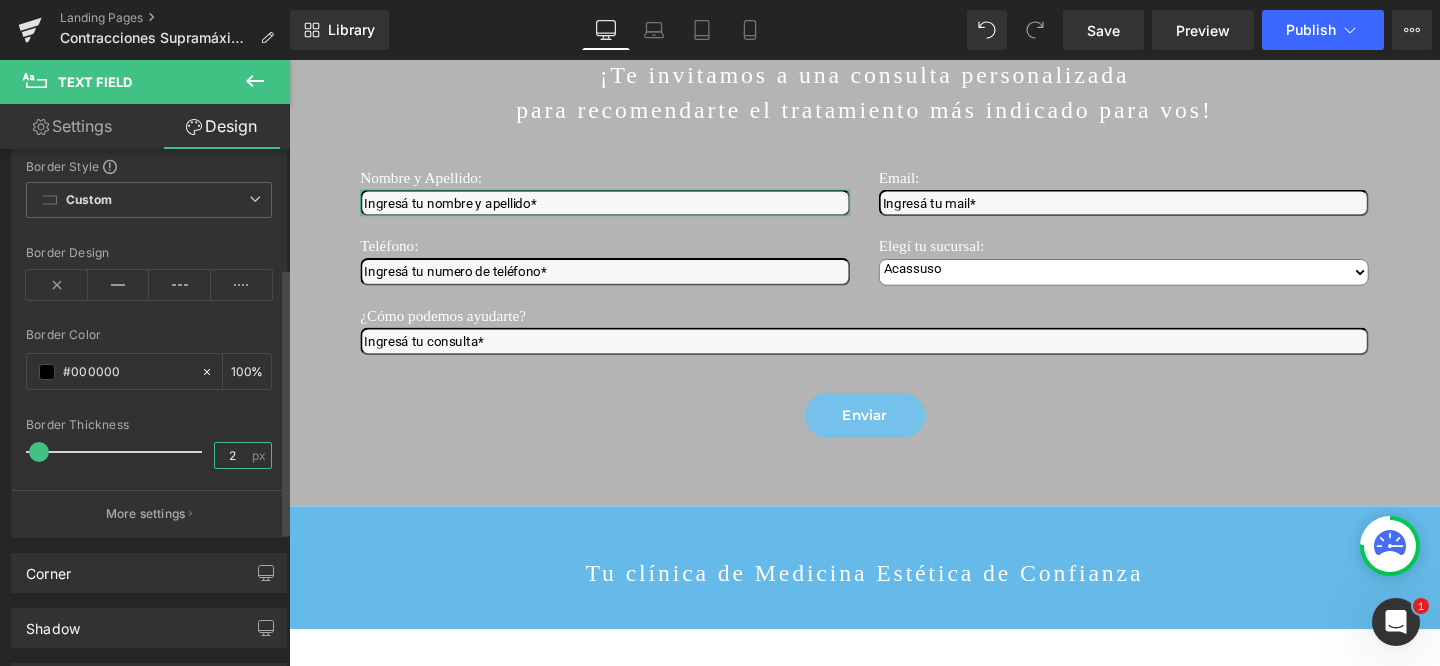 click on "2" at bounding box center (232, 455) 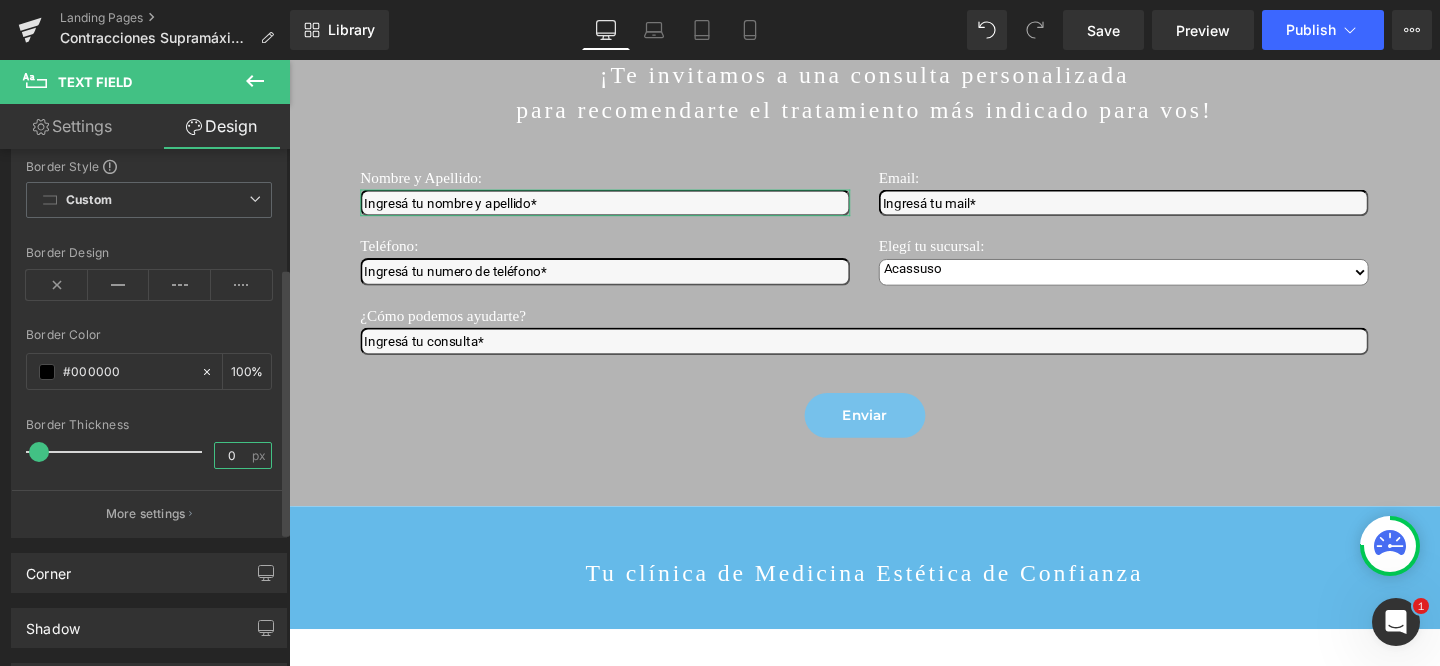 type on "0" 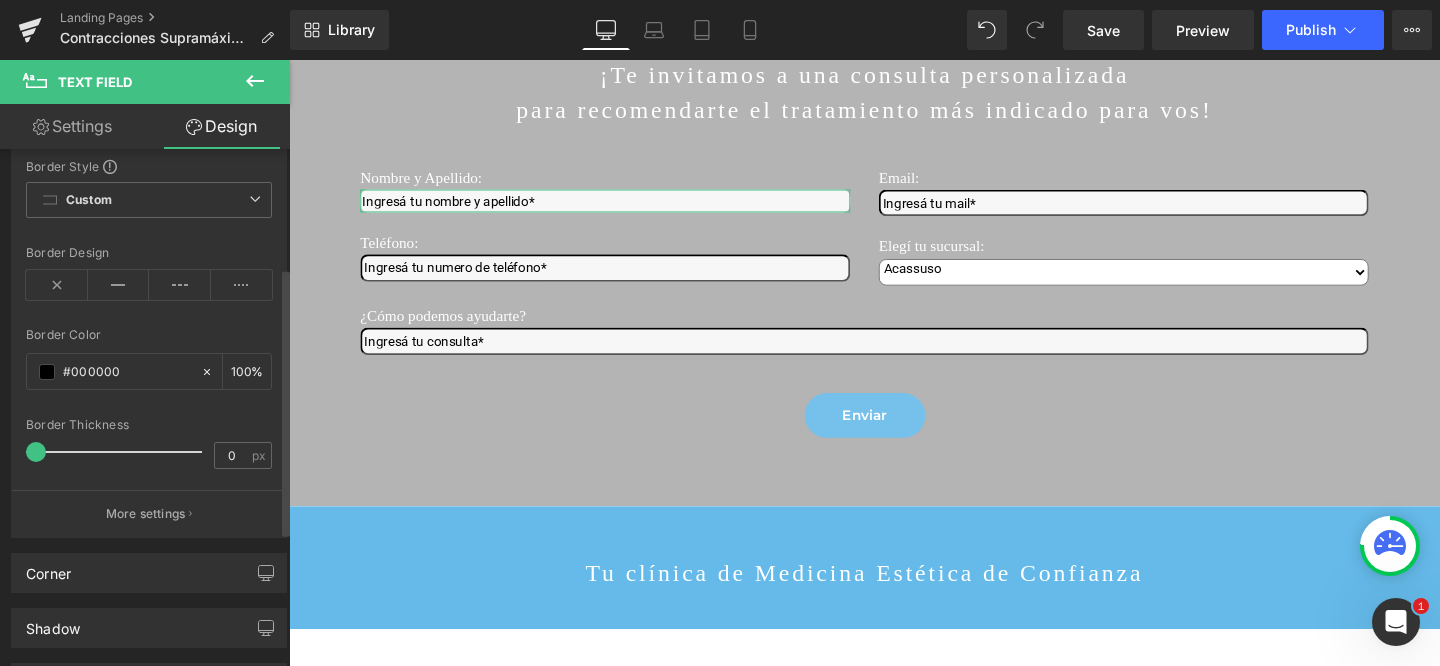 click on "Border Thickness" at bounding box center (149, 425) 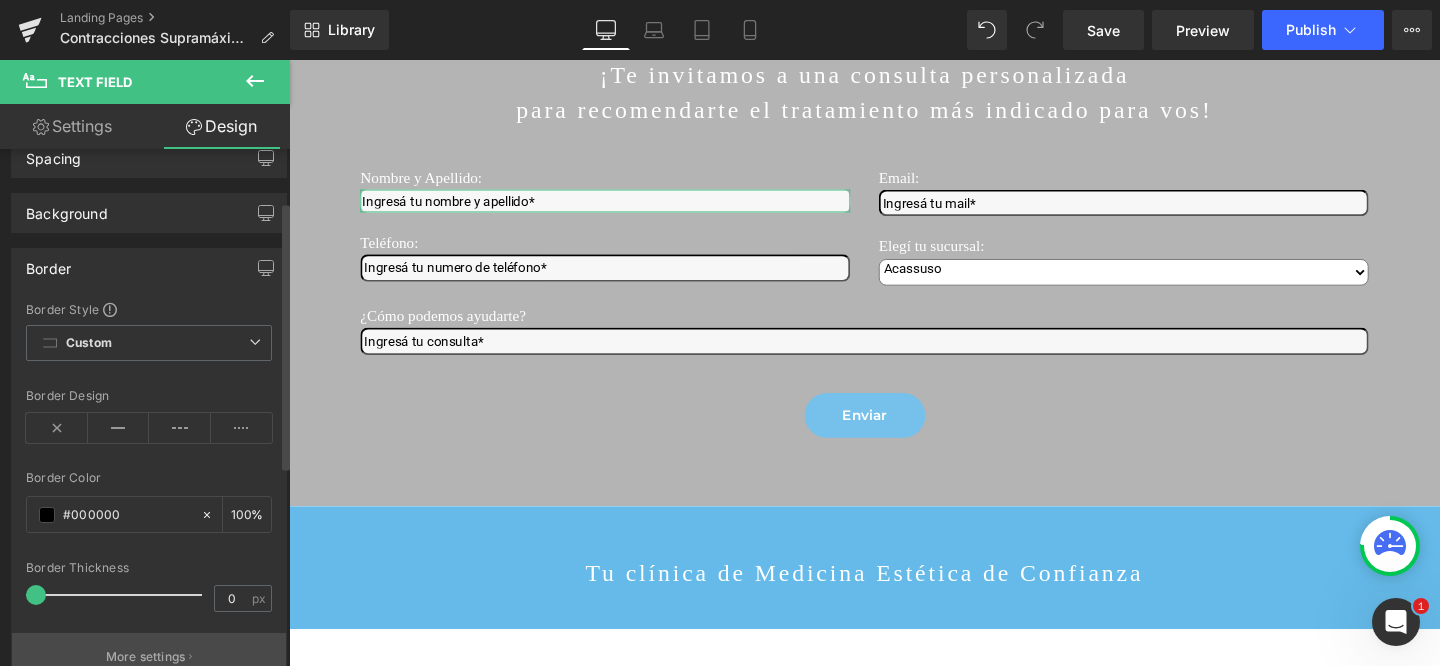scroll, scrollTop: 77, scrollLeft: 0, axis: vertical 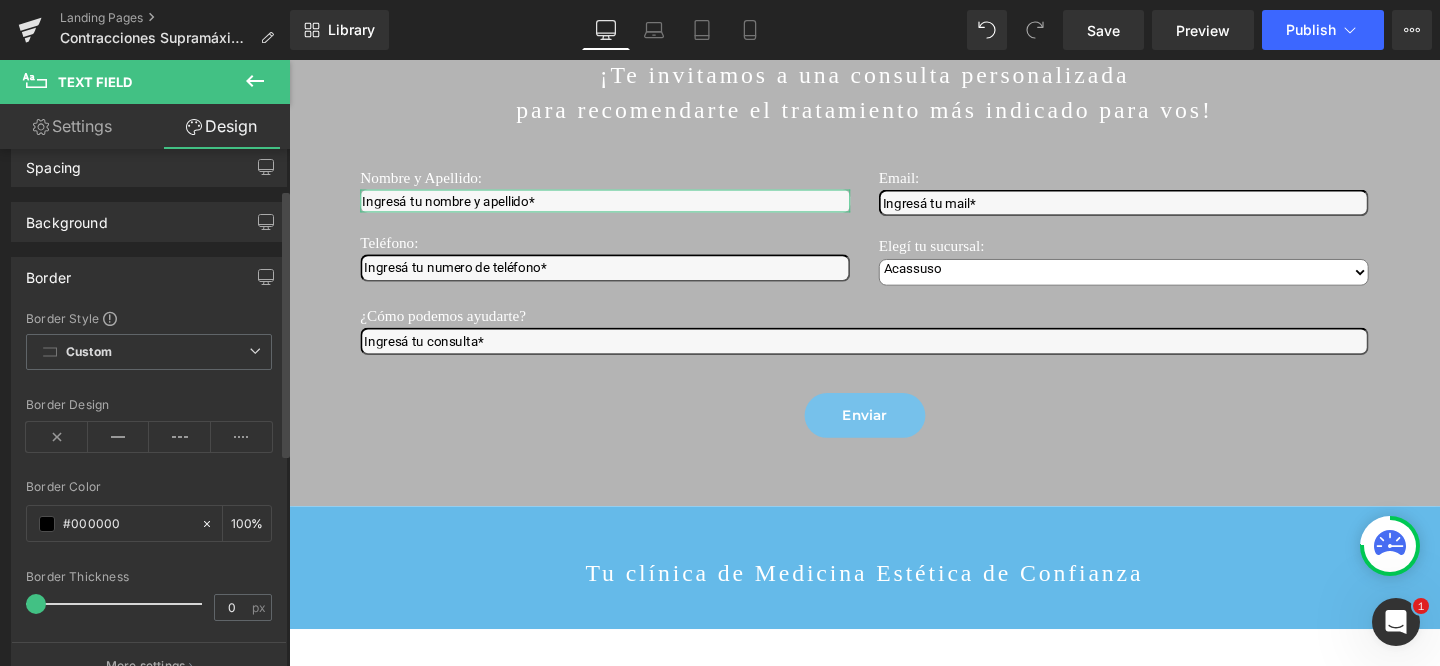 click on "Border" at bounding box center (48, 272) 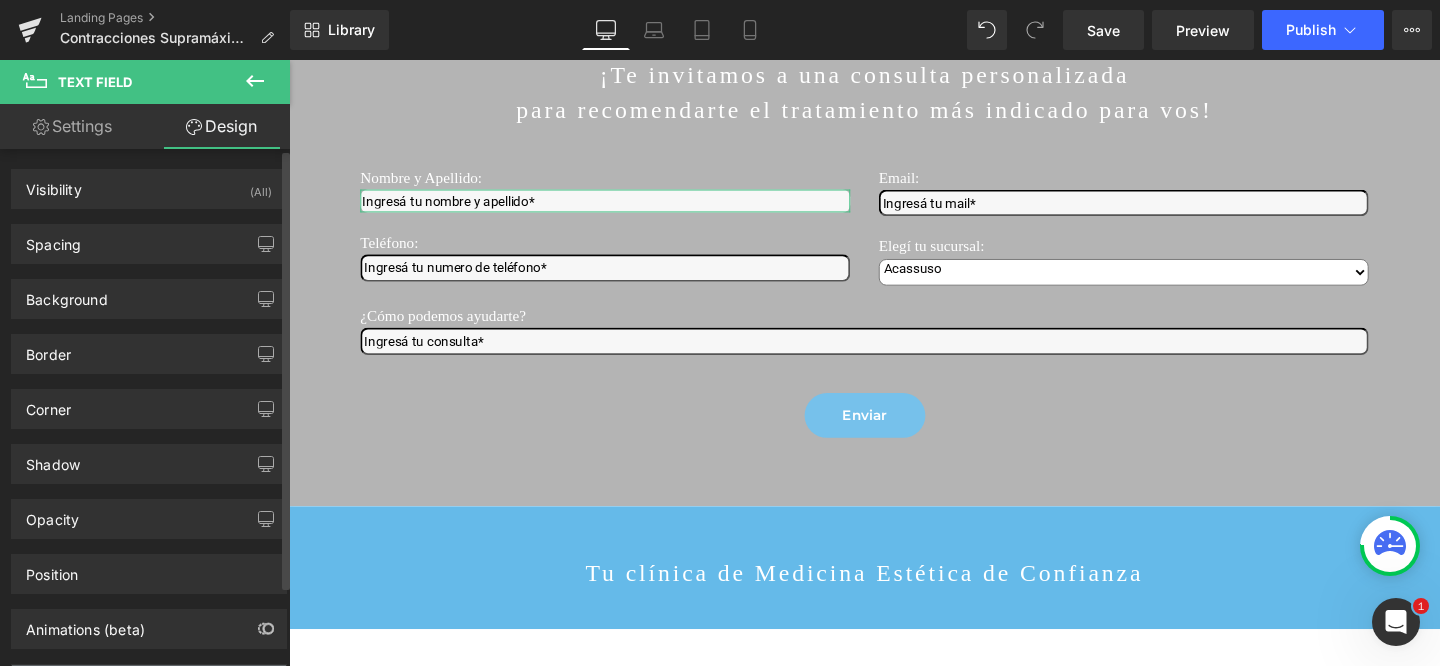 scroll, scrollTop: 1, scrollLeft: 0, axis: vertical 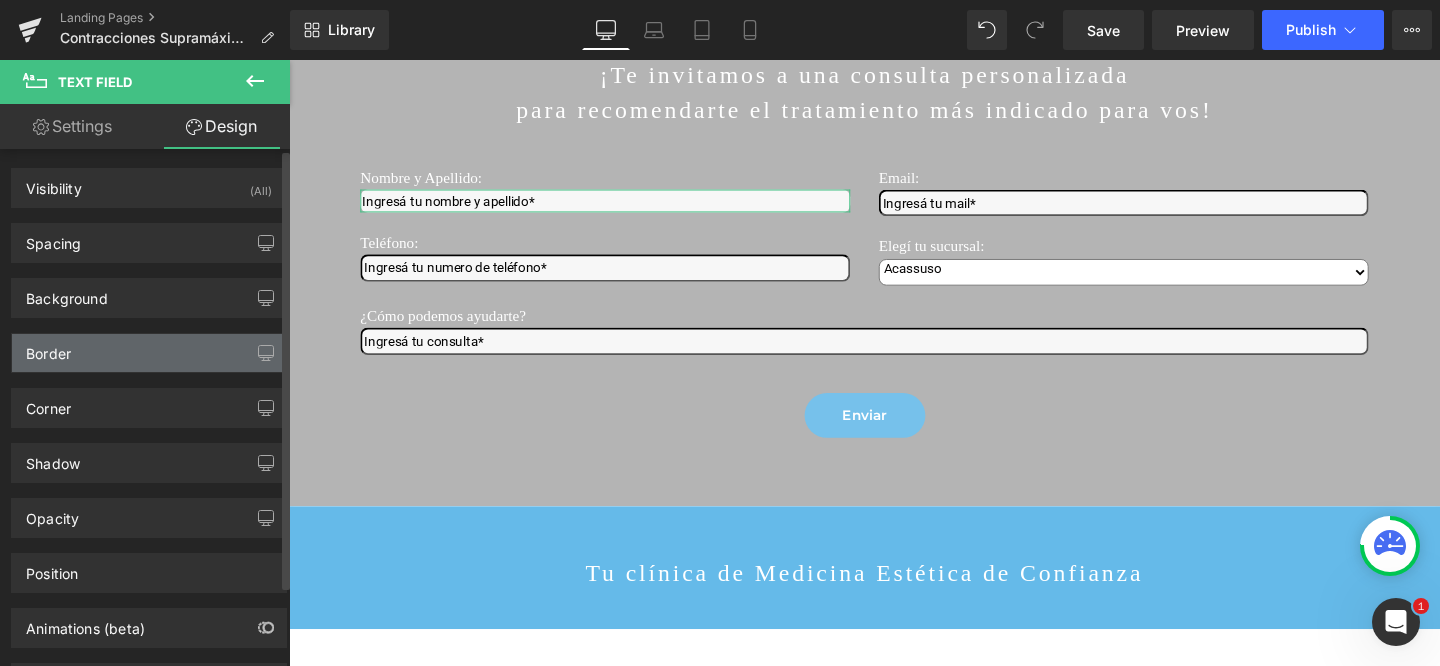 click on "Border" at bounding box center (48, 348) 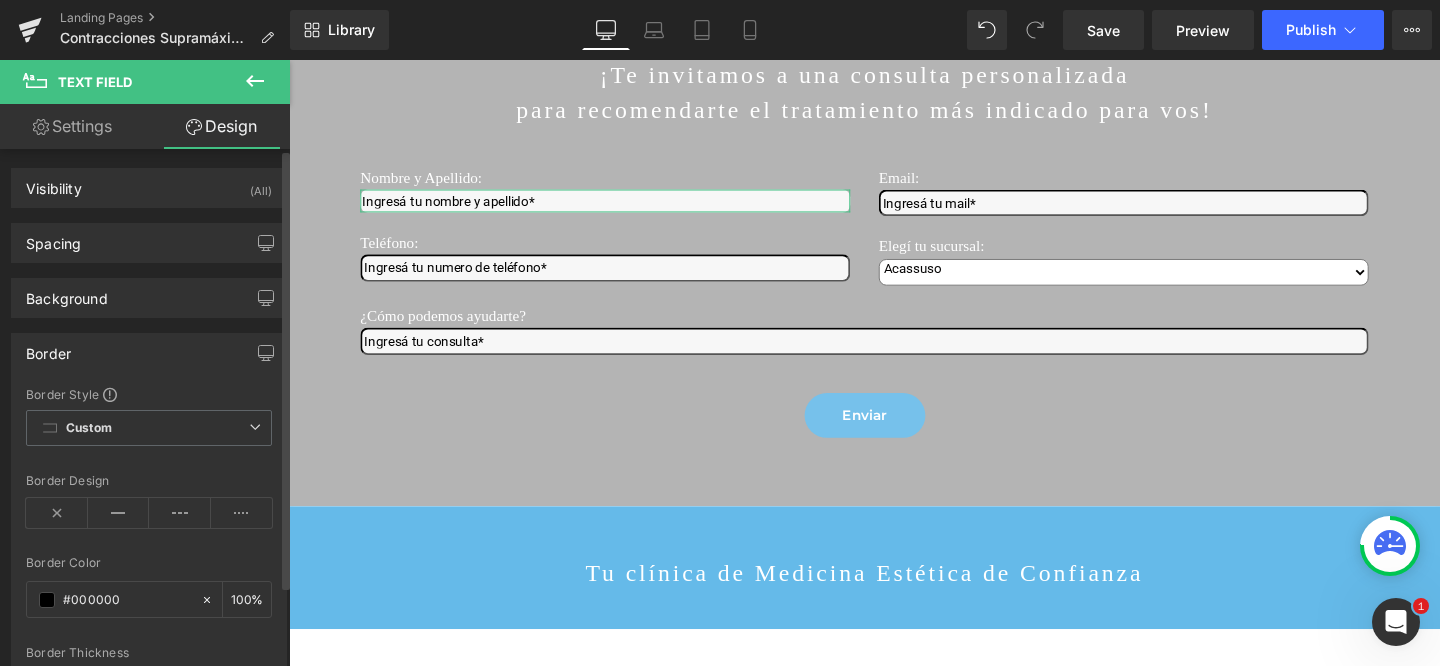 click on "Border" at bounding box center (48, 348) 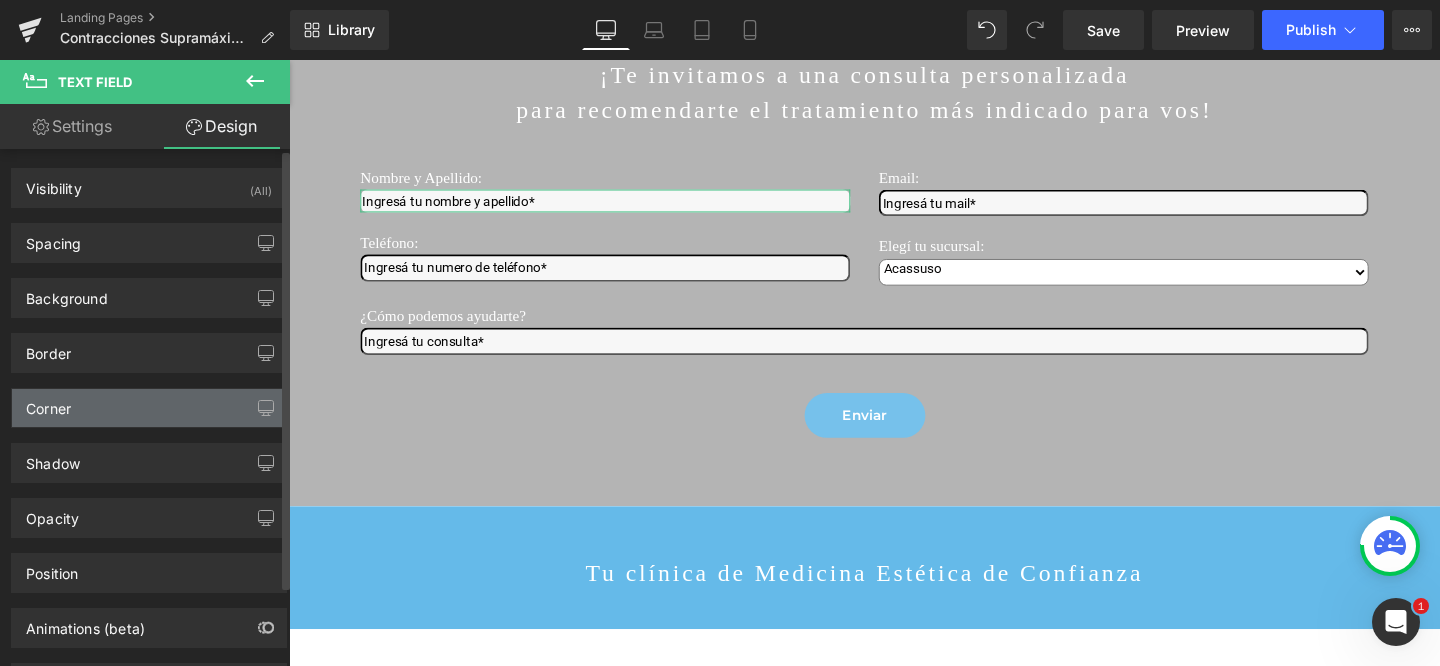 click on "Corner" at bounding box center [48, 403] 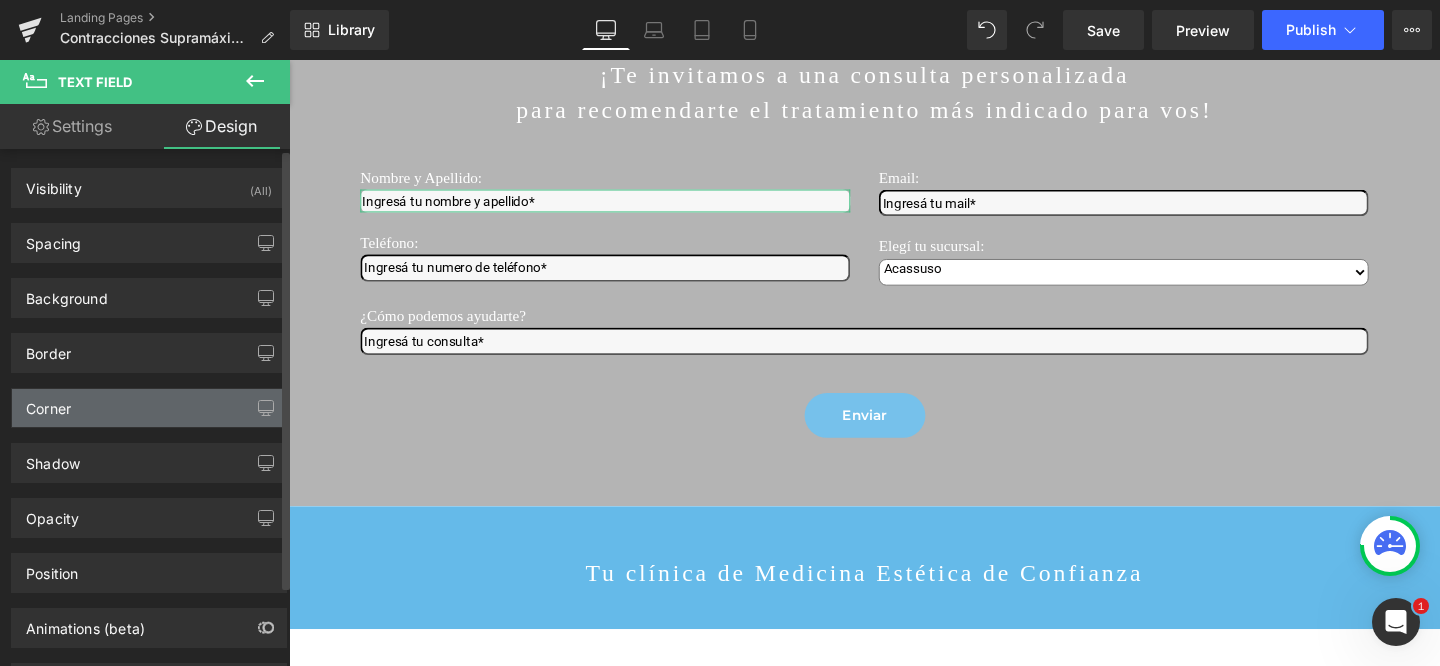 click on "Corner" at bounding box center (48, 403) 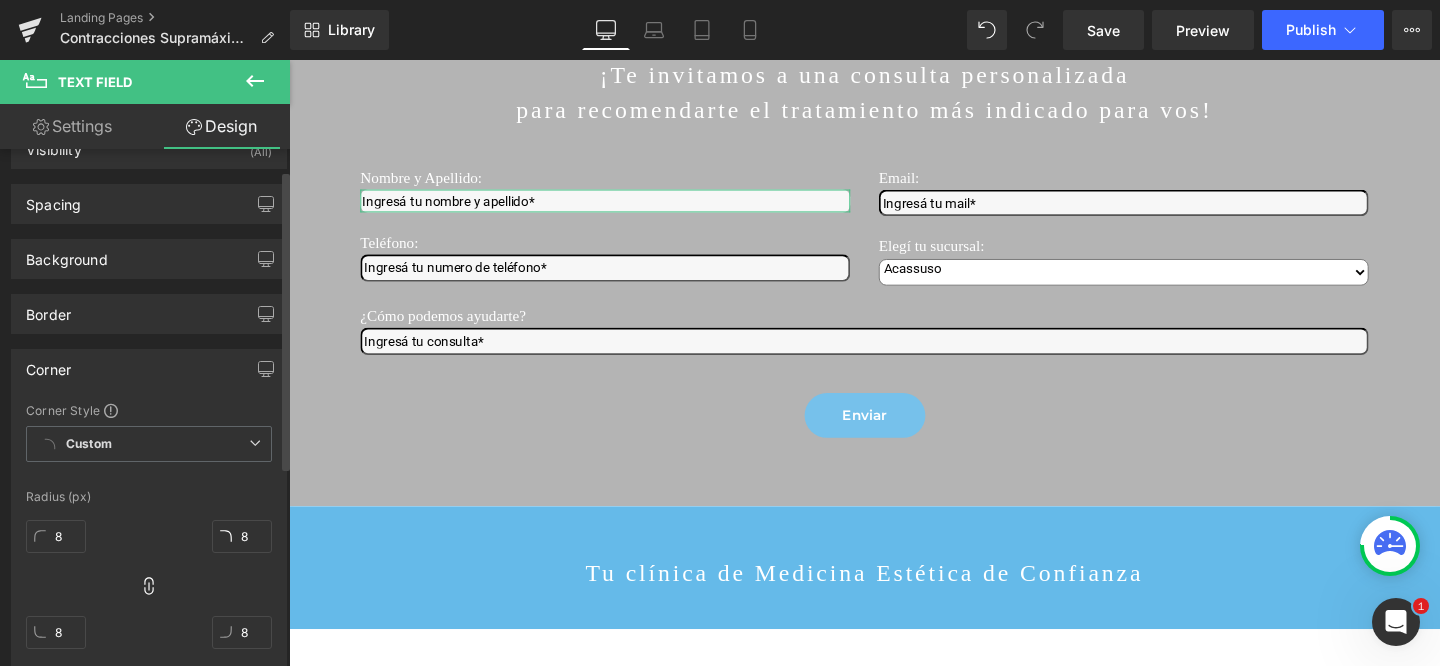 scroll, scrollTop: 0, scrollLeft: 0, axis: both 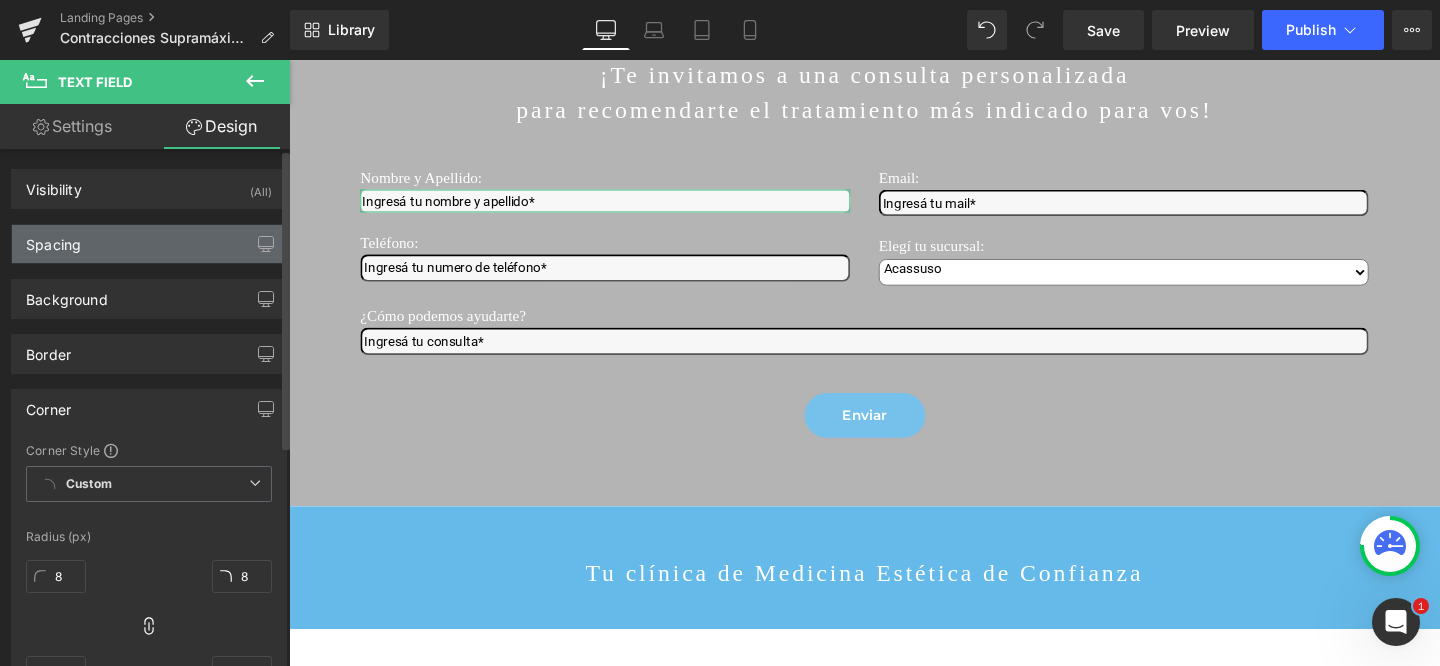 click on "Spacing" at bounding box center [53, 239] 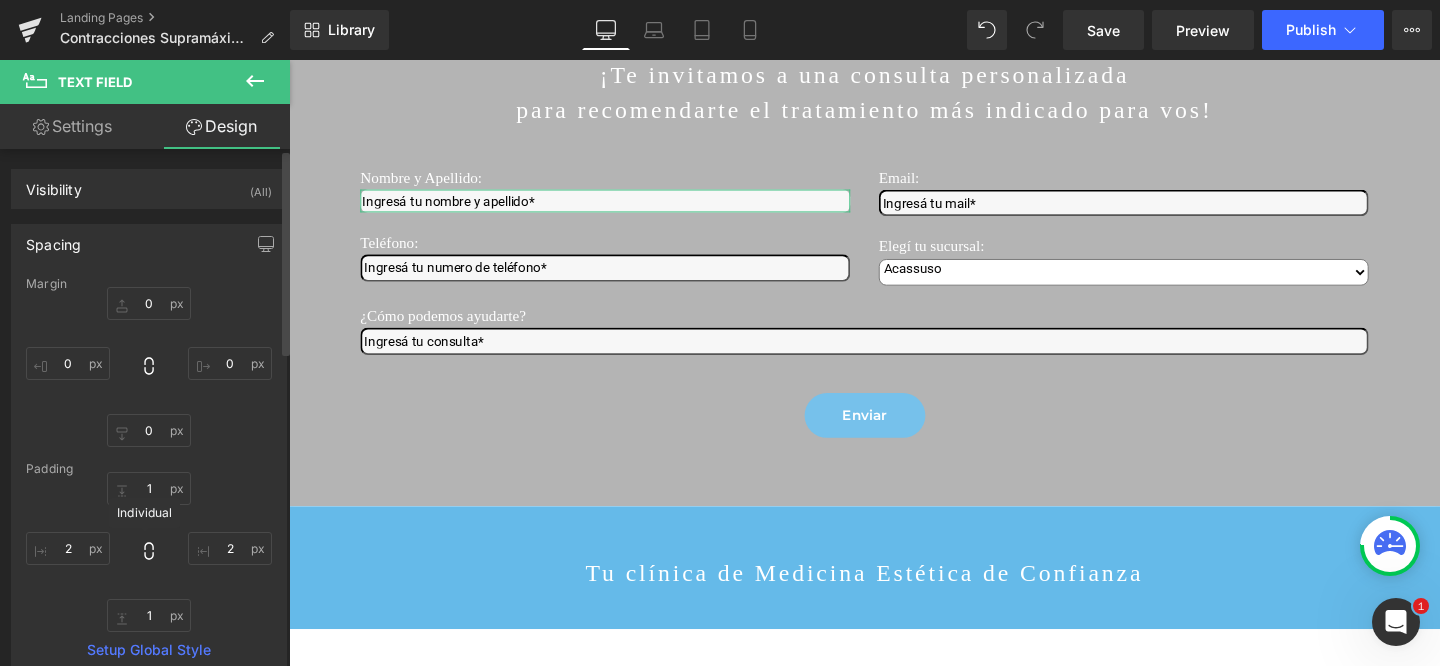 click 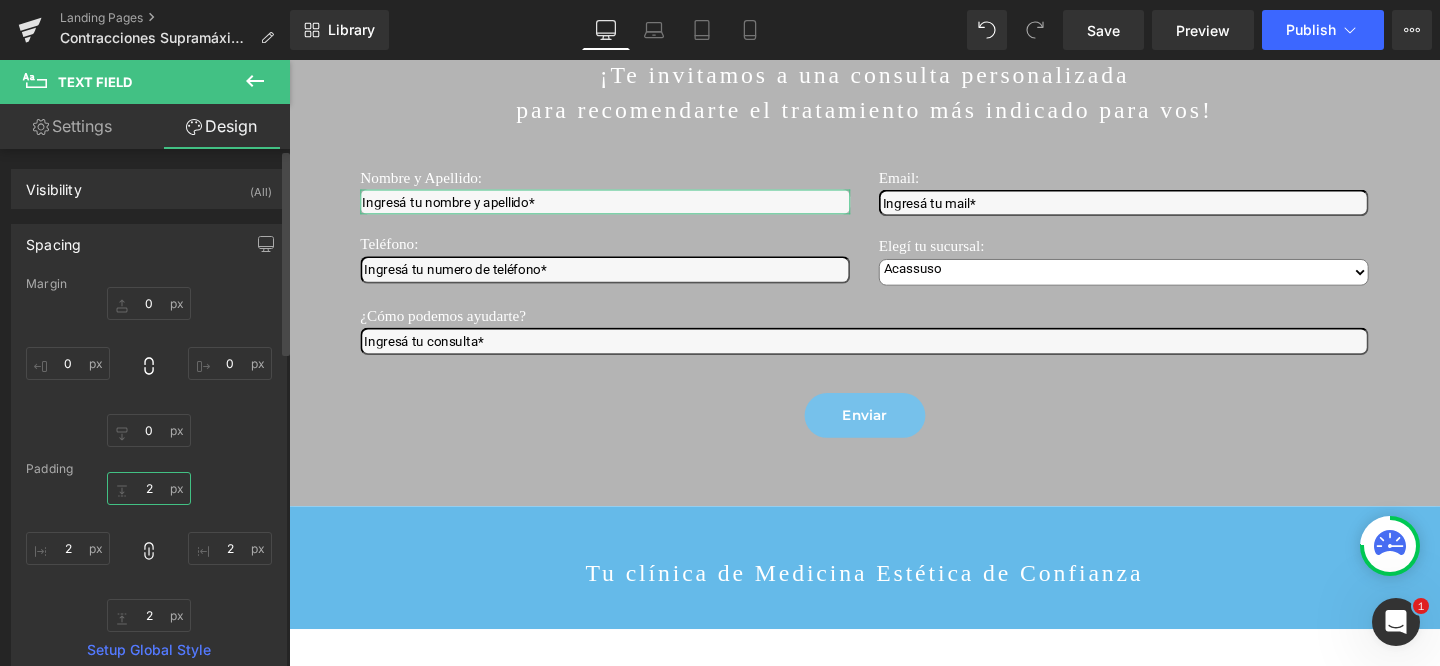 click on "1" at bounding box center [149, 488] 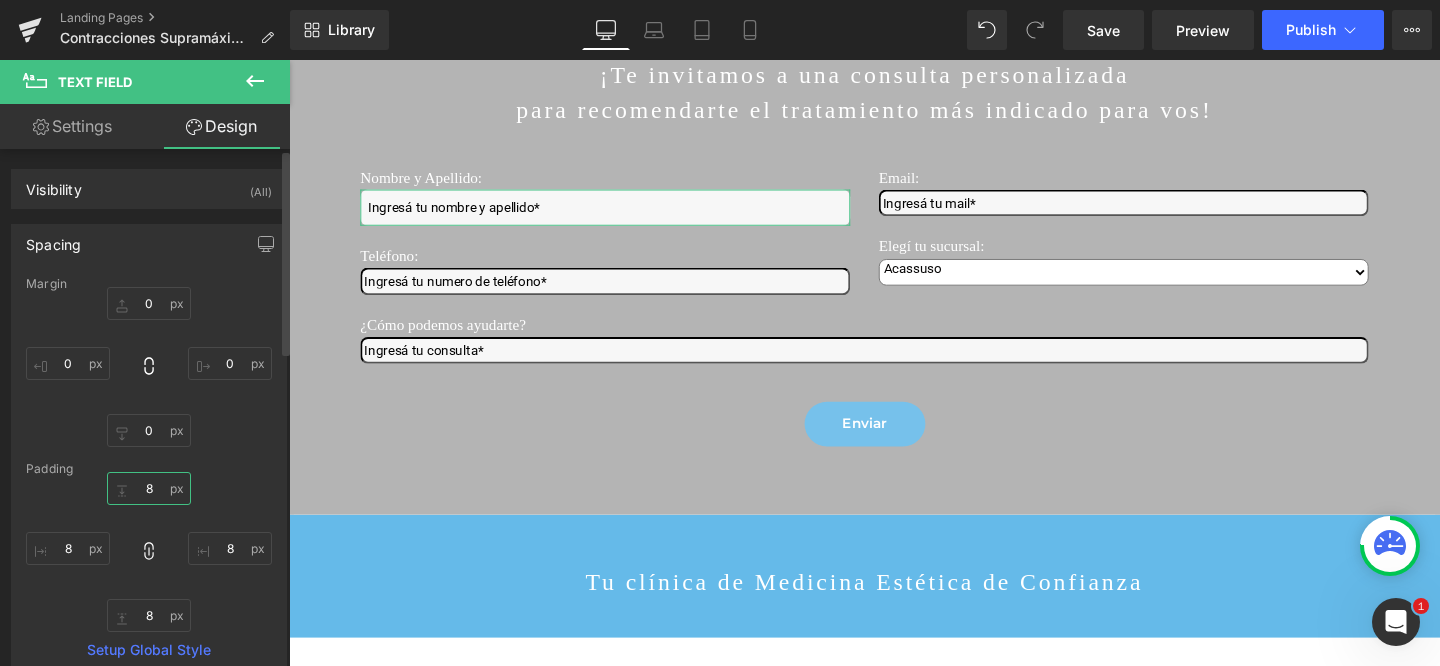 type on "8" 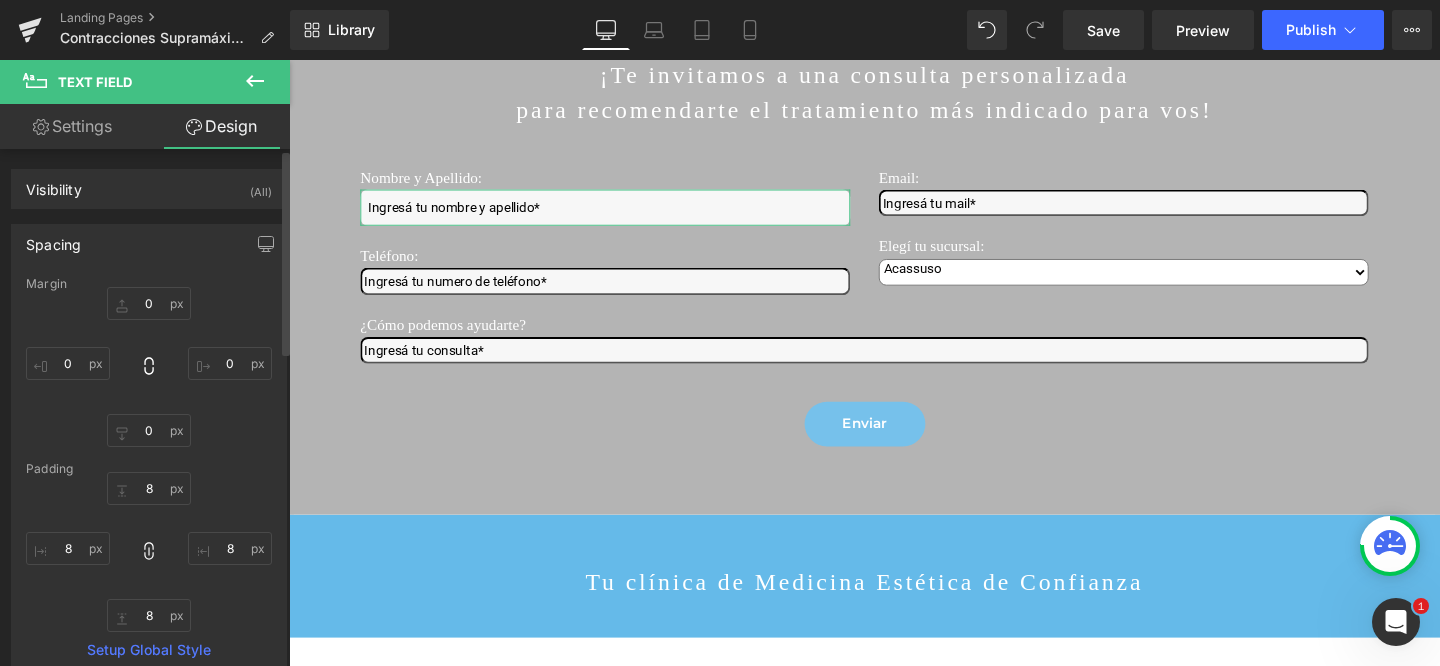 click on "8
2
1
2" at bounding box center (149, 552) 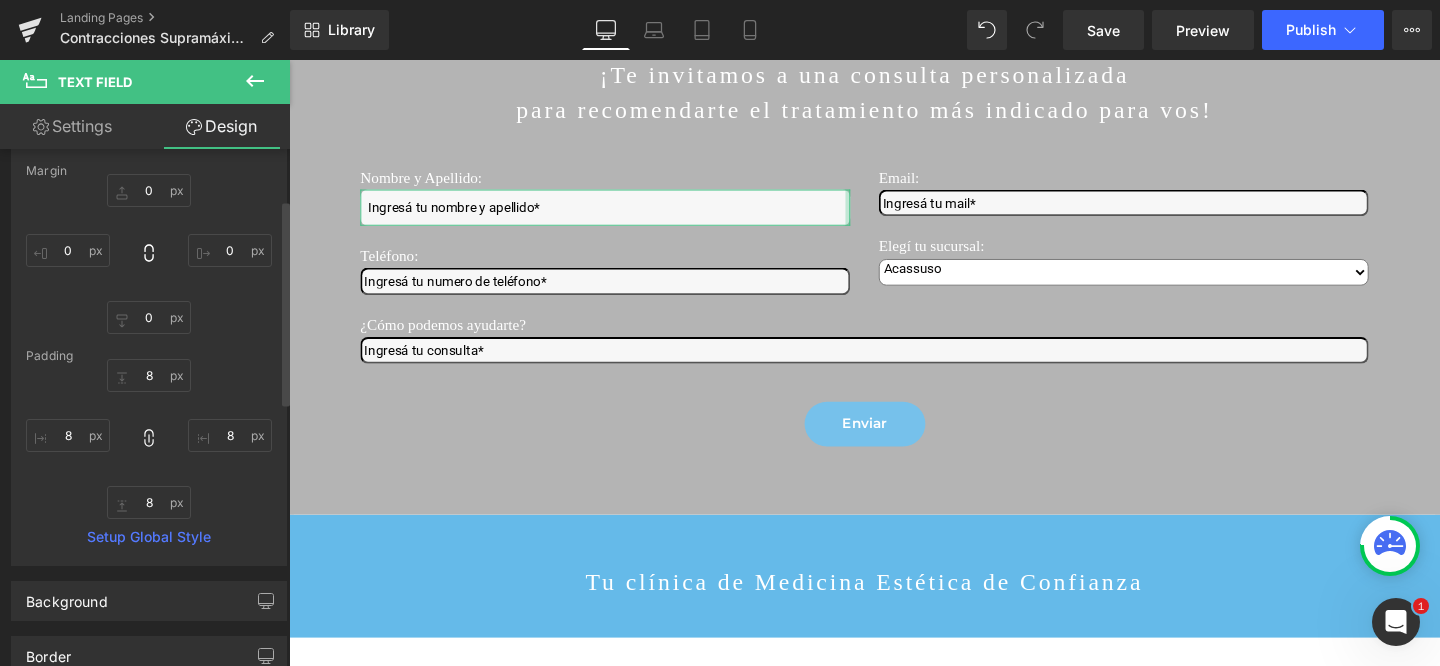 scroll, scrollTop: 147, scrollLeft: 0, axis: vertical 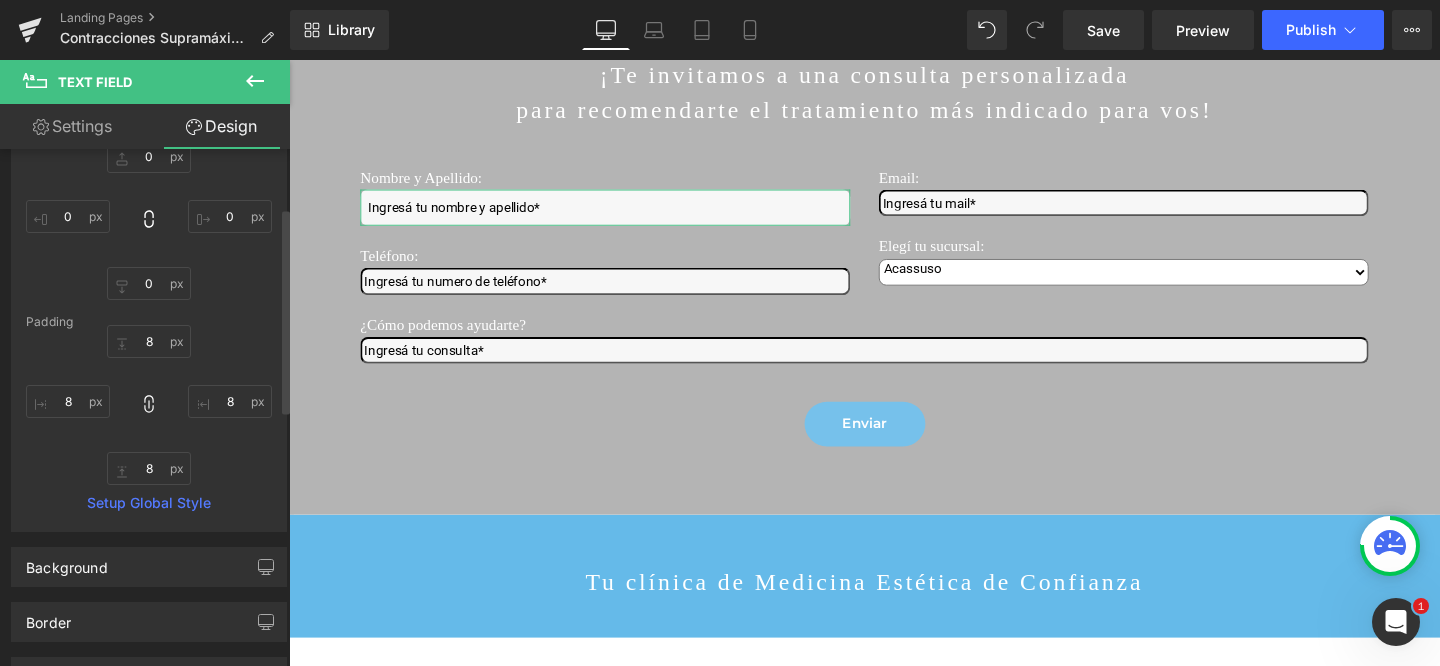 click on "Setup Global Style" at bounding box center [149, 503] 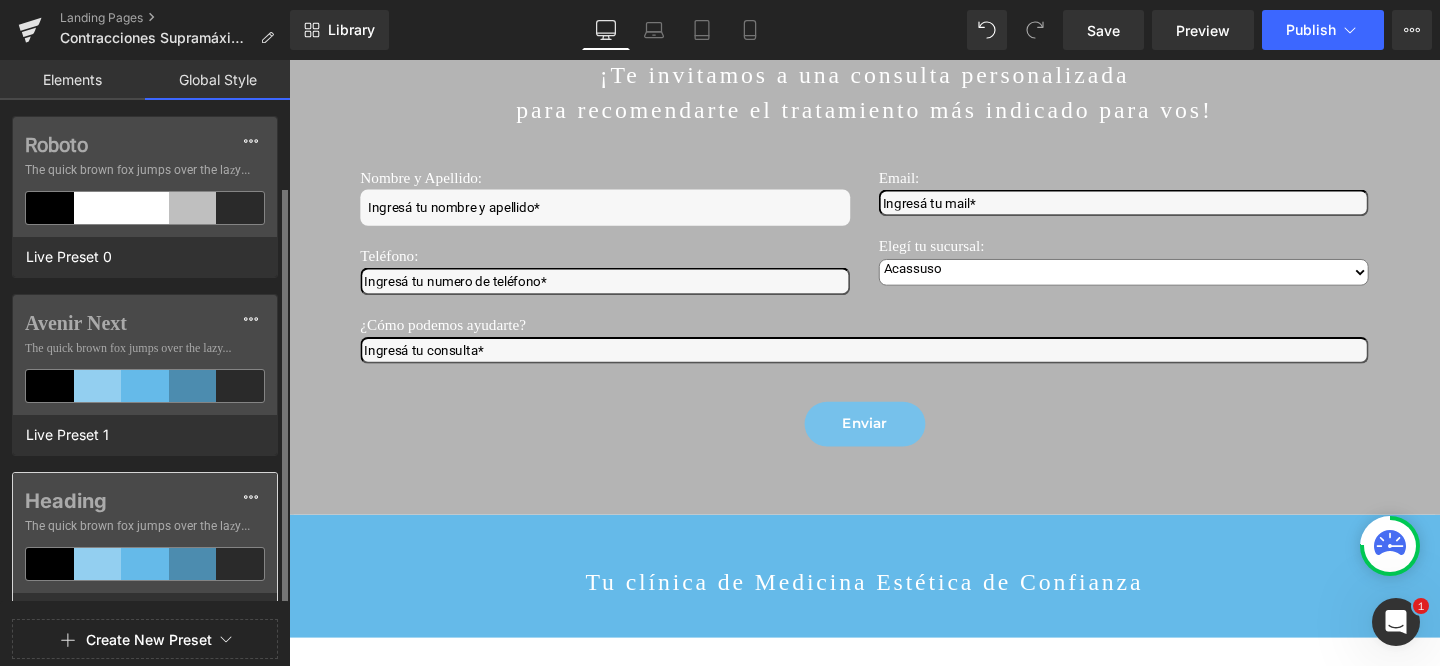 scroll, scrollTop: 38, scrollLeft: 0, axis: vertical 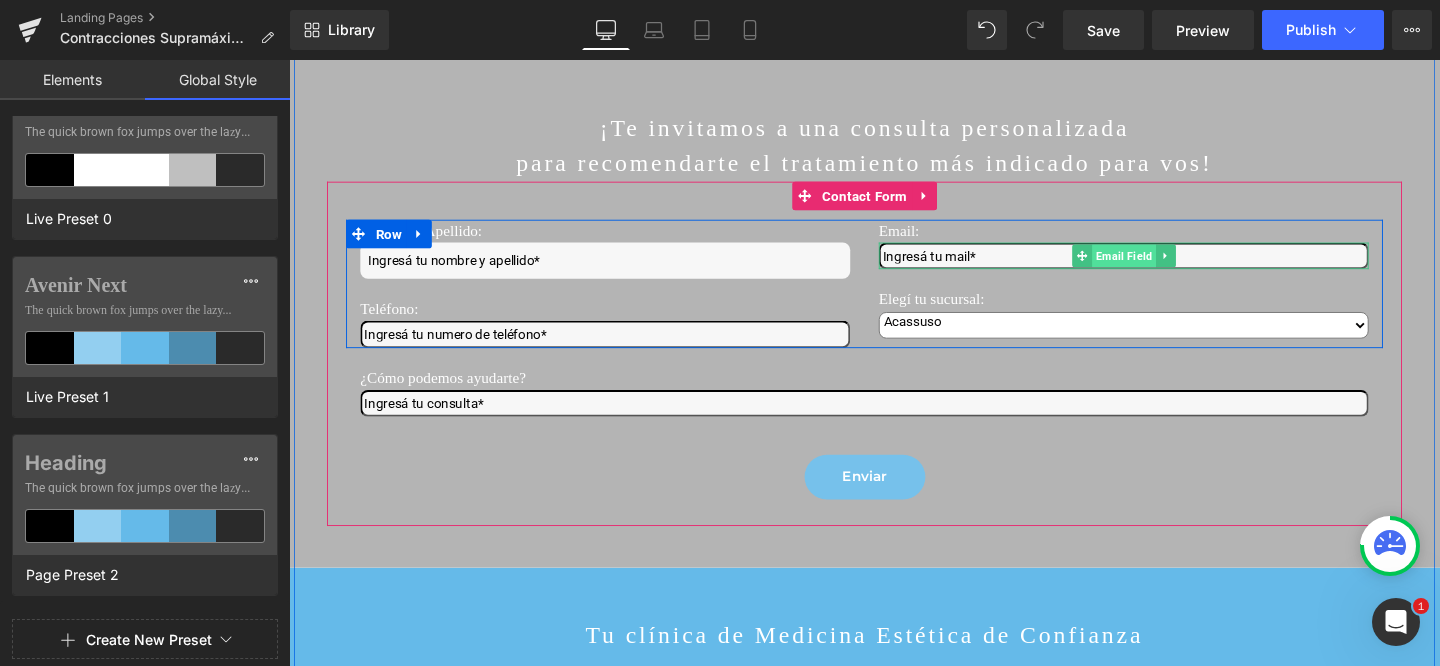 click on "Email Field" at bounding box center (1166, 266) 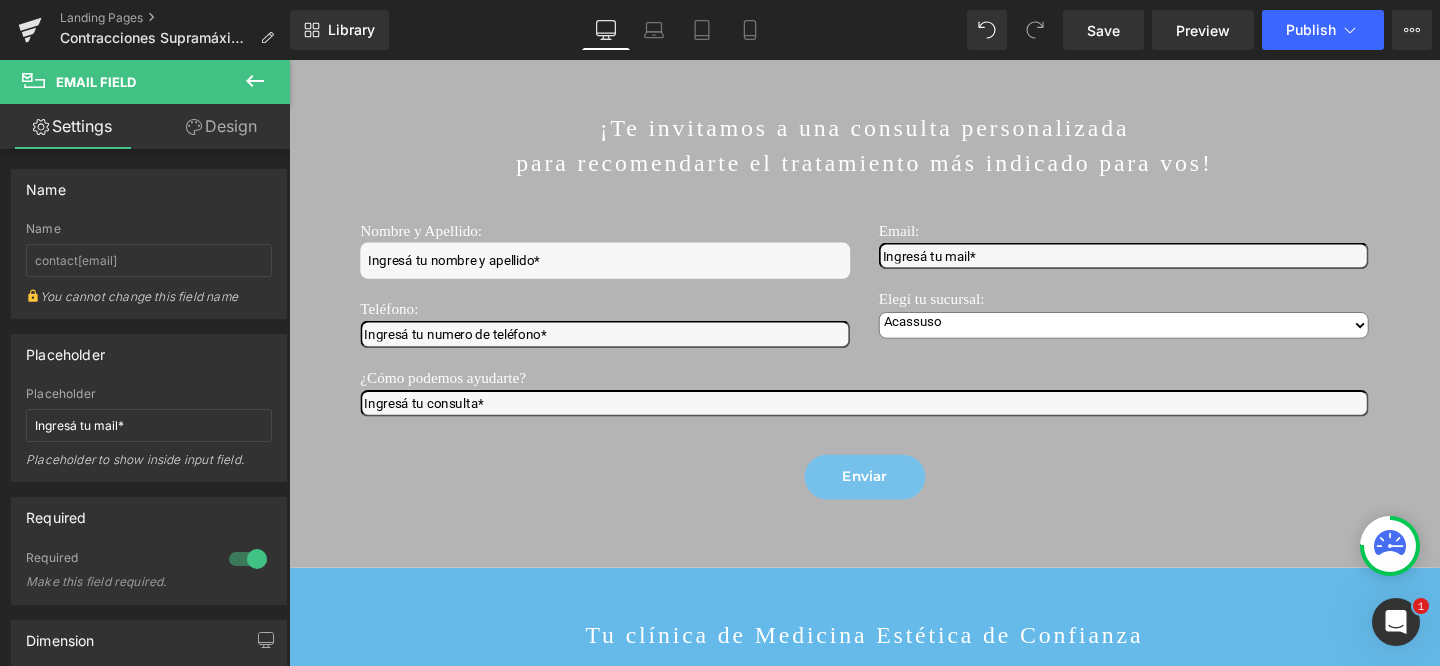 click on "Email Field" at bounding box center [96, 82] 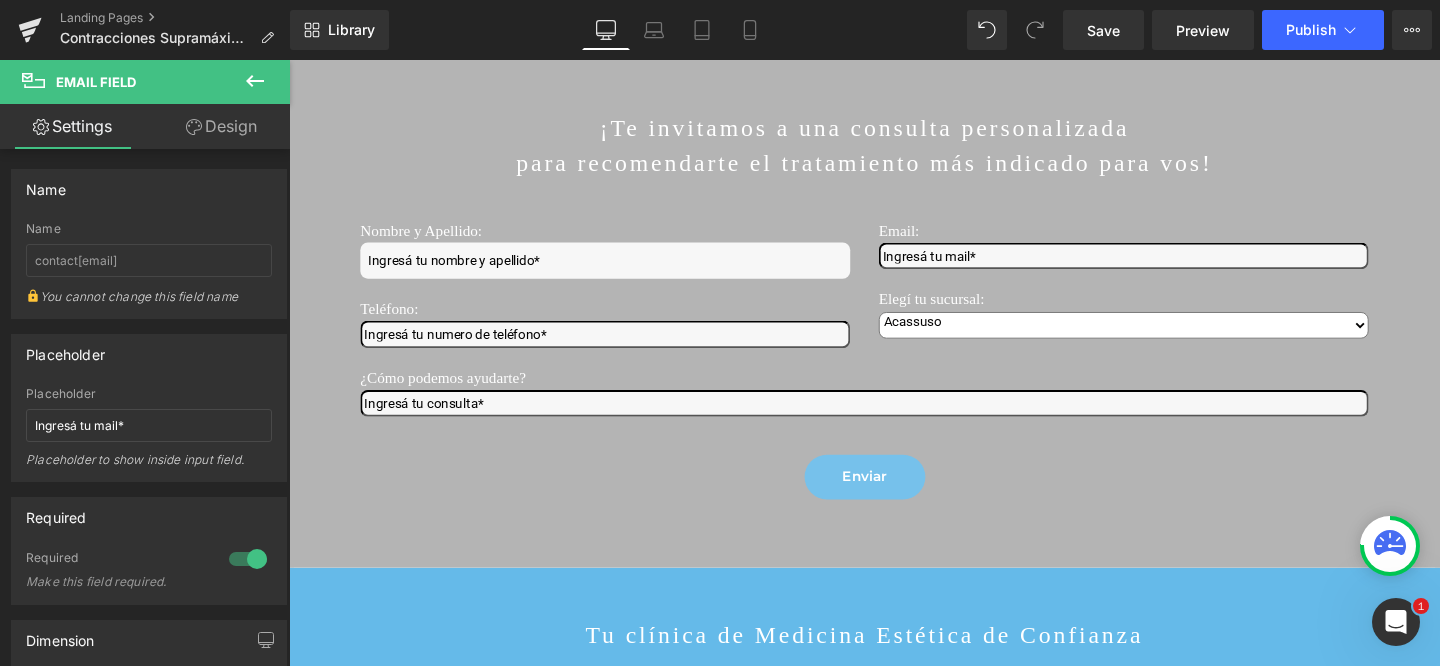 click 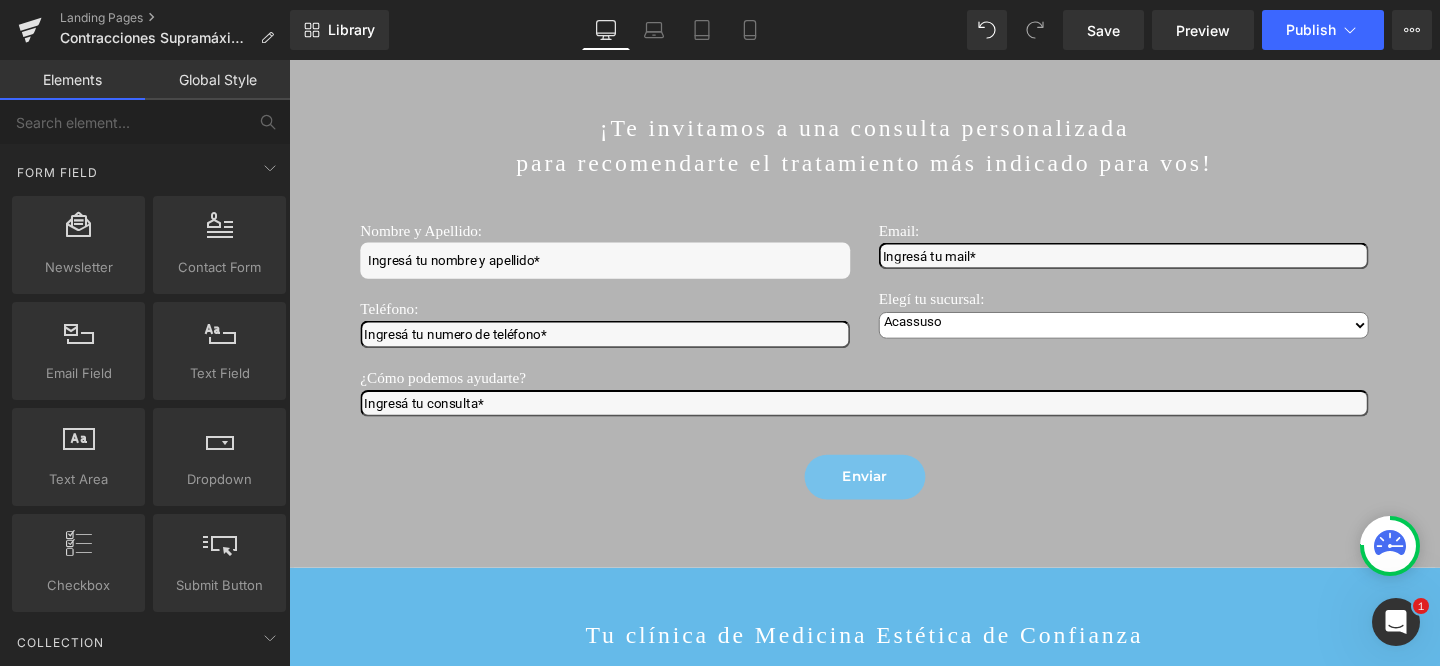 scroll, scrollTop: 2953, scrollLeft: 0, axis: vertical 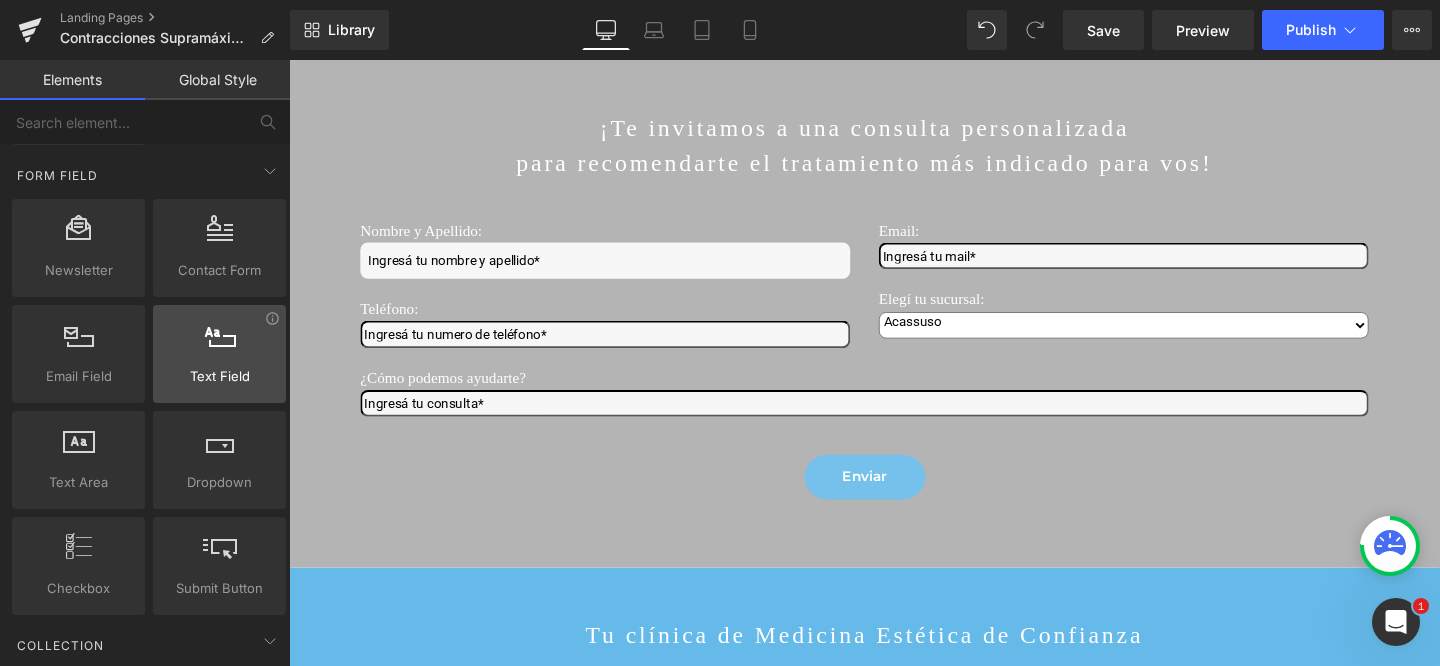 click at bounding box center (219, 343) 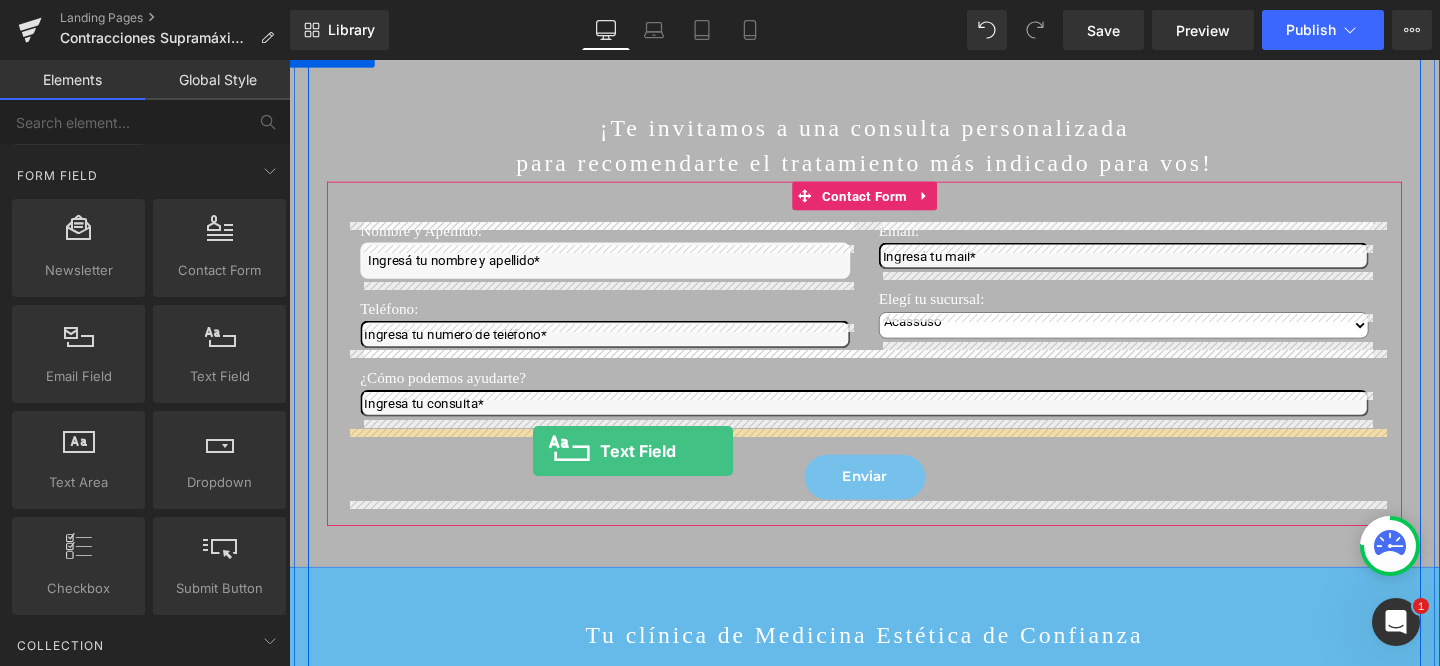 drag, startPoint x: 491, startPoint y: 417, endPoint x: 546, endPoint y: 471, distance: 77.07788 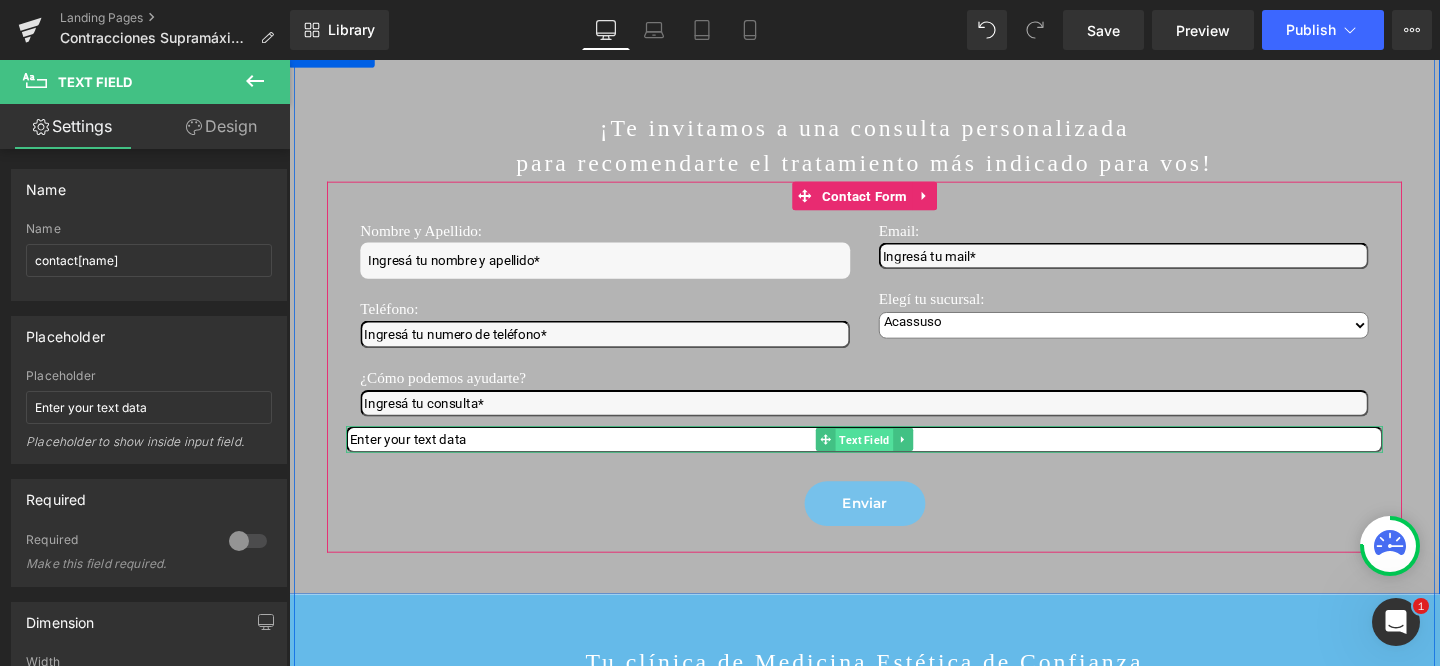 click on "Text Field" at bounding box center [894, 460] 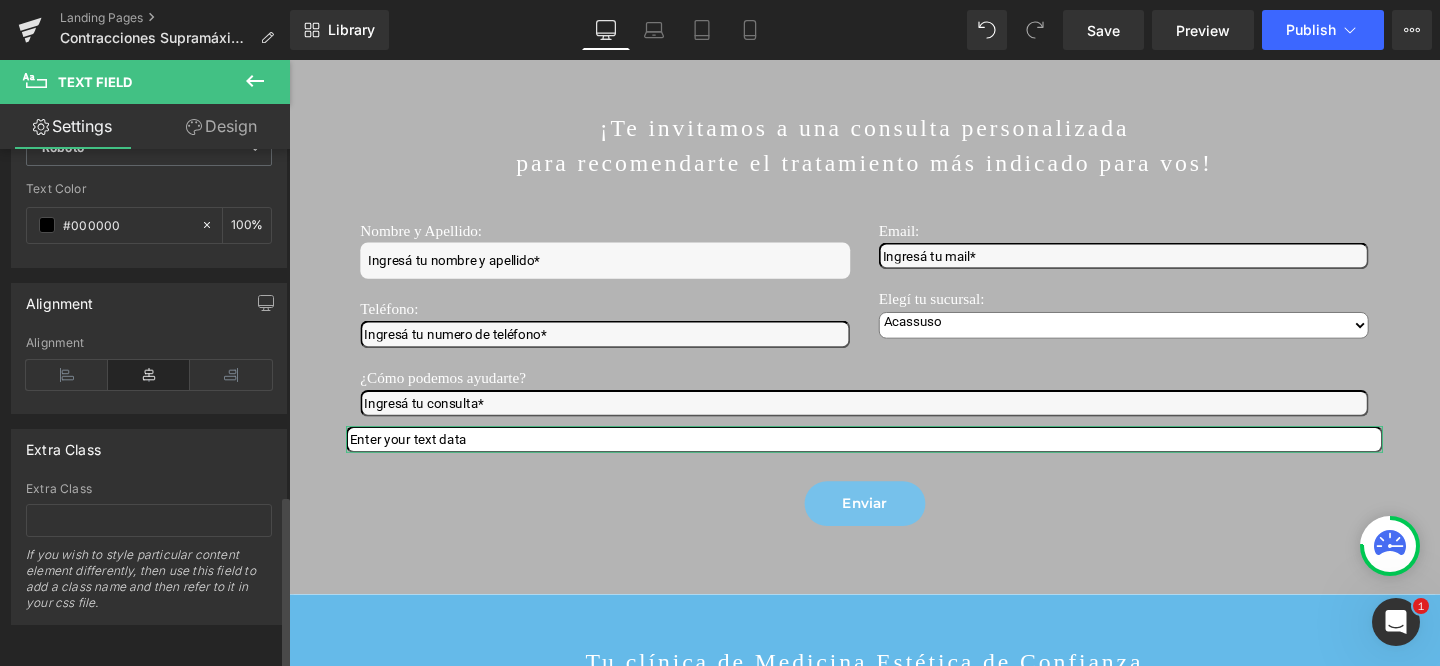 scroll, scrollTop: 0, scrollLeft: 0, axis: both 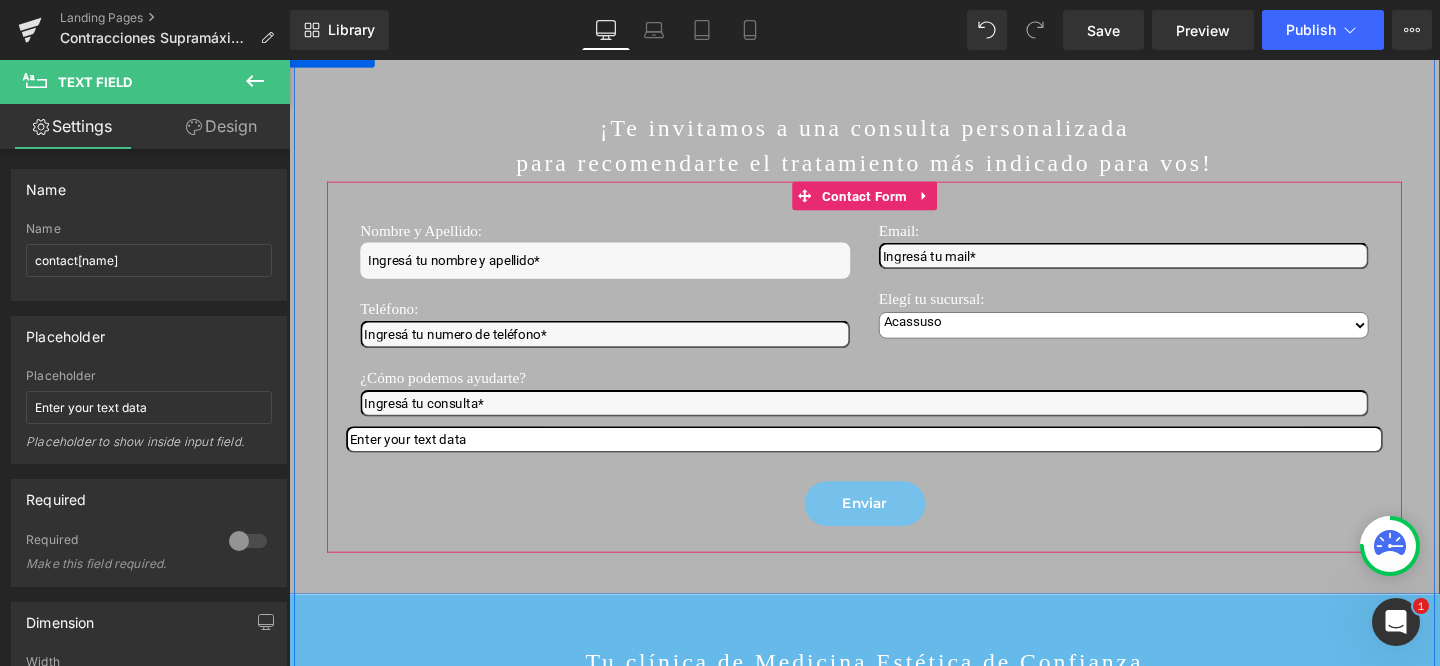 click on "Text Field" at bounding box center [894, 459] 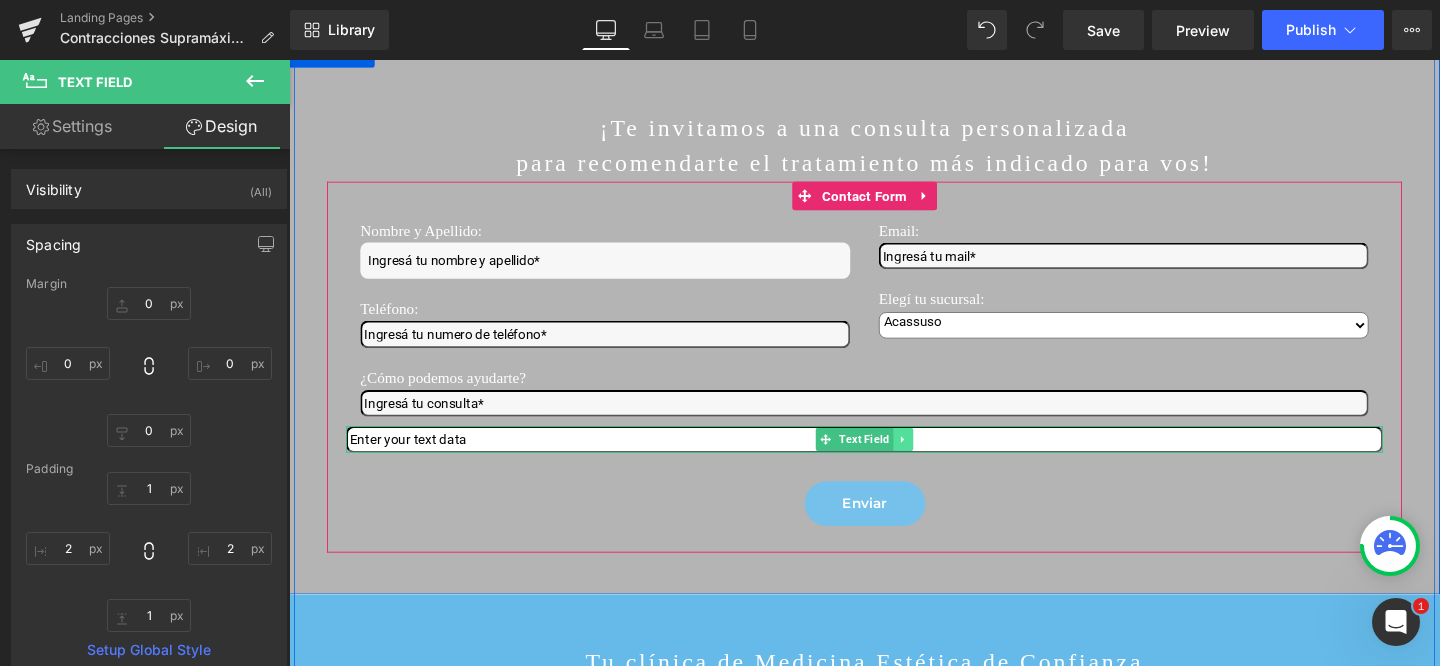 click 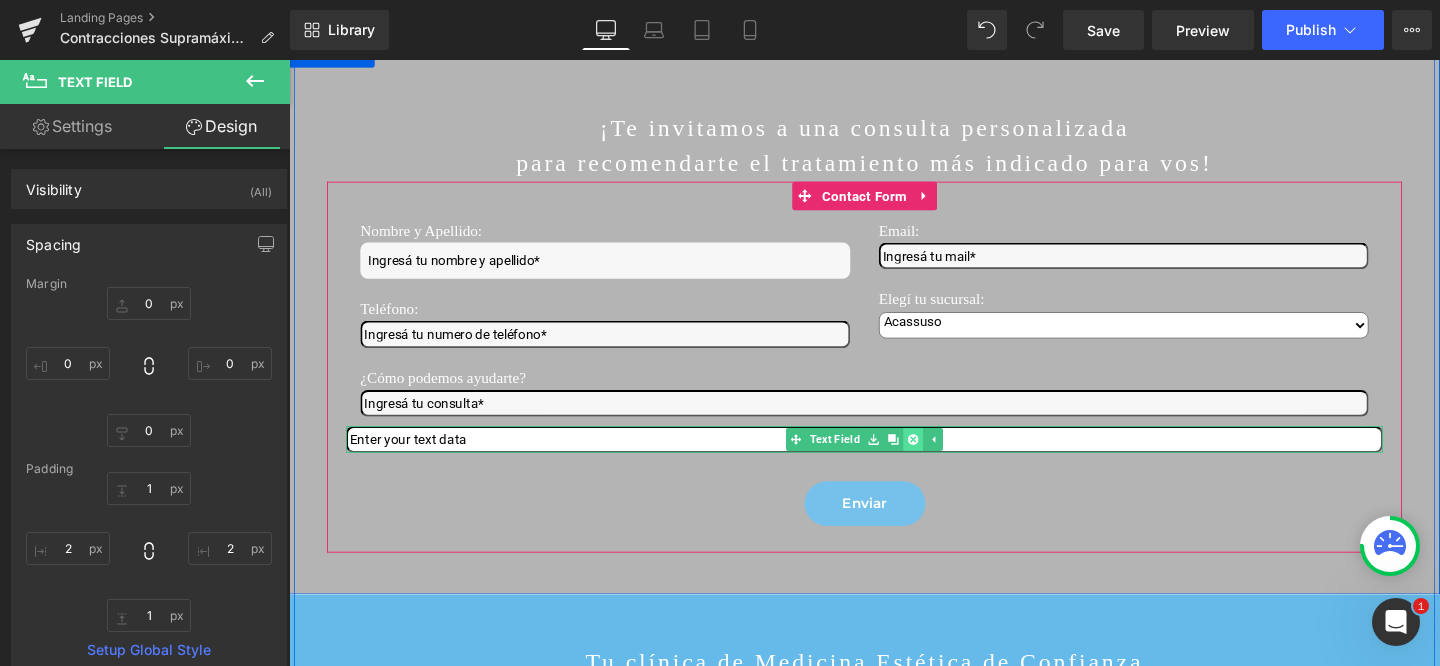 click 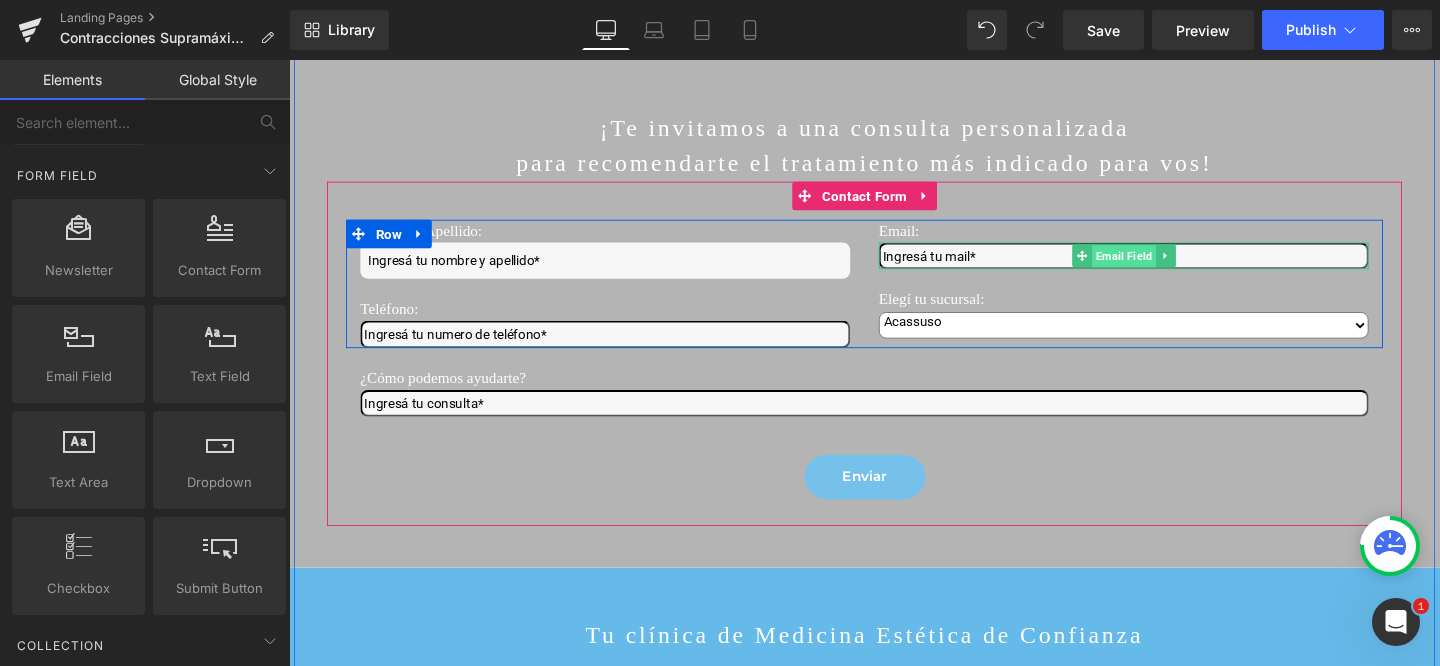 click on "Email Field" at bounding box center (1166, 267) 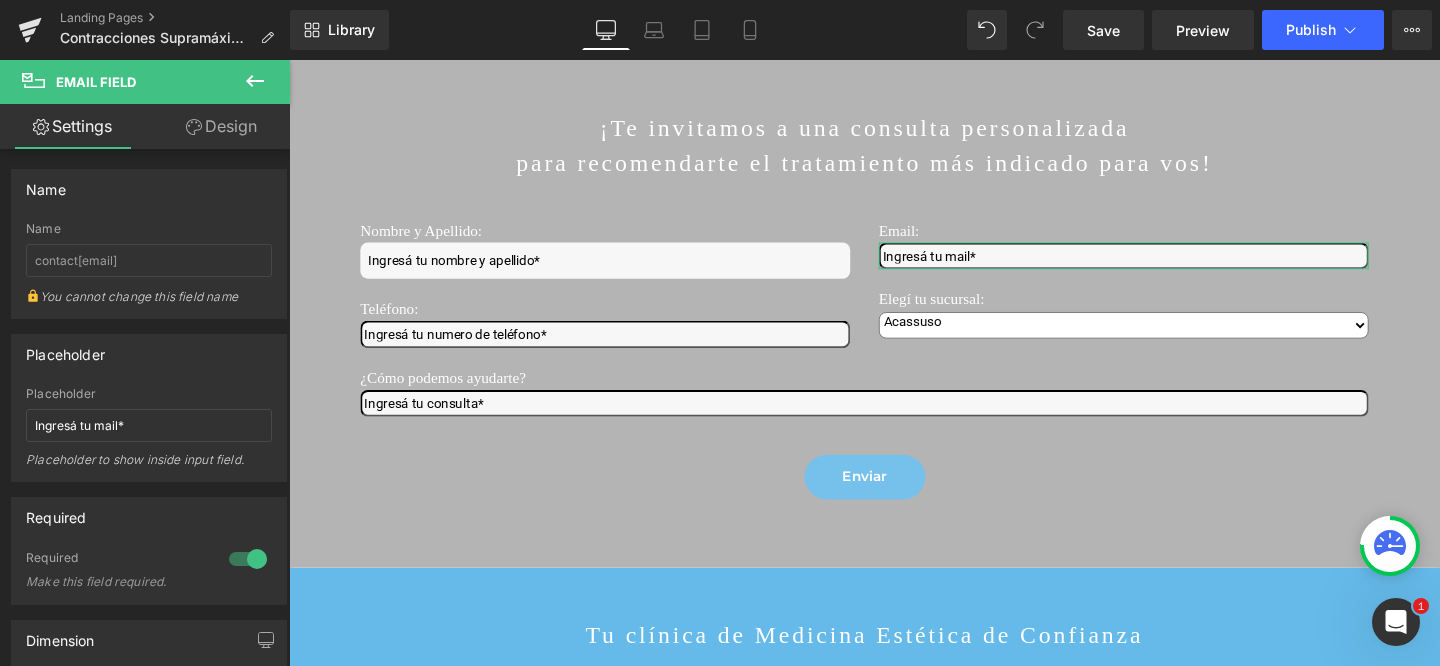 click on "Design" at bounding box center (221, 126) 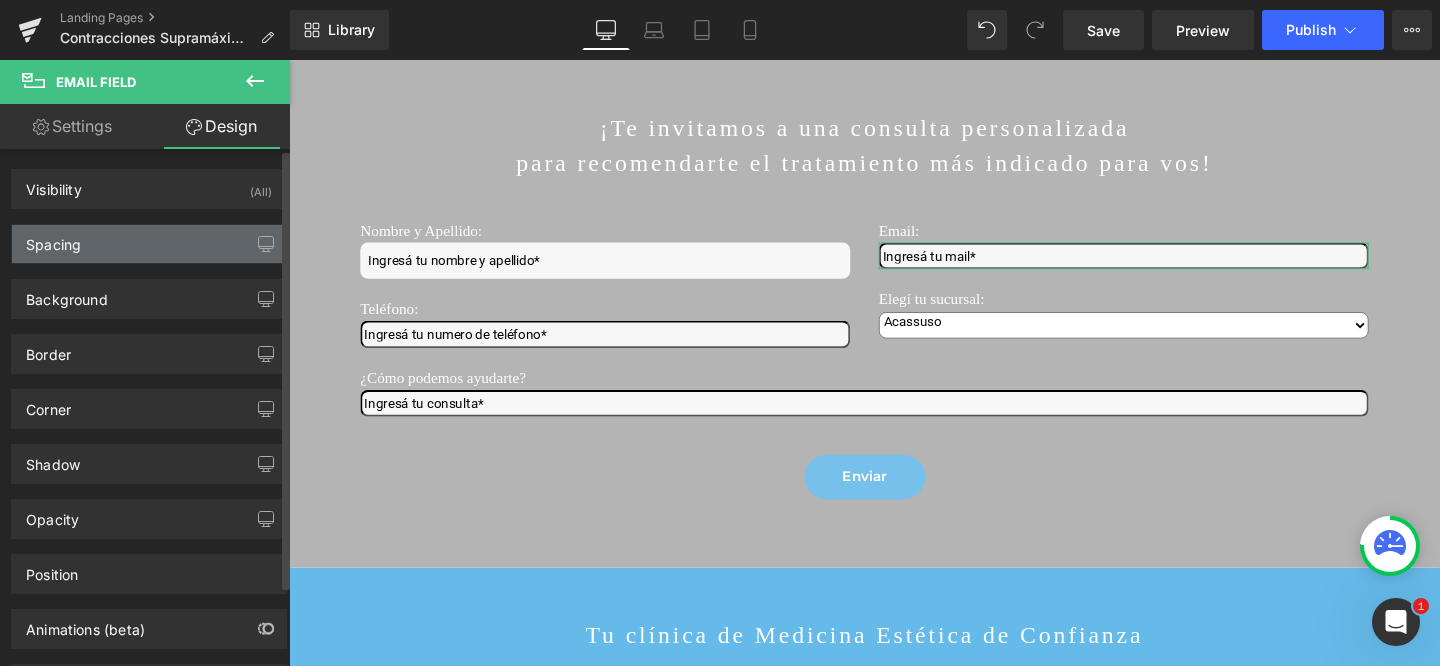 click on "Spacing" at bounding box center [53, 239] 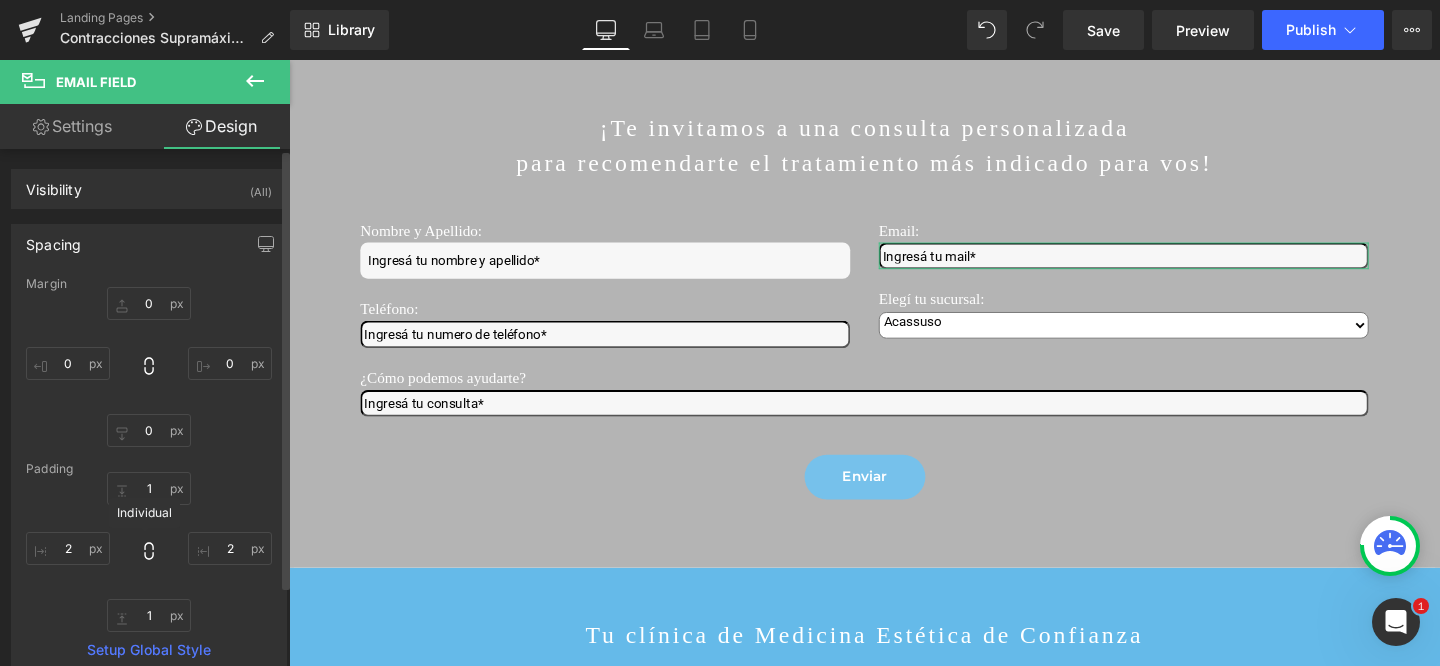 click 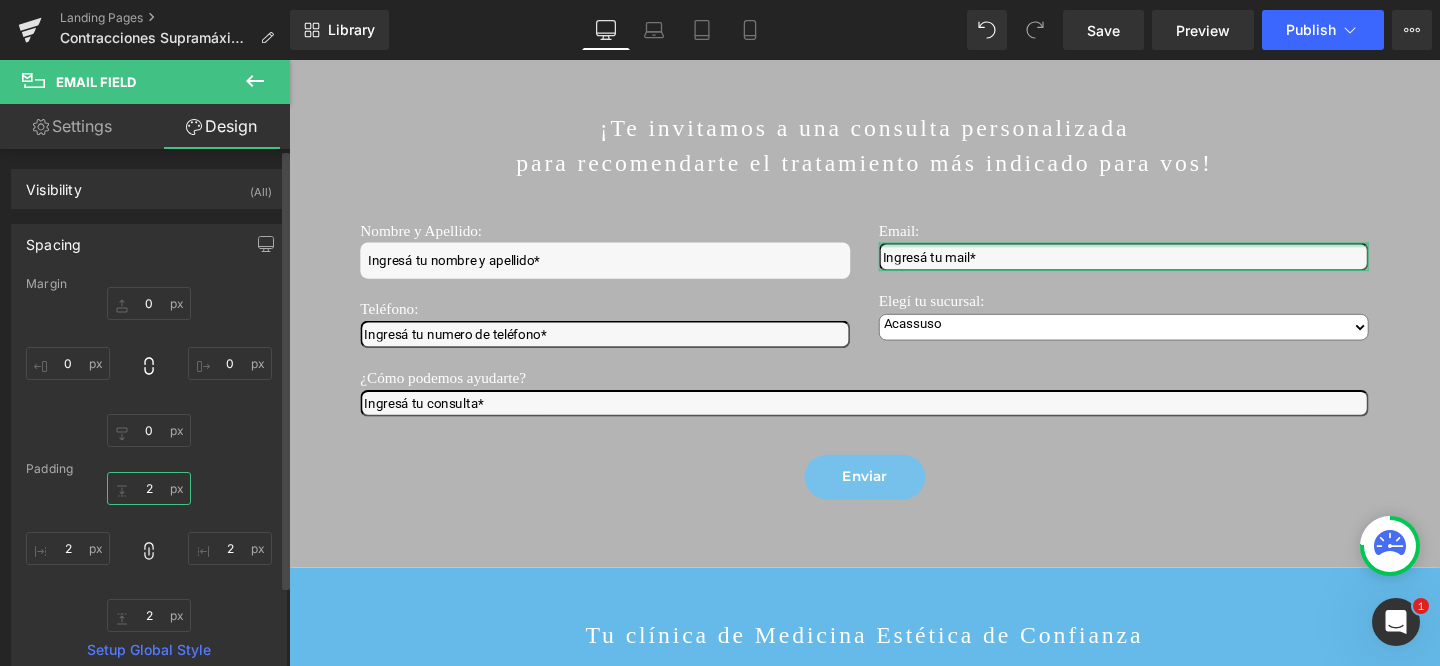 click on "1" at bounding box center [149, 488] 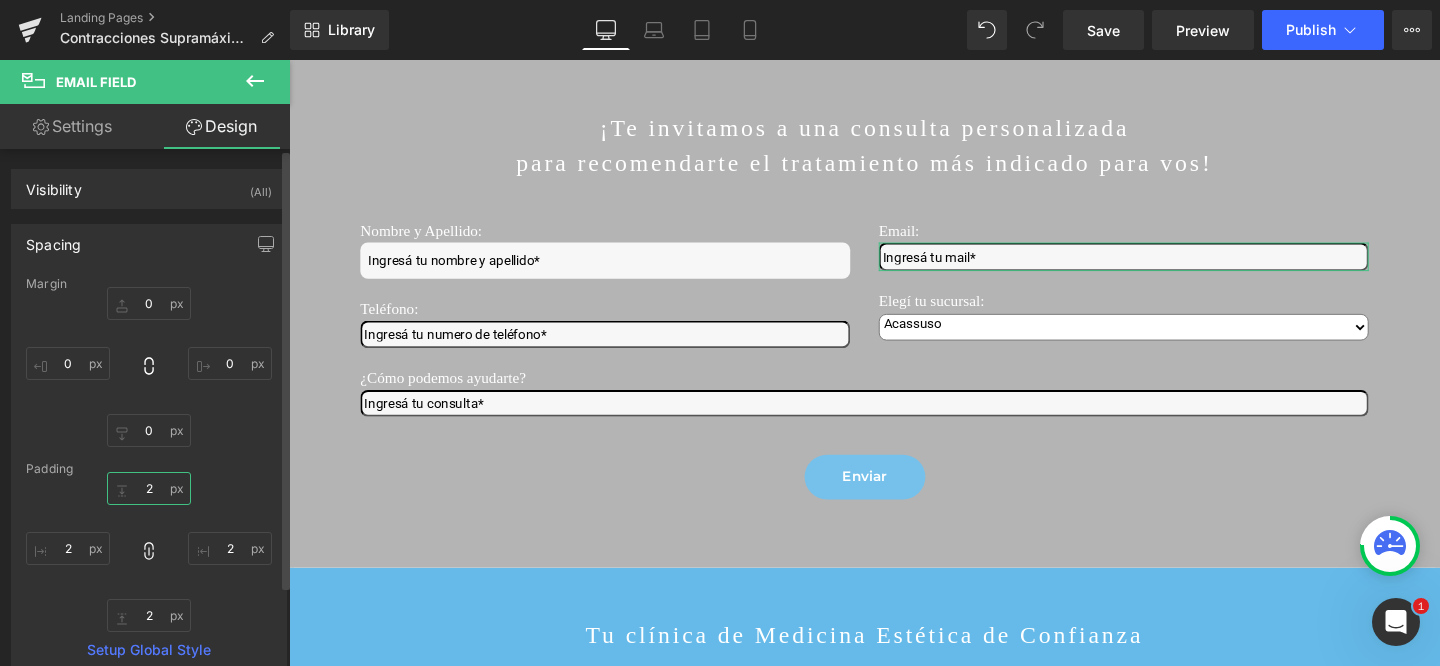 type on "8" 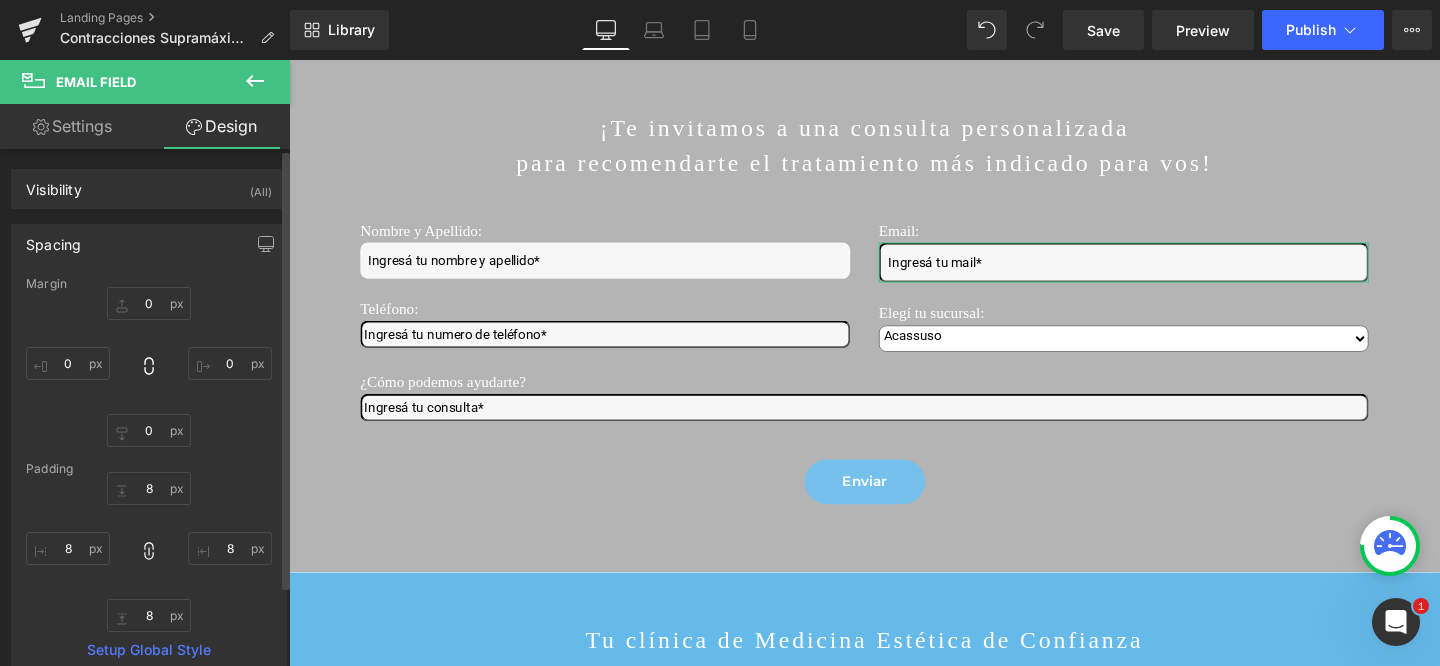 click on "Spacing" at bounding box center [53, 239] 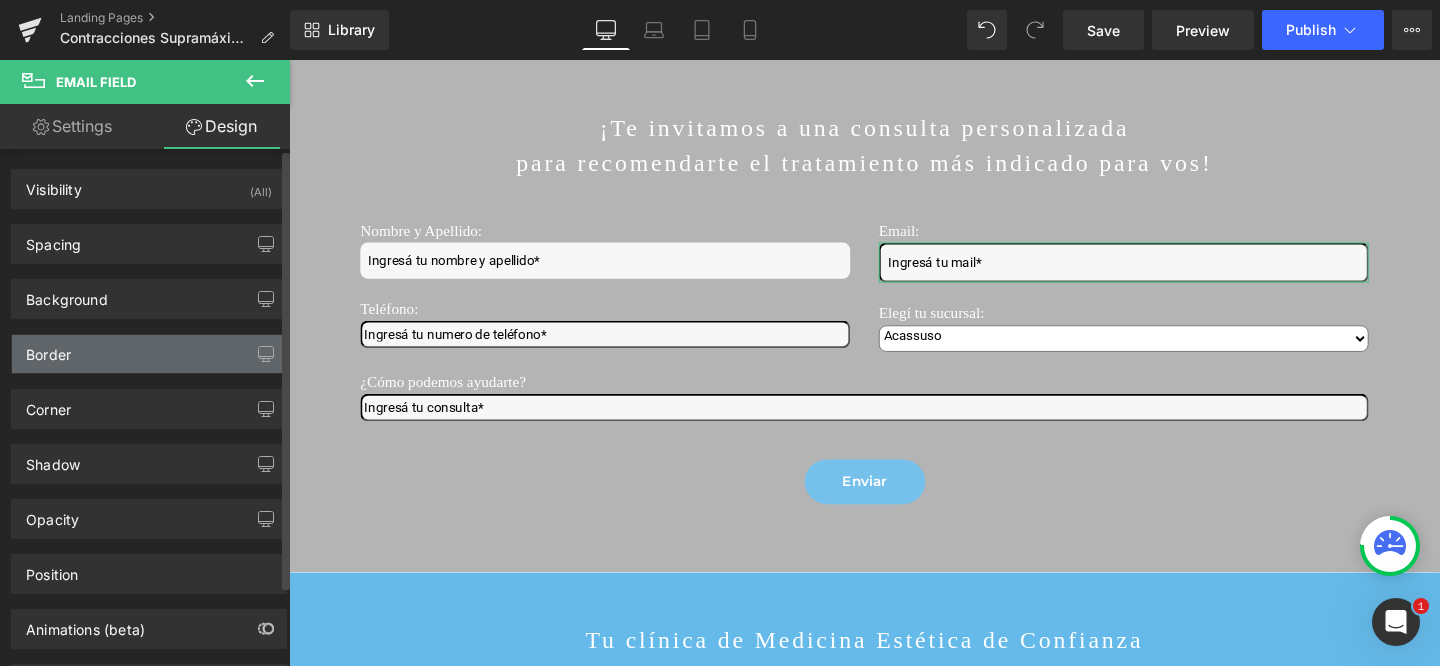 click on "Border" at bounding box center (48, 349) 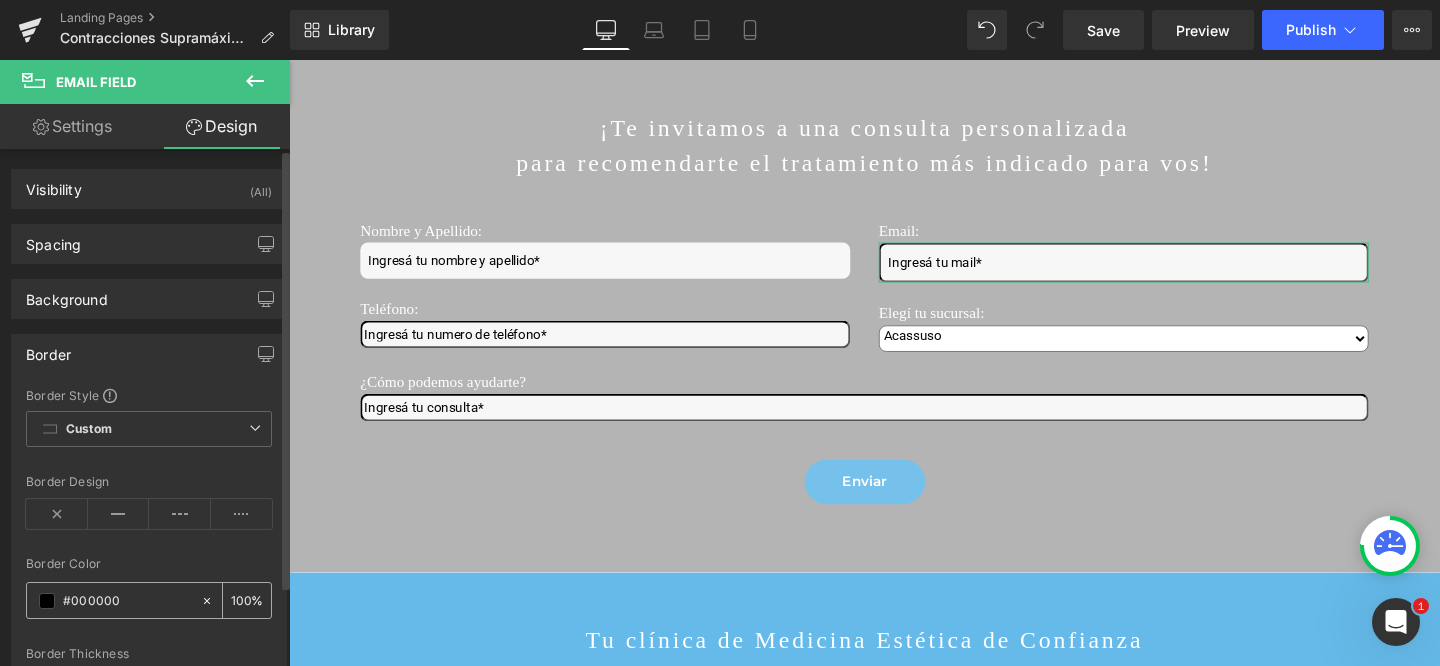 scroll, scrollTop: 170, scrollLeft: 0, axis: vertical 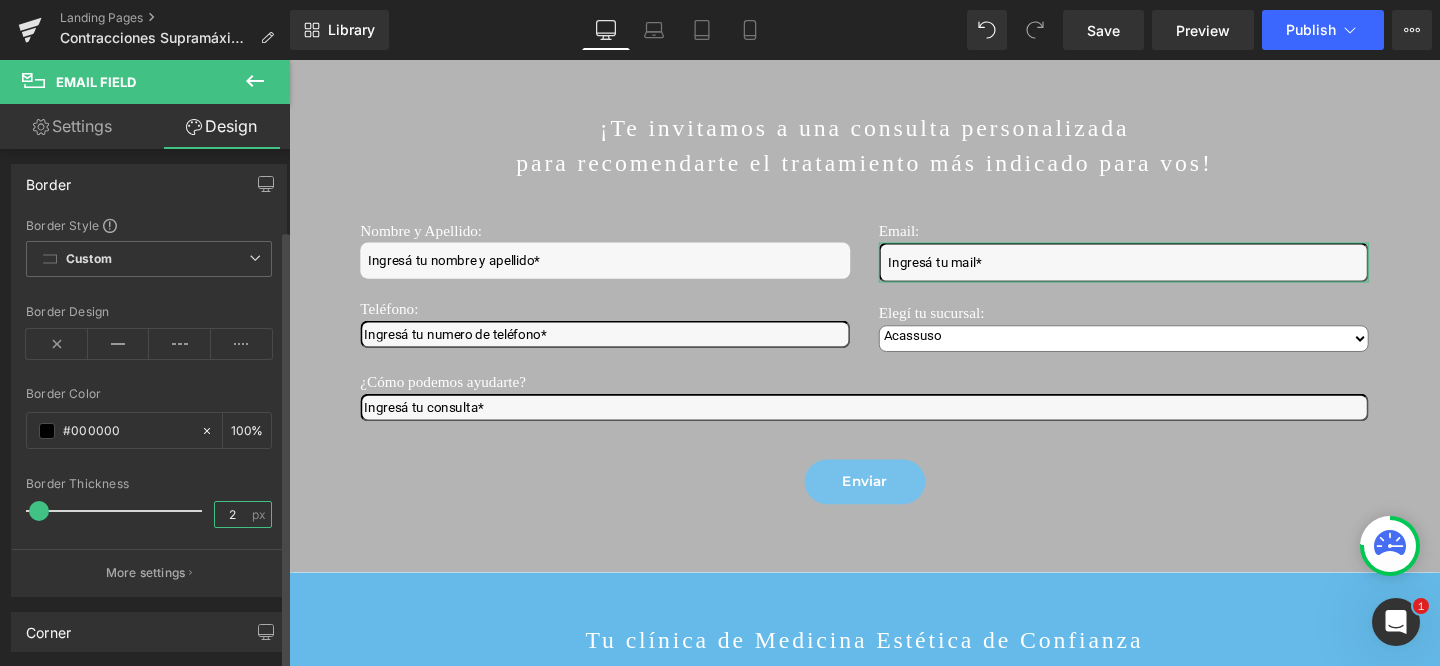 click on "2" at bounding box center [232, 514] 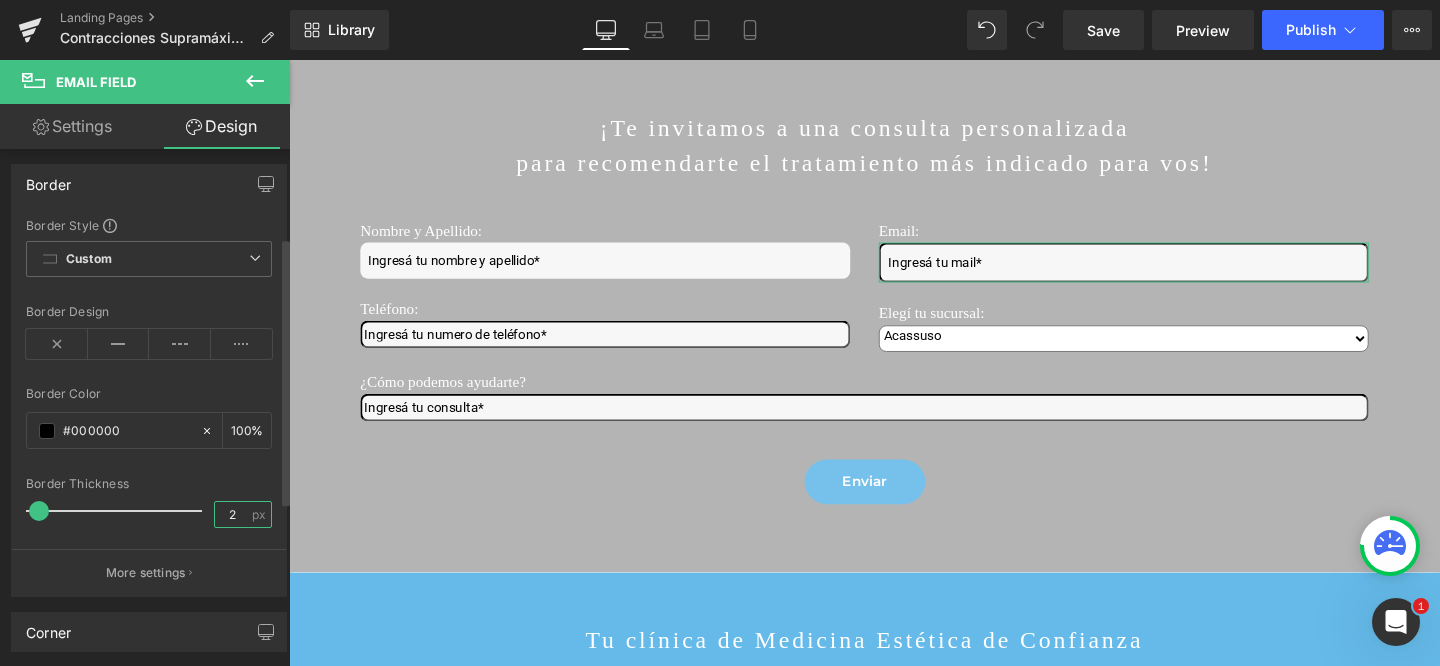 click on "2" at bounding box center [232, 514] 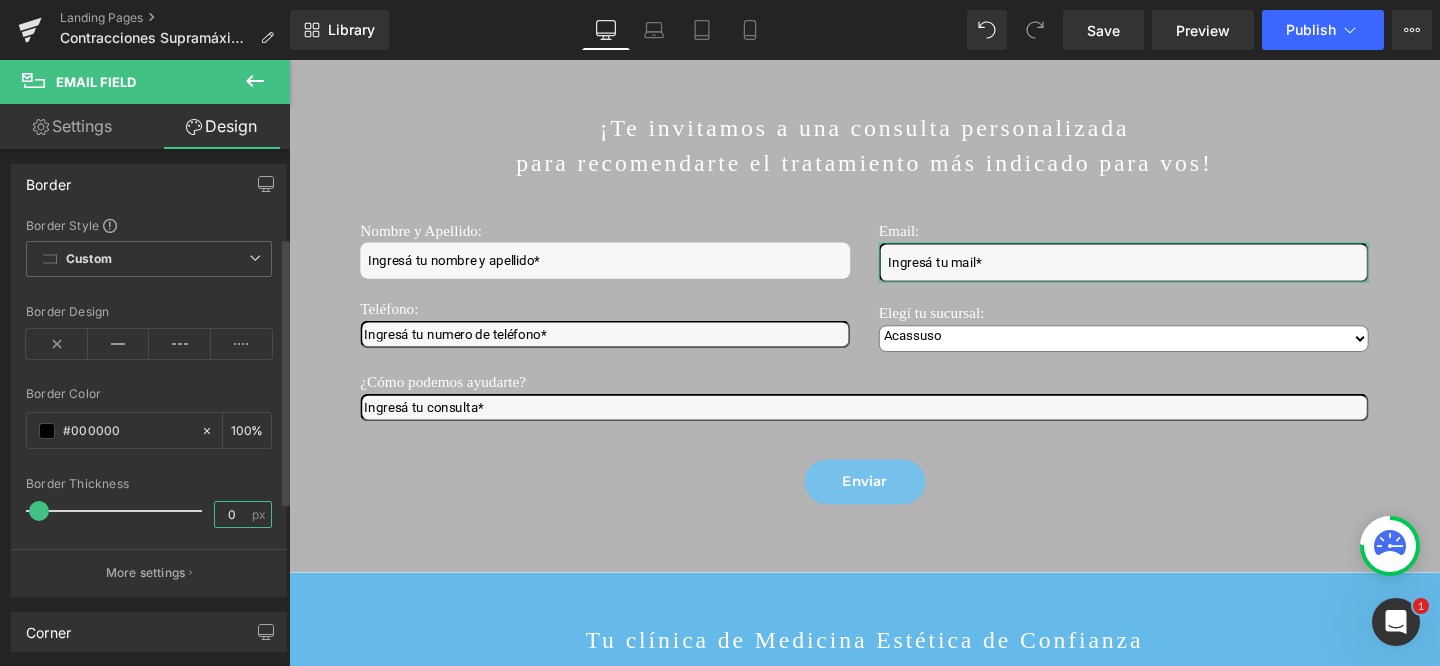 type on "0" 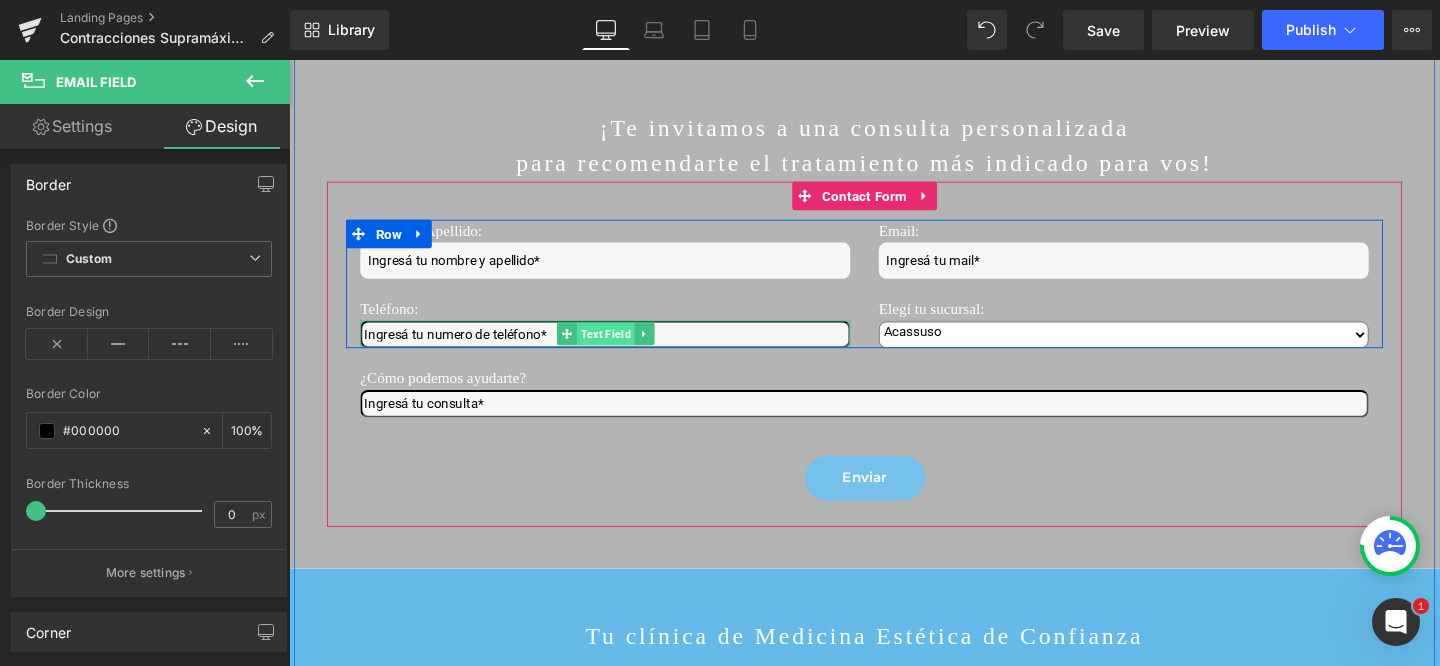 click on "Text Field" at bounding box center [621, 348] 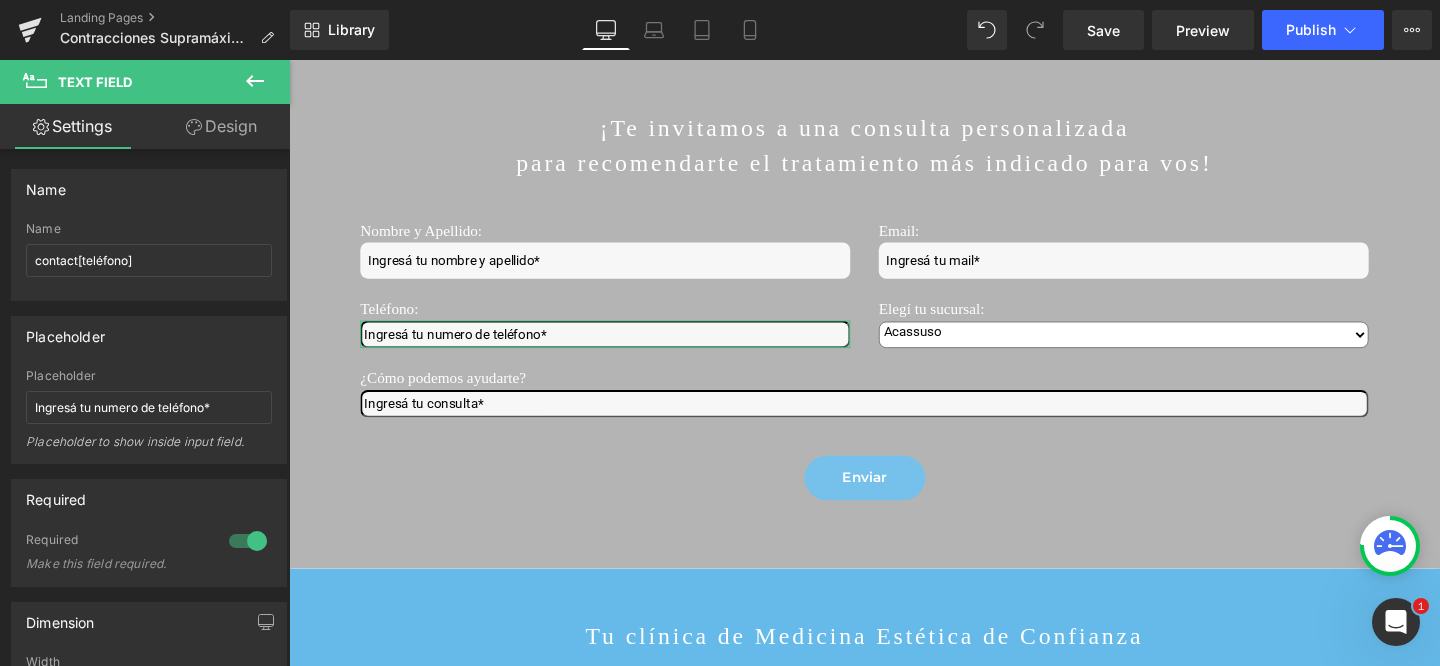 click on "Design" at bounding box center (221, 126) 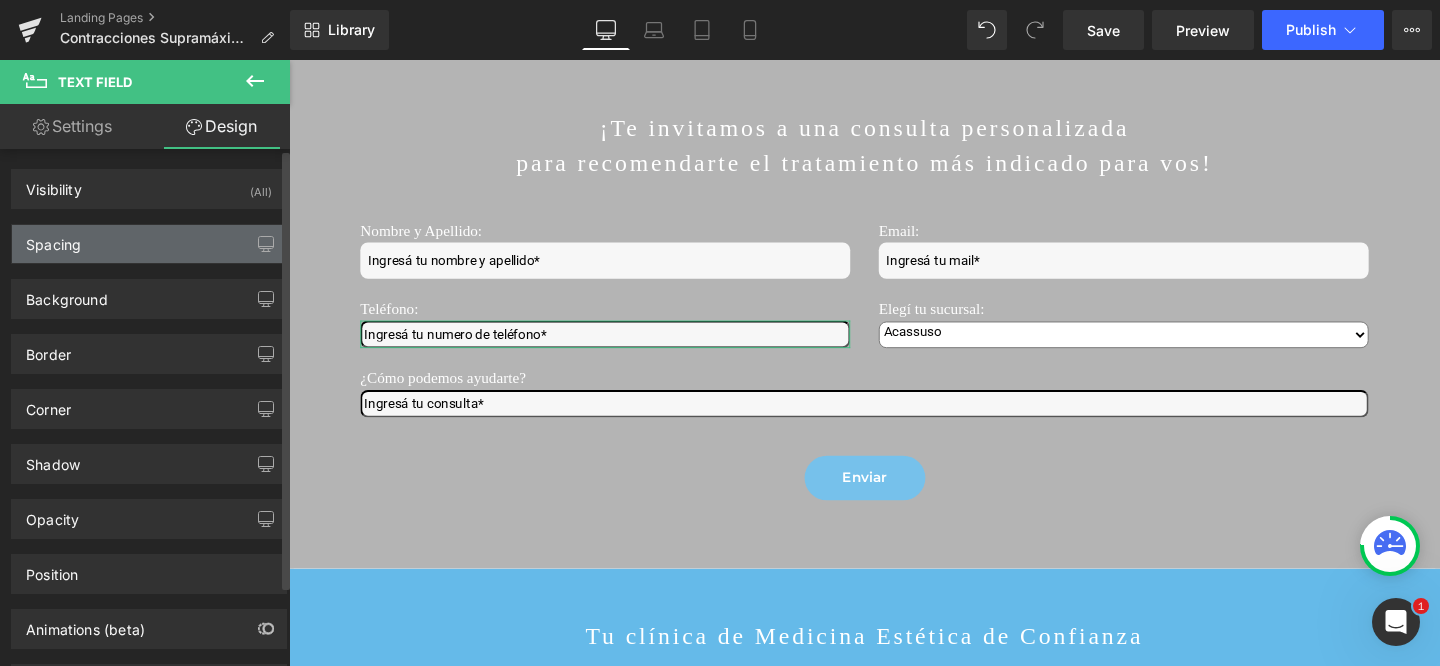 click on "Spacing" at bounding box center [149, 244] 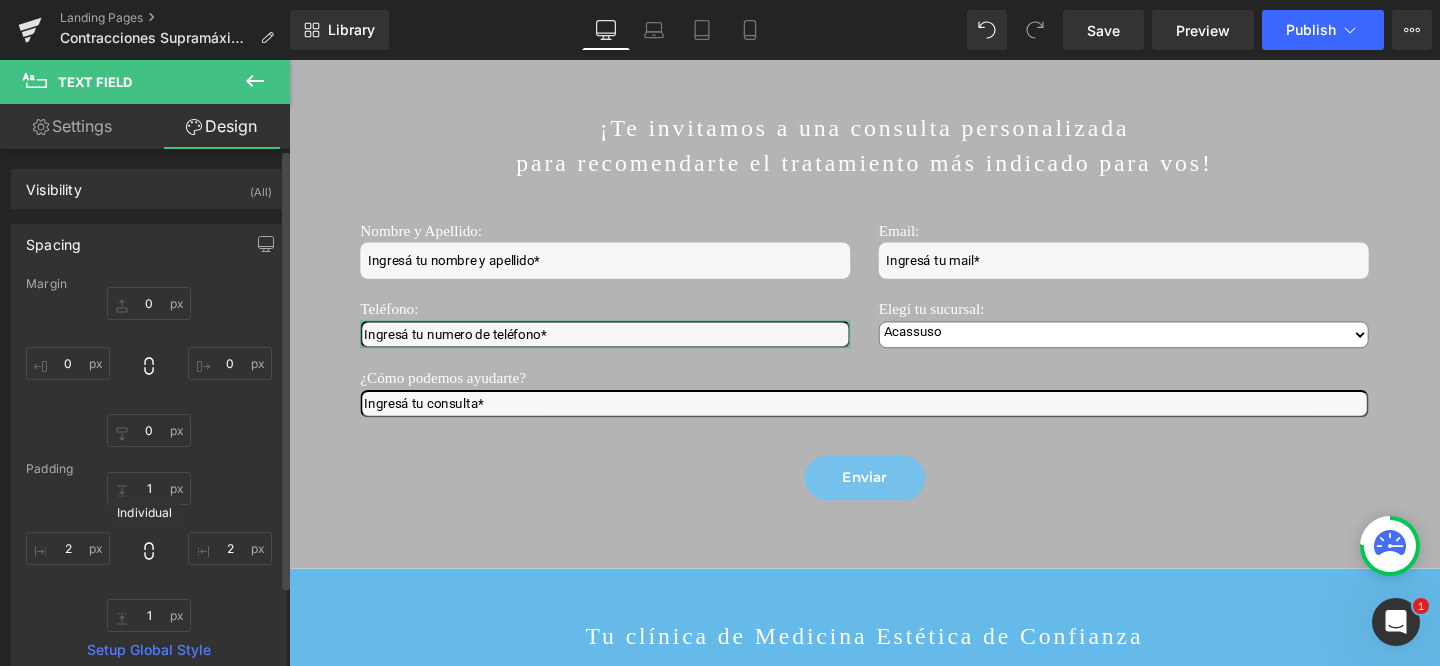 click 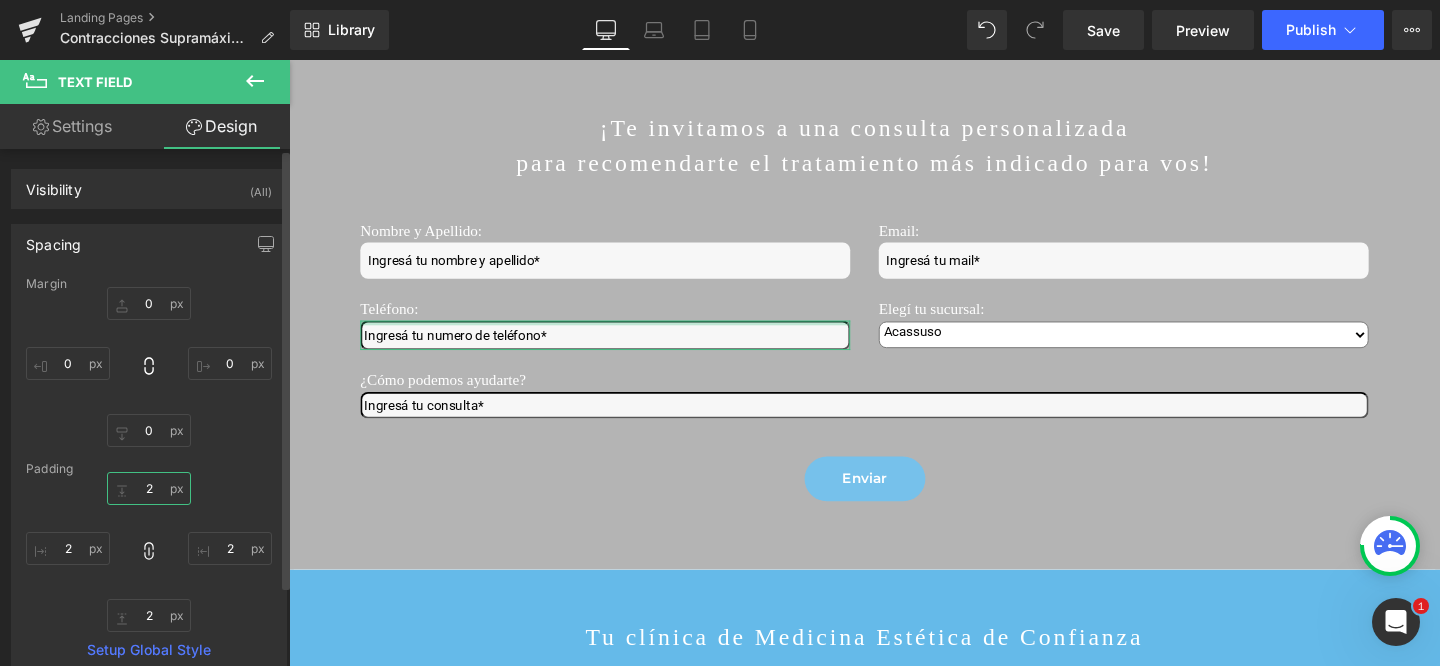 click on "1" at bounding box center [149, 488] 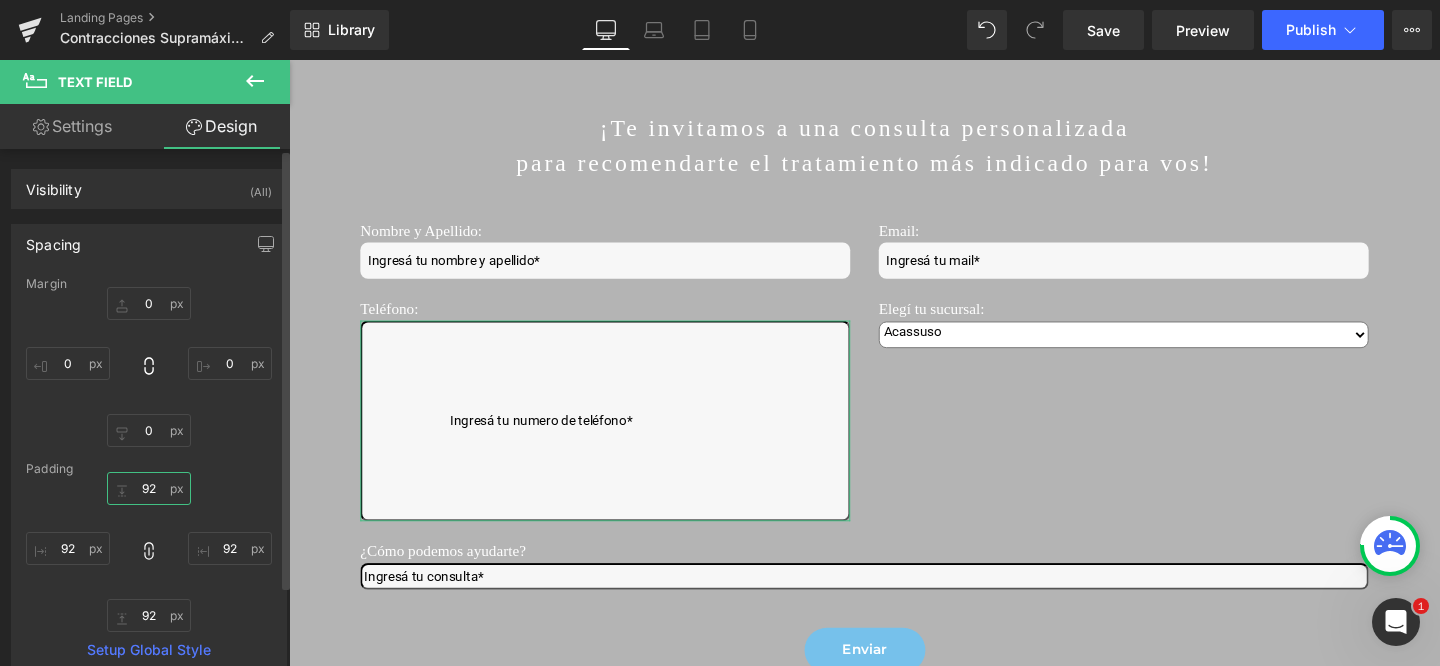 type on "9" 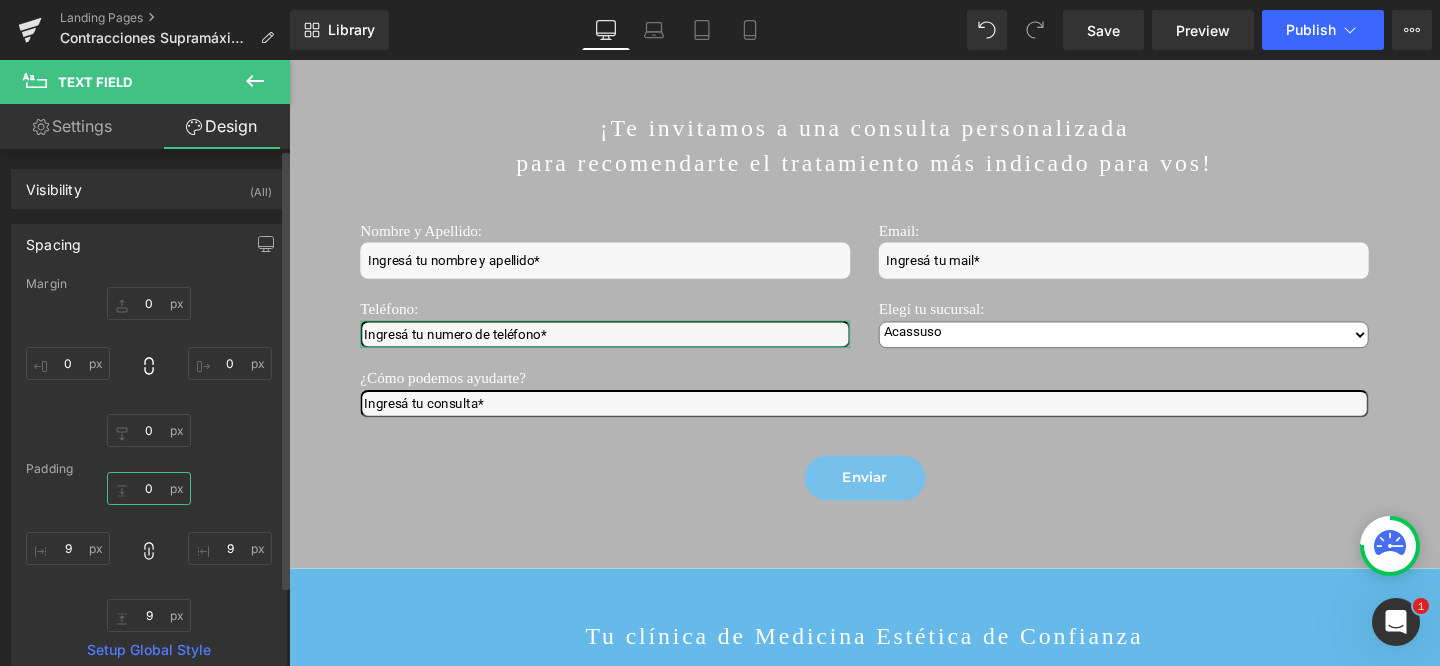 type on "8" 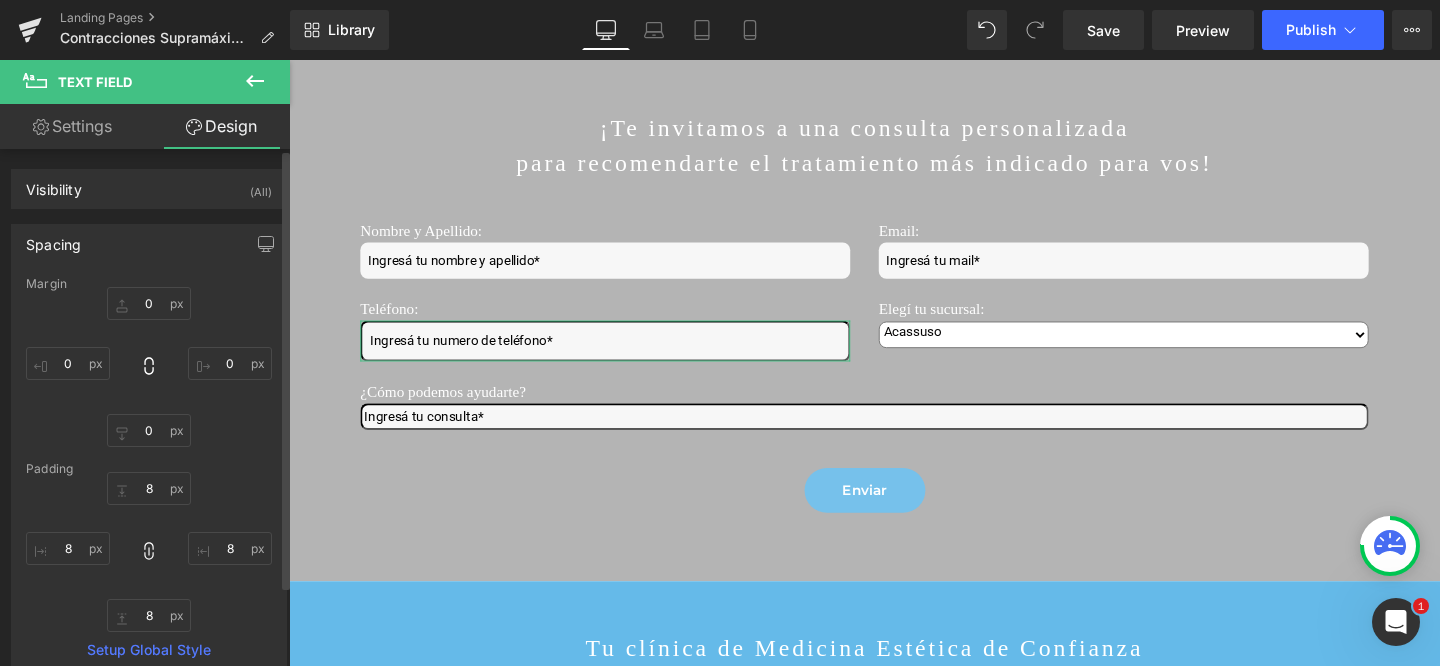 click on "Spacing" at bounding box center (53, 239) 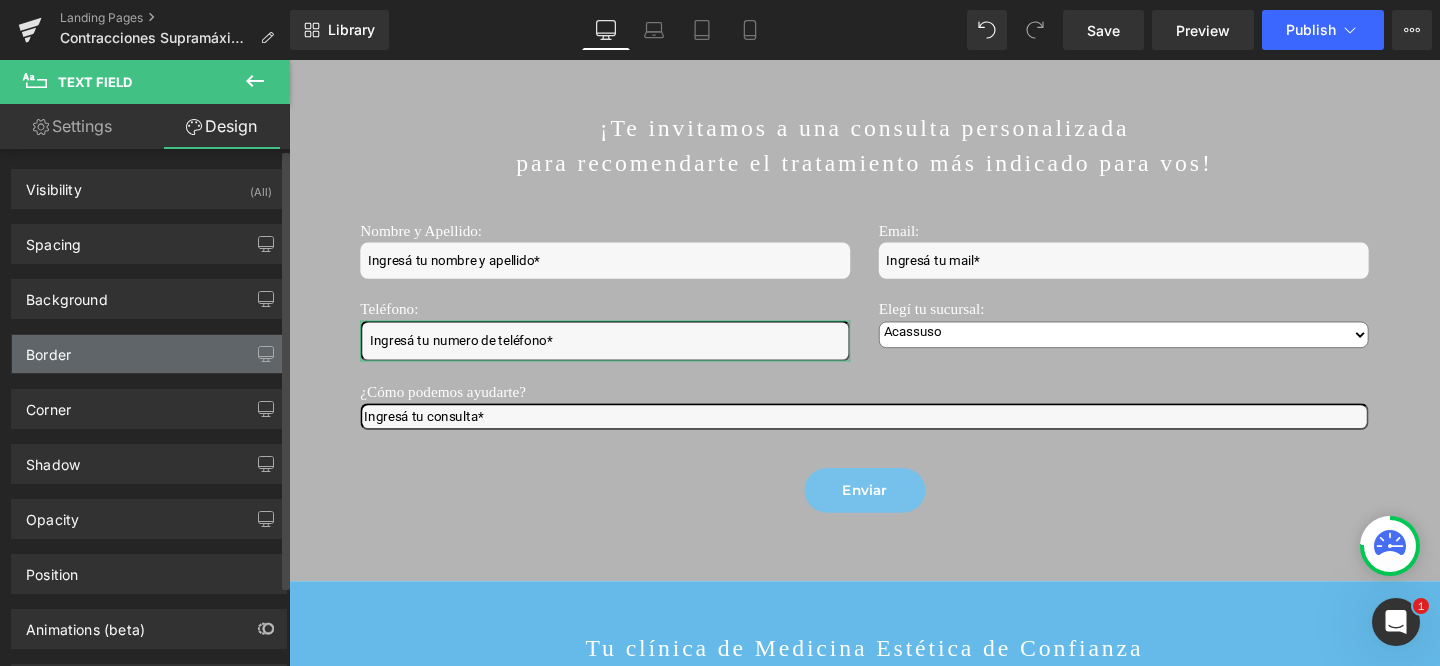 click on "Border" at bounding box center (48, 349) 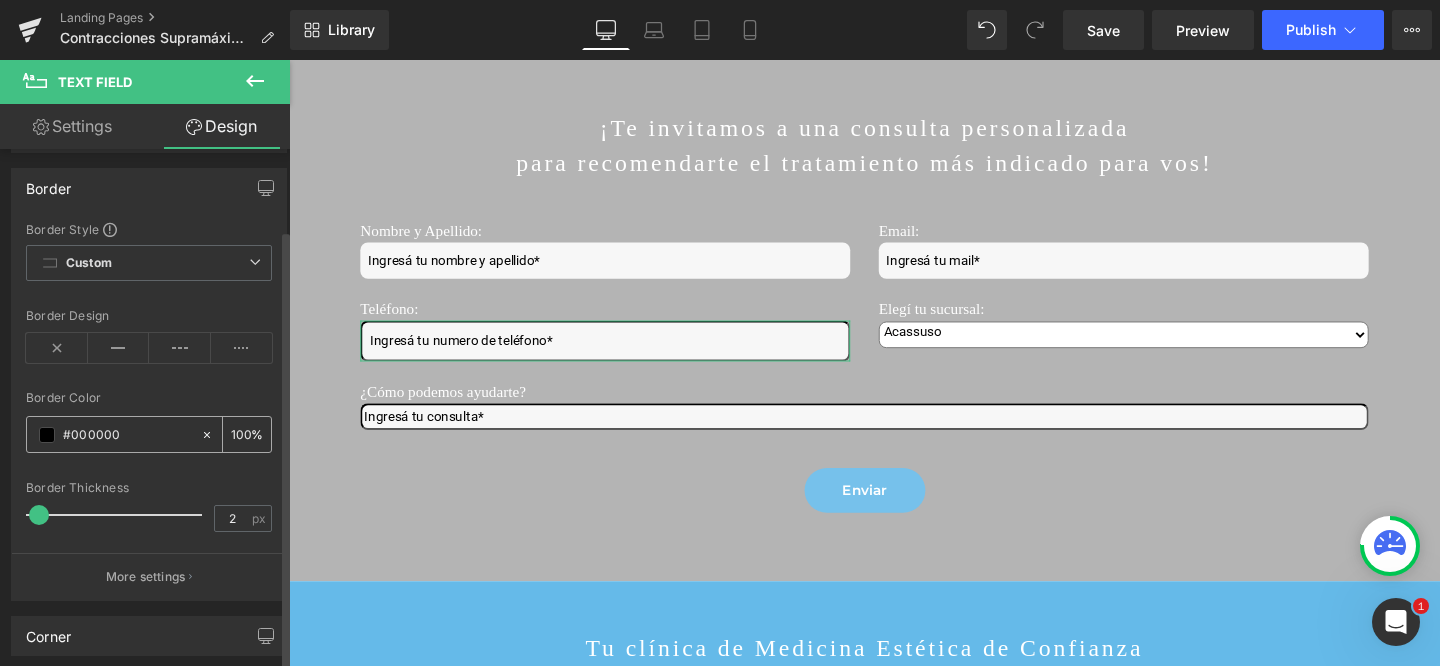 scroll, scrollTop: 165, scrollLeft: 0, axis: vertical 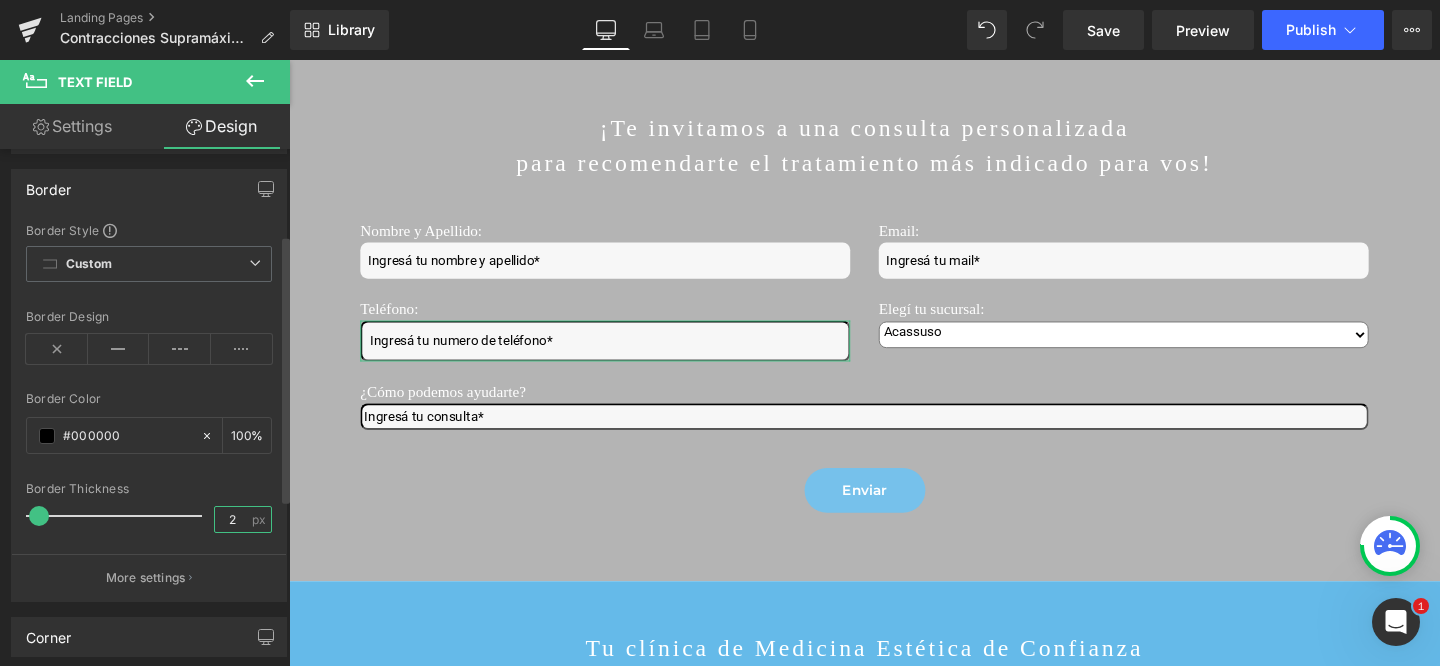click on "2" at bounding box center [232, 519] 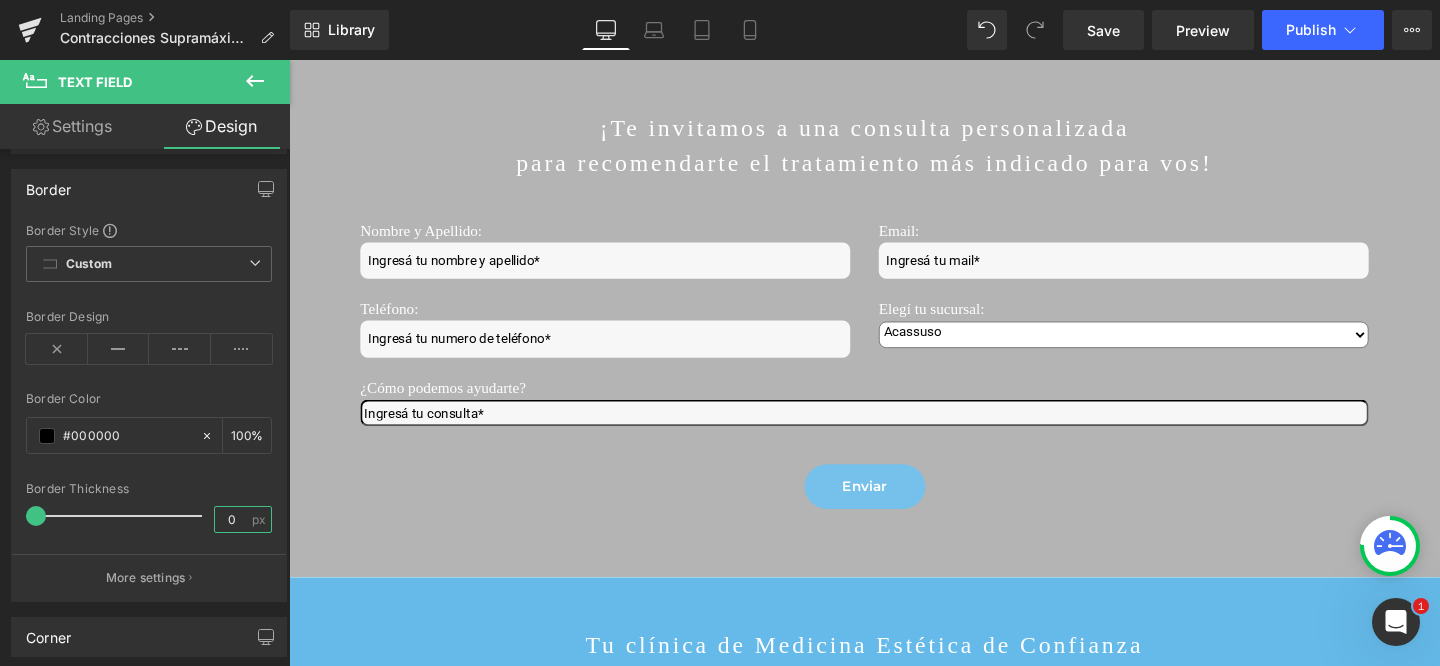 type on "0" 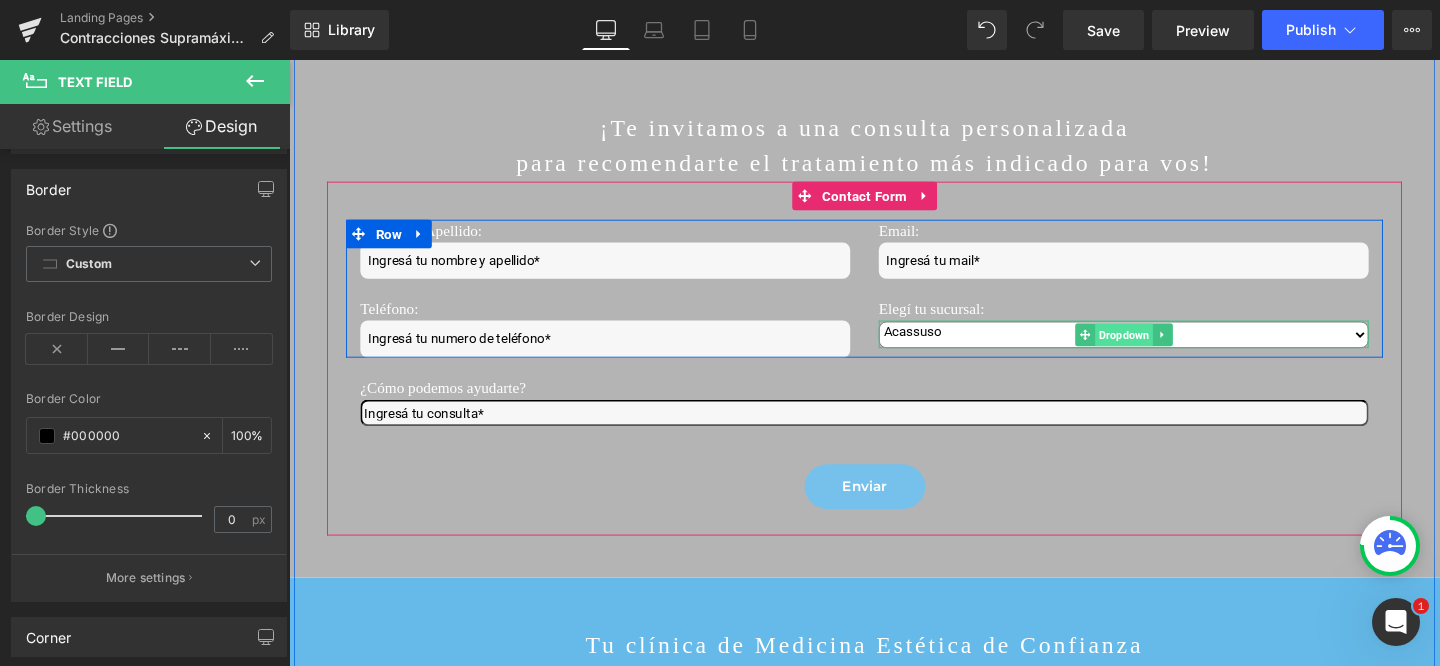 click on "Dropdown" at bounding box center (1166, 349) 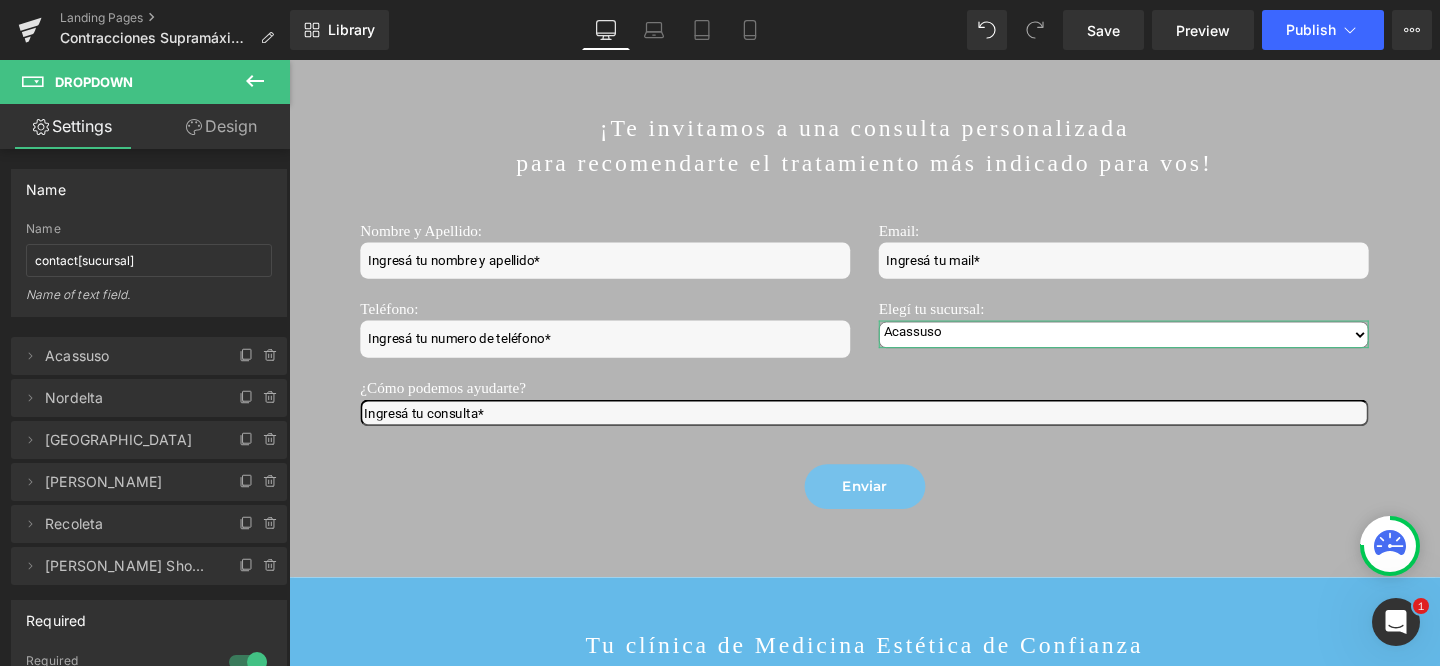 click on "Design" at bounding box center [221, 126] 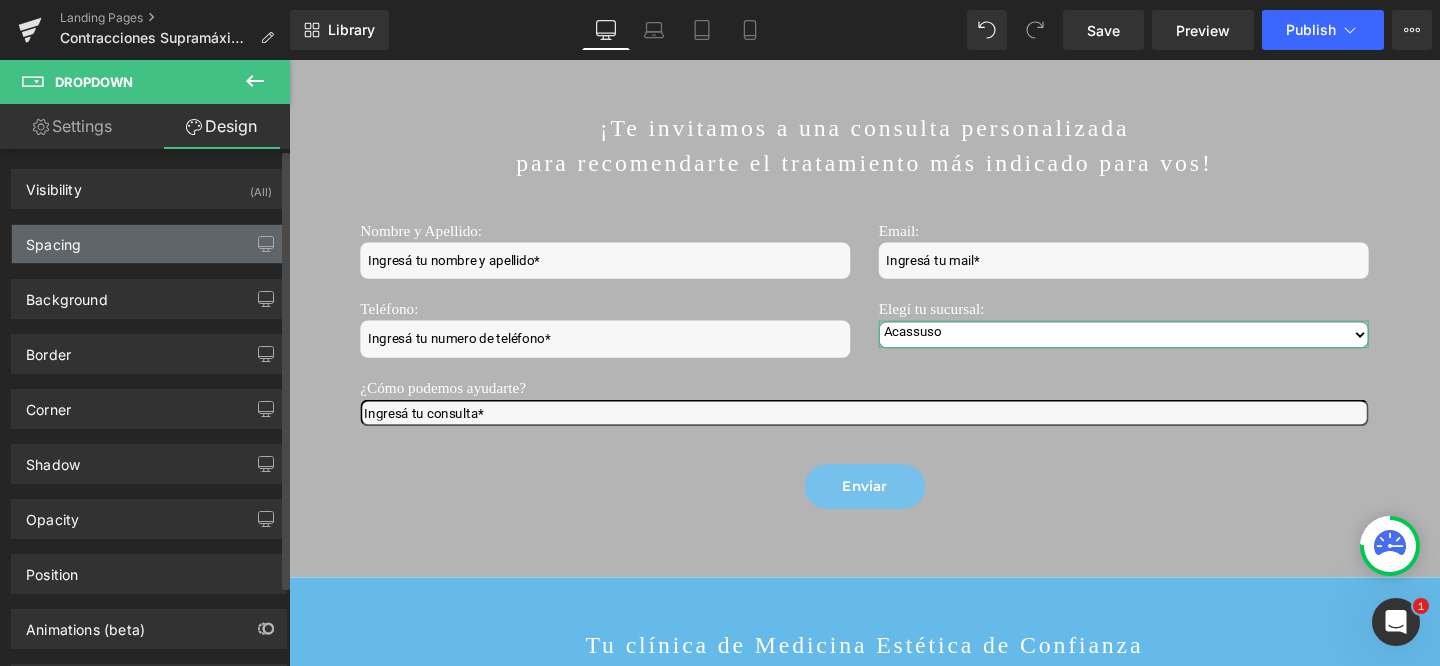 click on "Spacing" at bounding box center (149, 244) 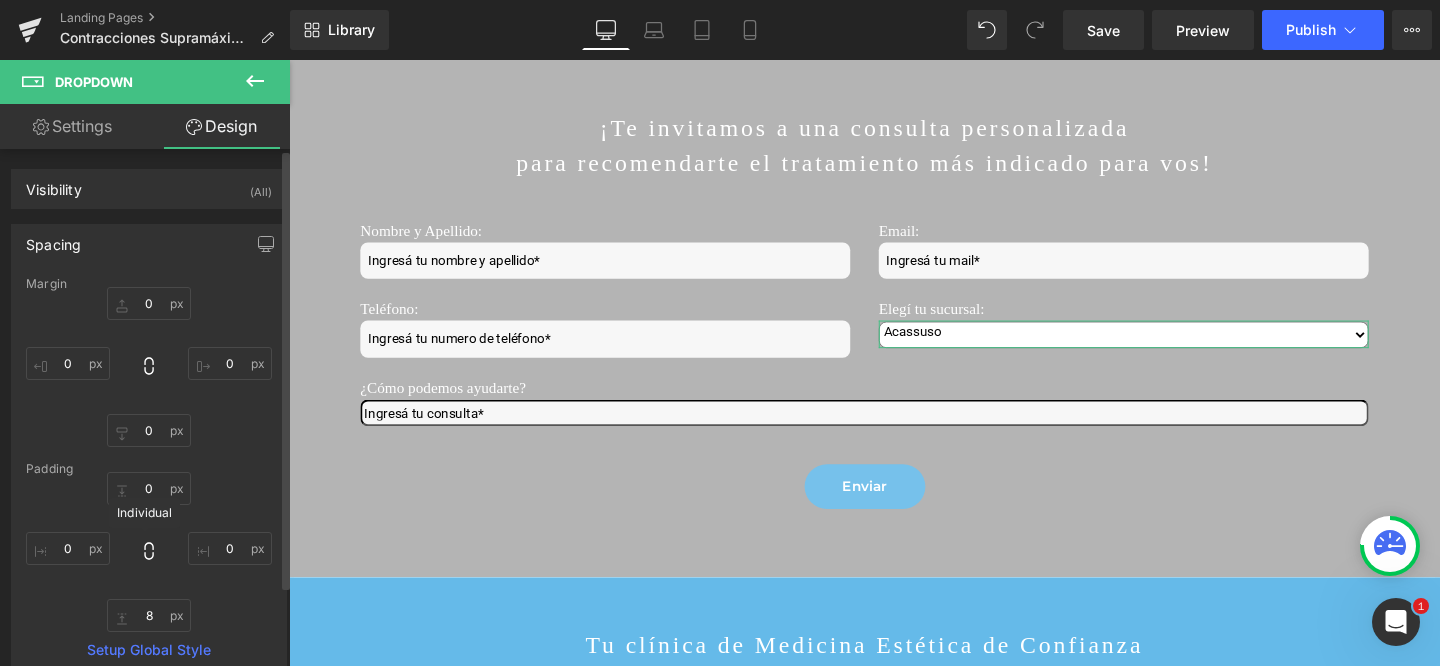 click 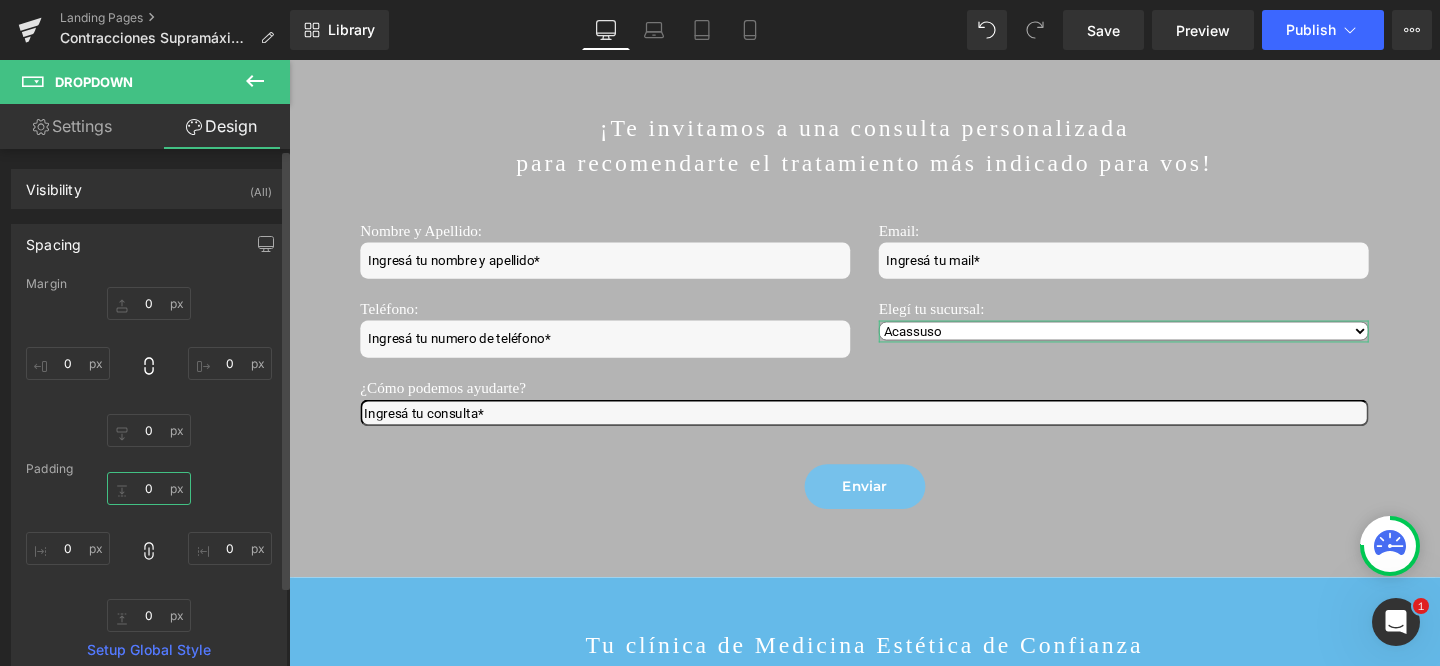click on "0" at bounding box center (149, 488) 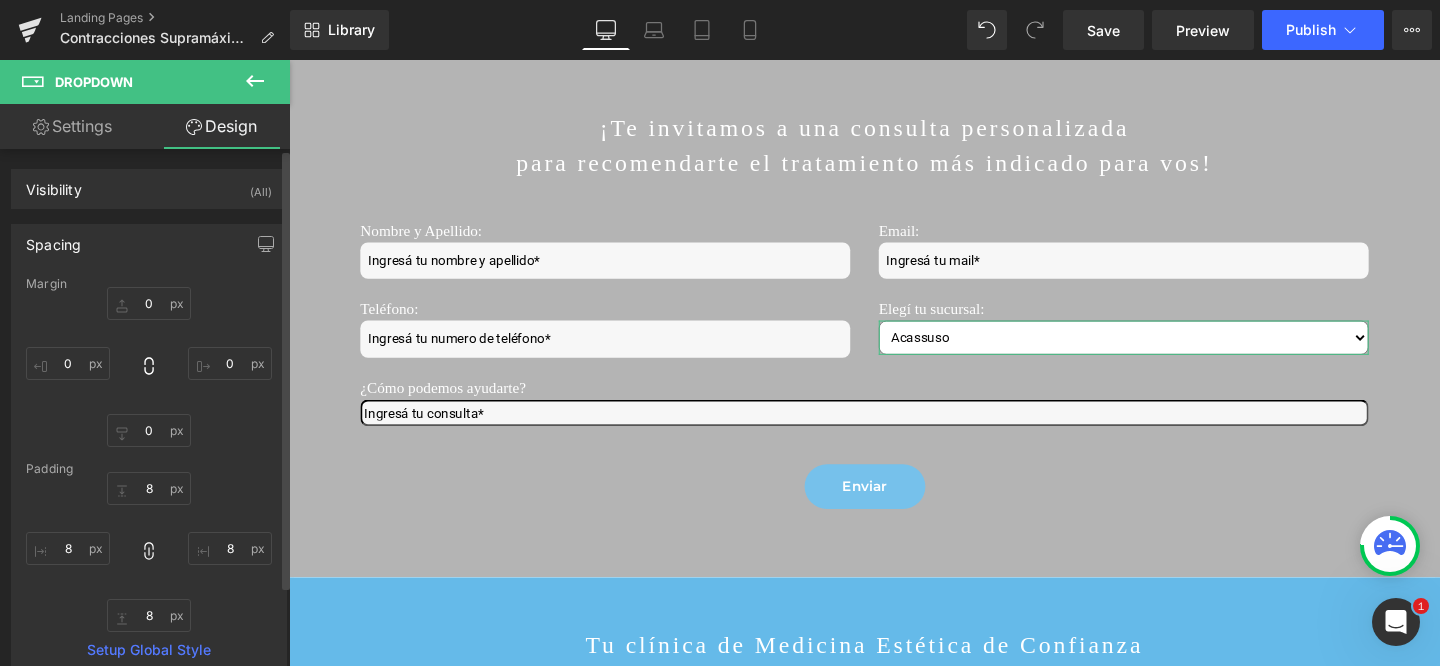 click on "Spacing" at bounding box center (149, 244) 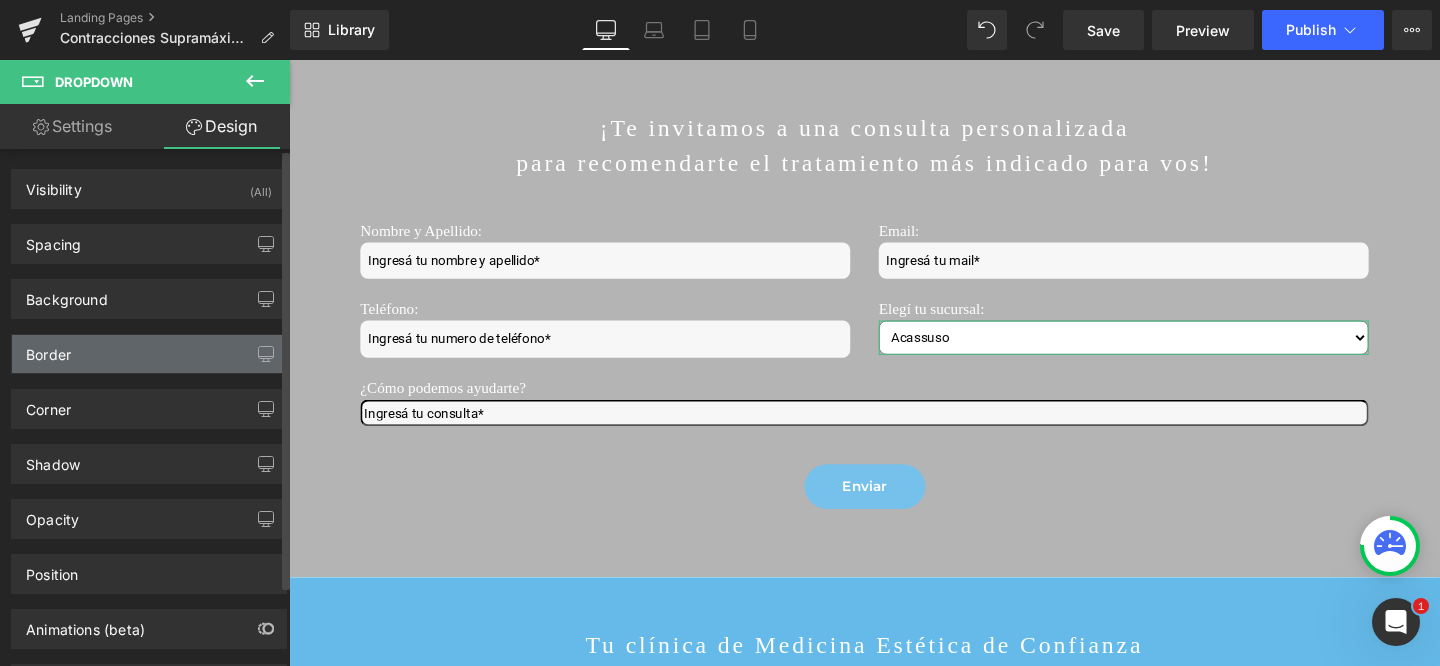 click on "Border" at bounding box center [149, 354] 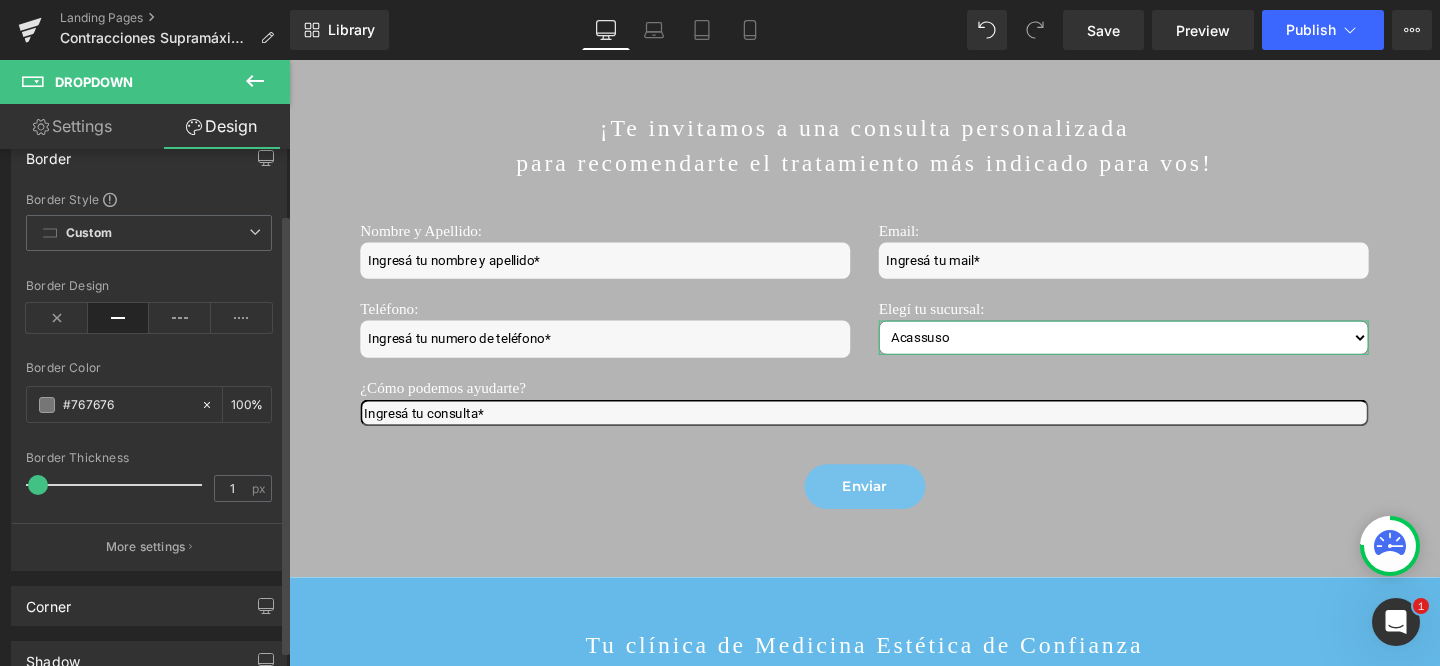 scroll, scrollTop: 198, scrollLeft: 0, axis: vertical 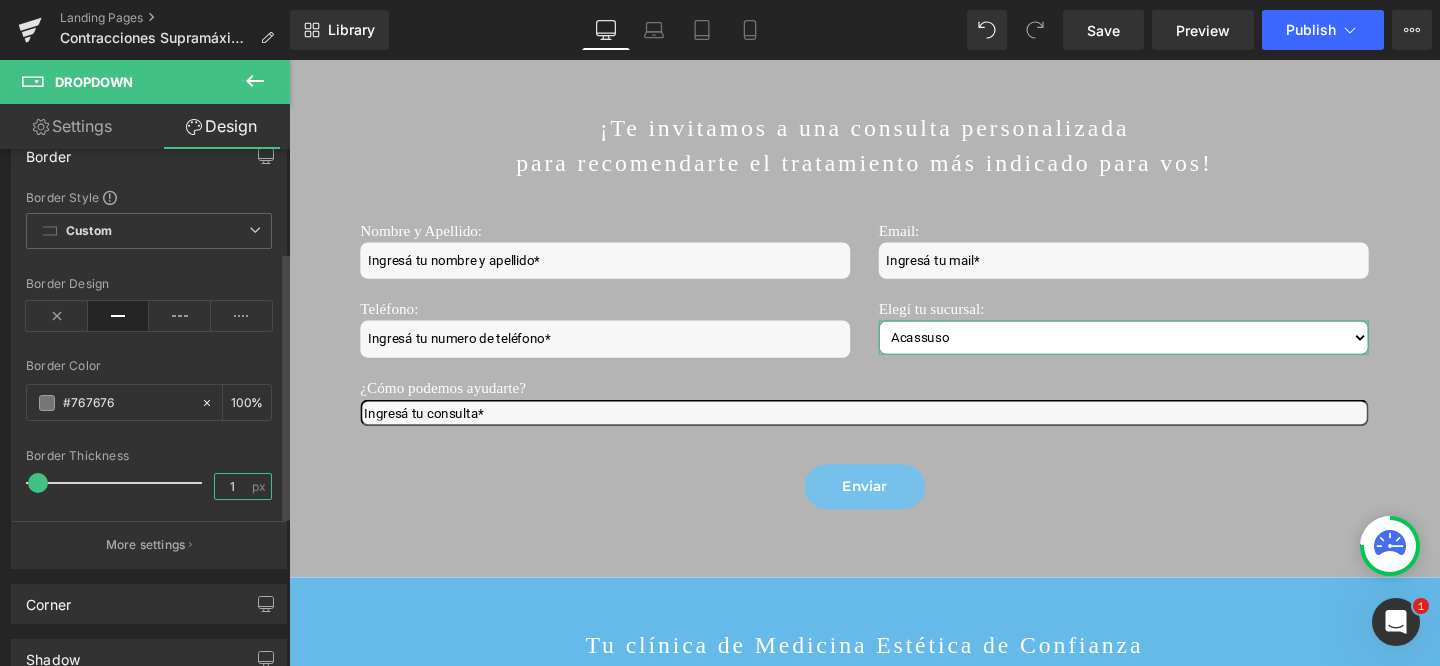 click on "1" at bounding box center (232, 486) 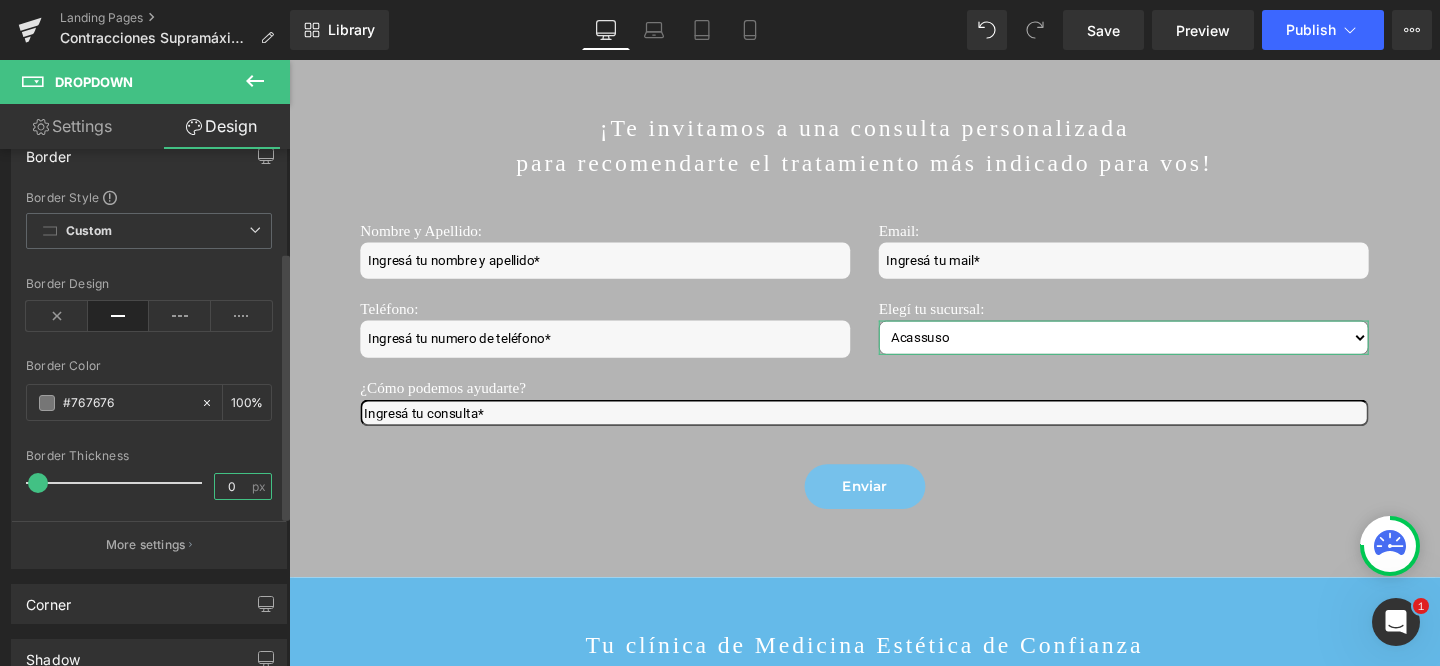type on "0" 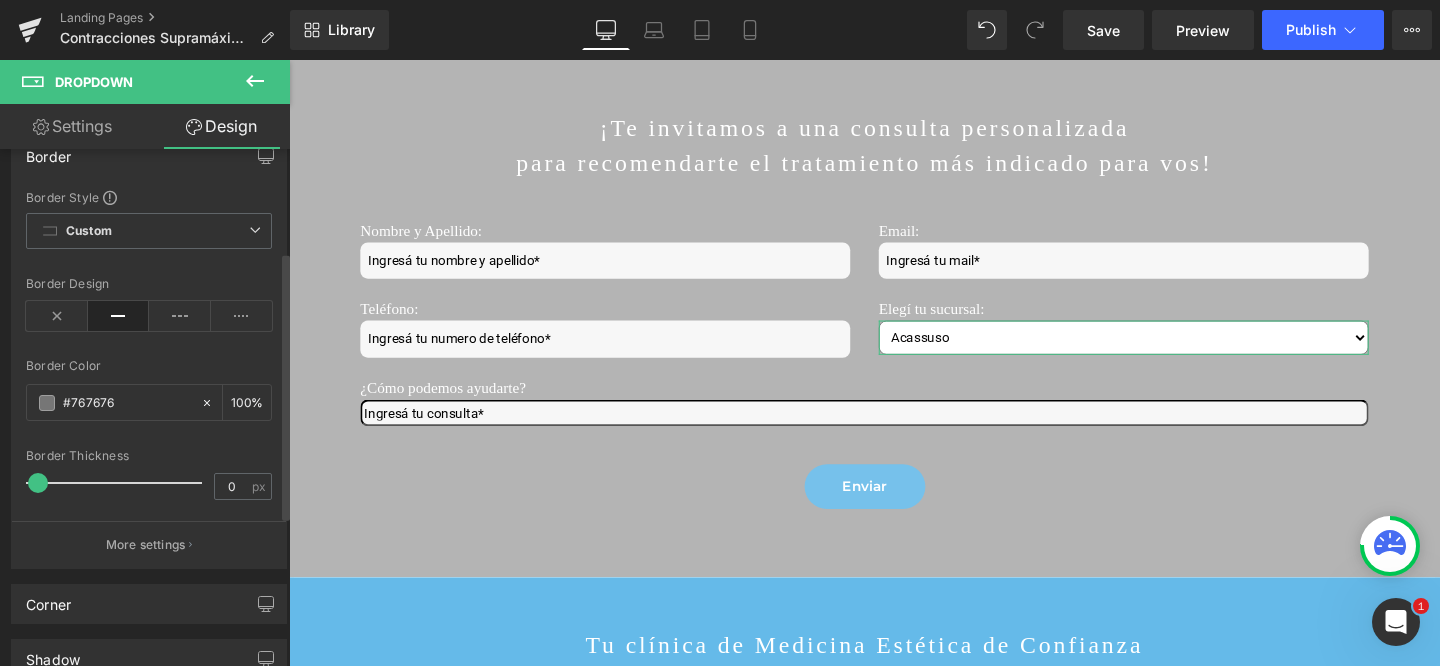 click on "Border Thickness" at bounding box center [149, 456] 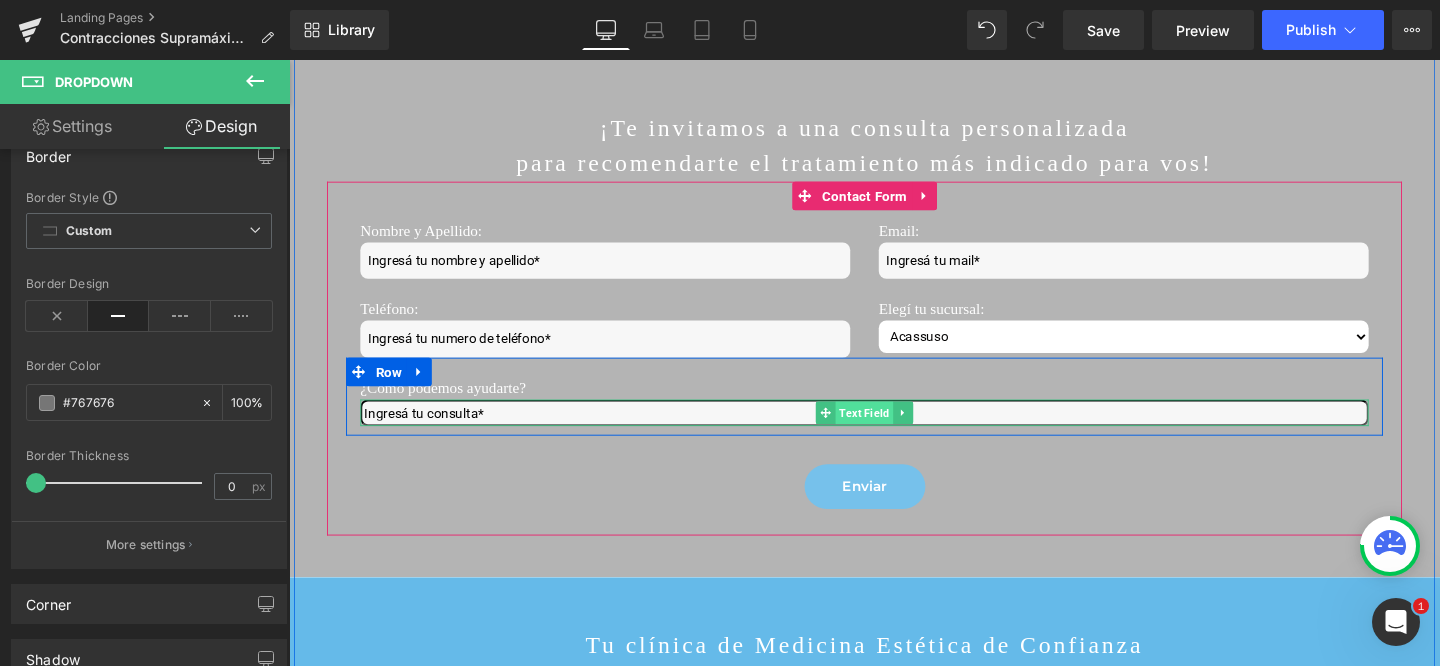 click on "Text Field" at bounding box center [894, 431] 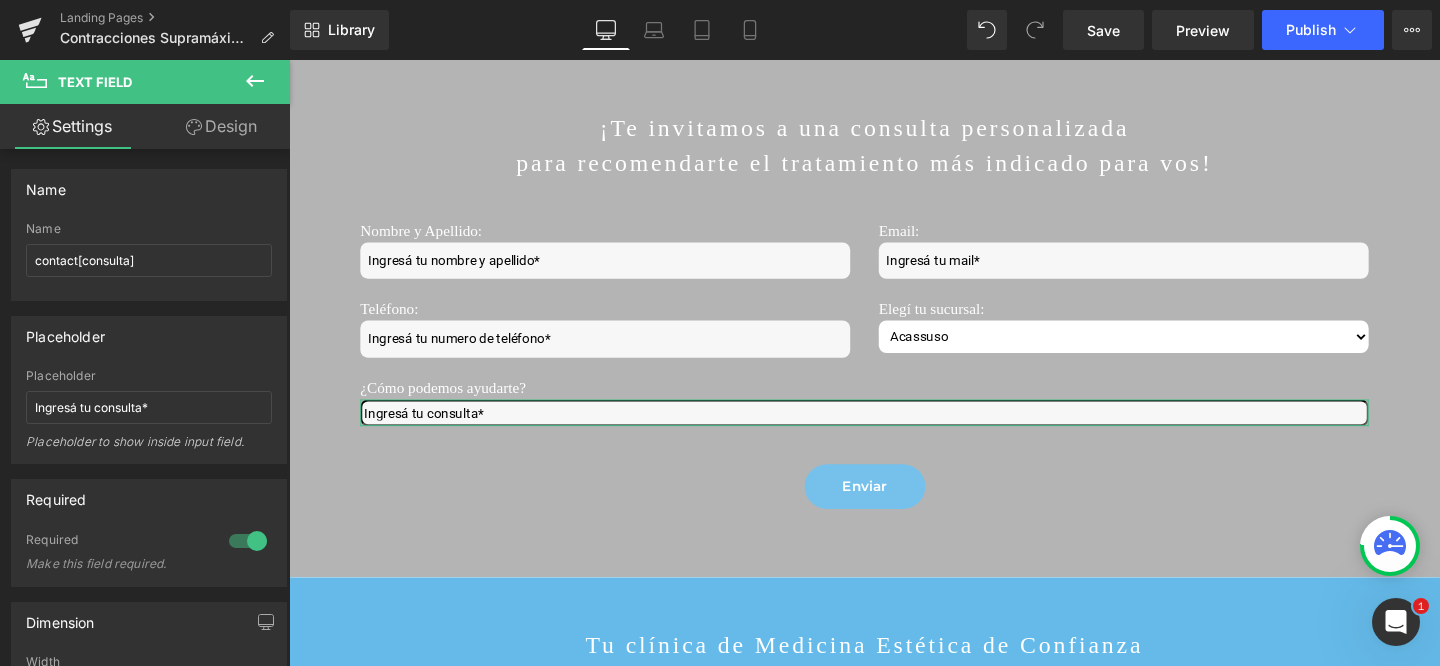 click on "Design" at bounding box center [221, 126] 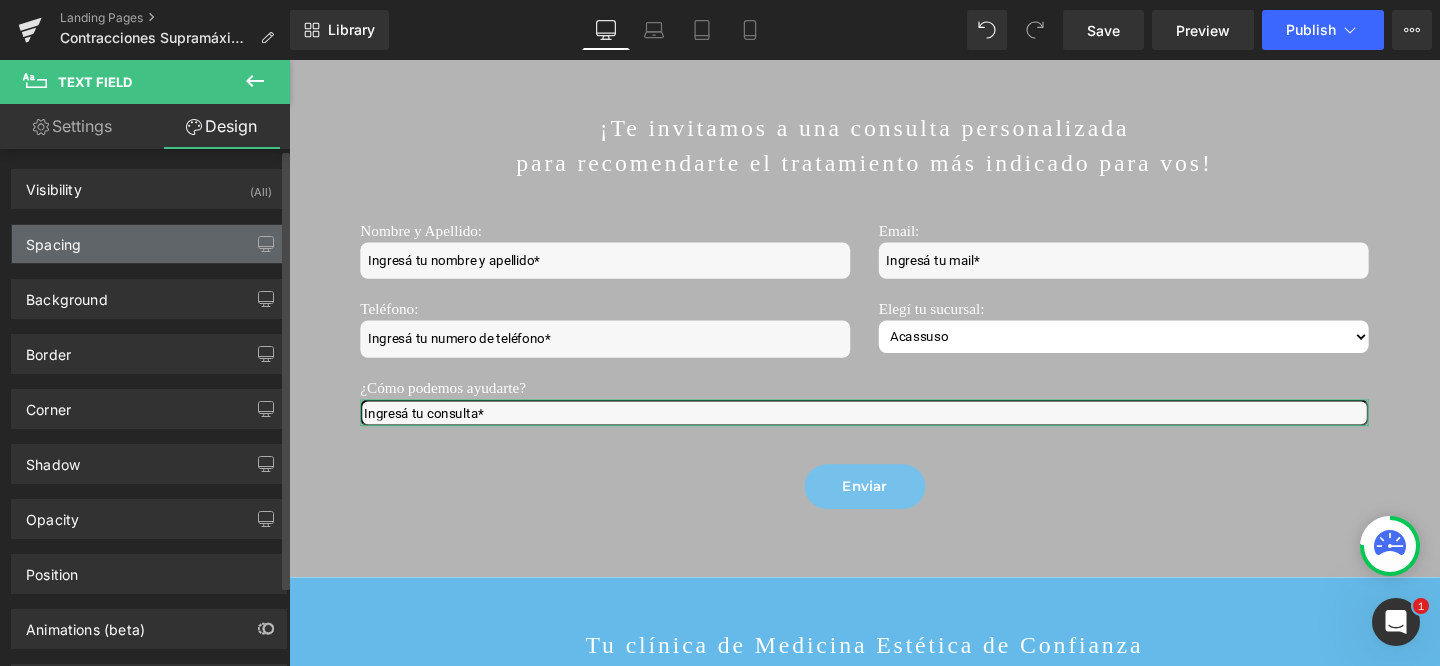 click on "Spacing" at bounding box center [53, 239] 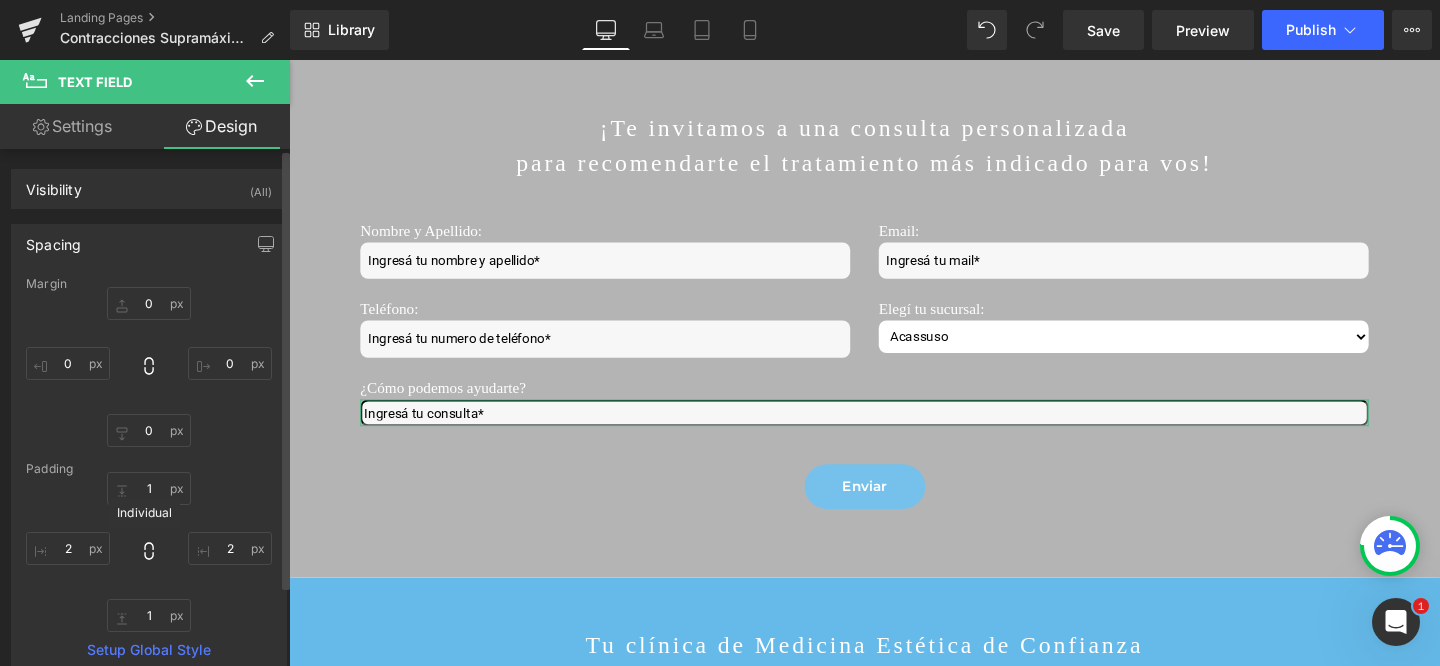 click 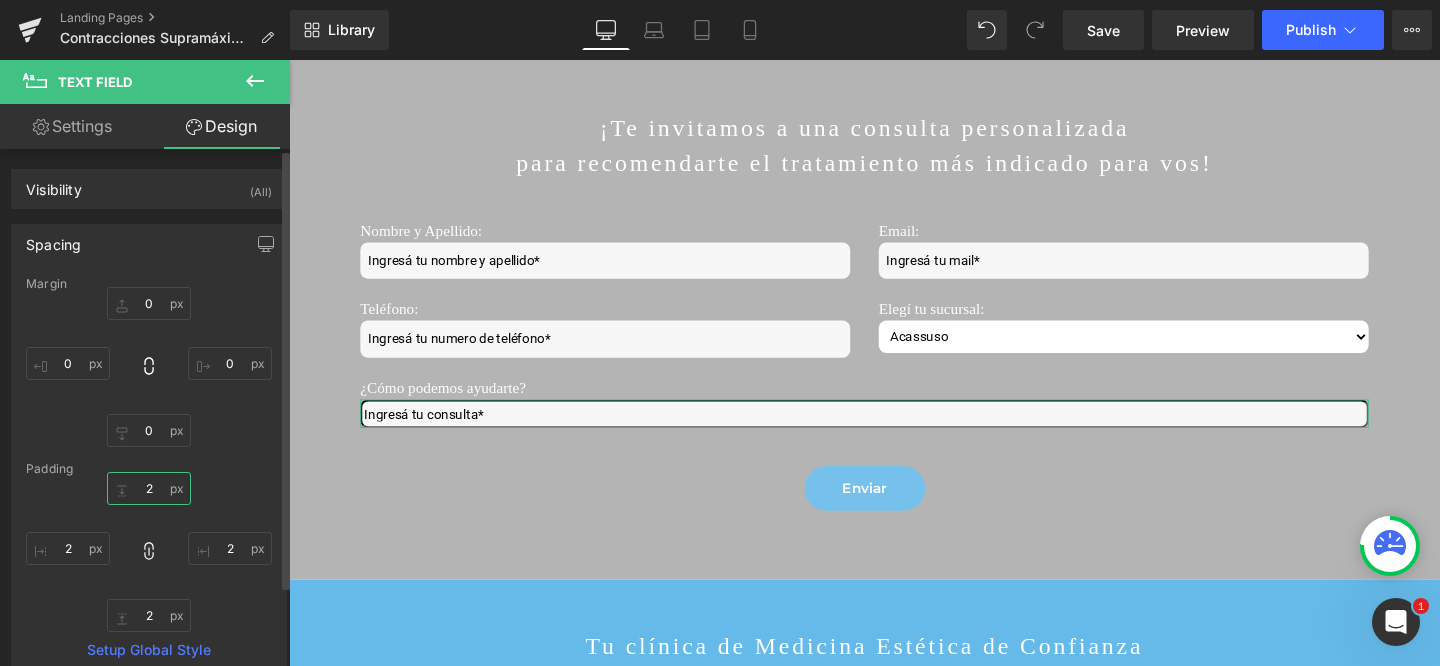click on "1" at bounding box center (149, 488) 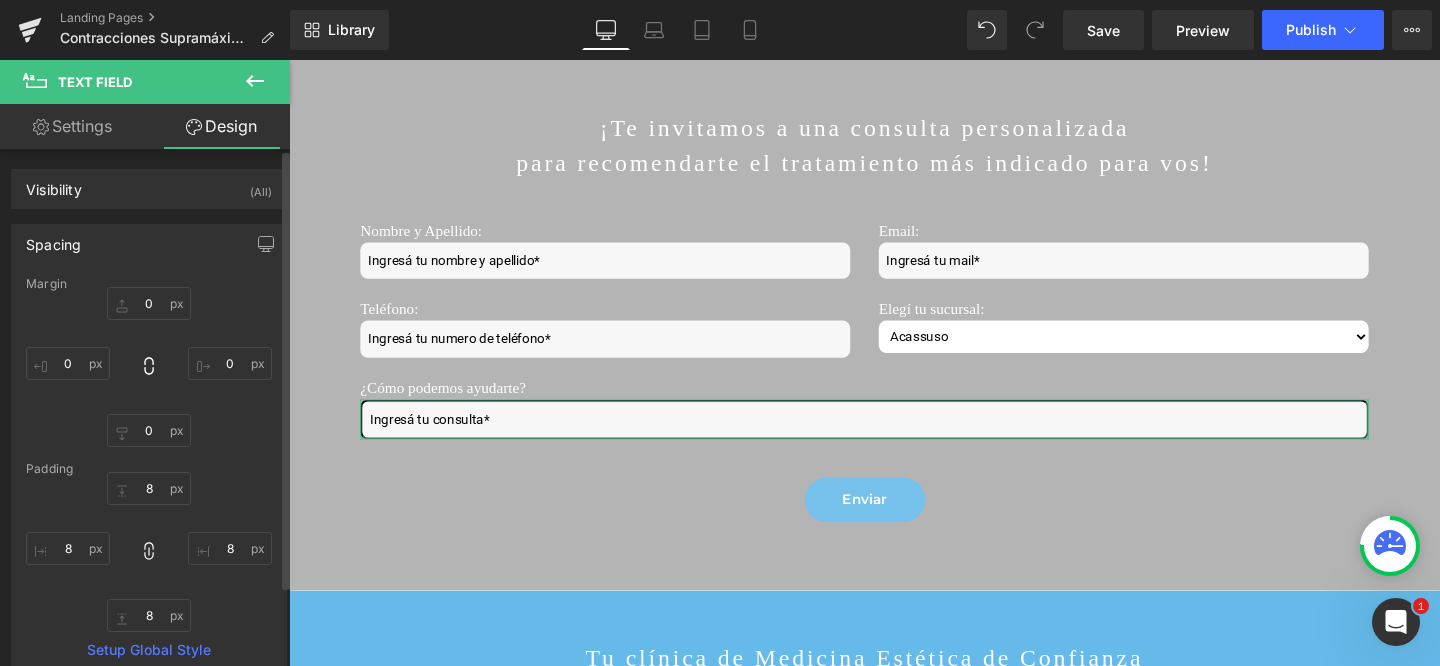click on "Spacing" at bounding box center (149, 244) 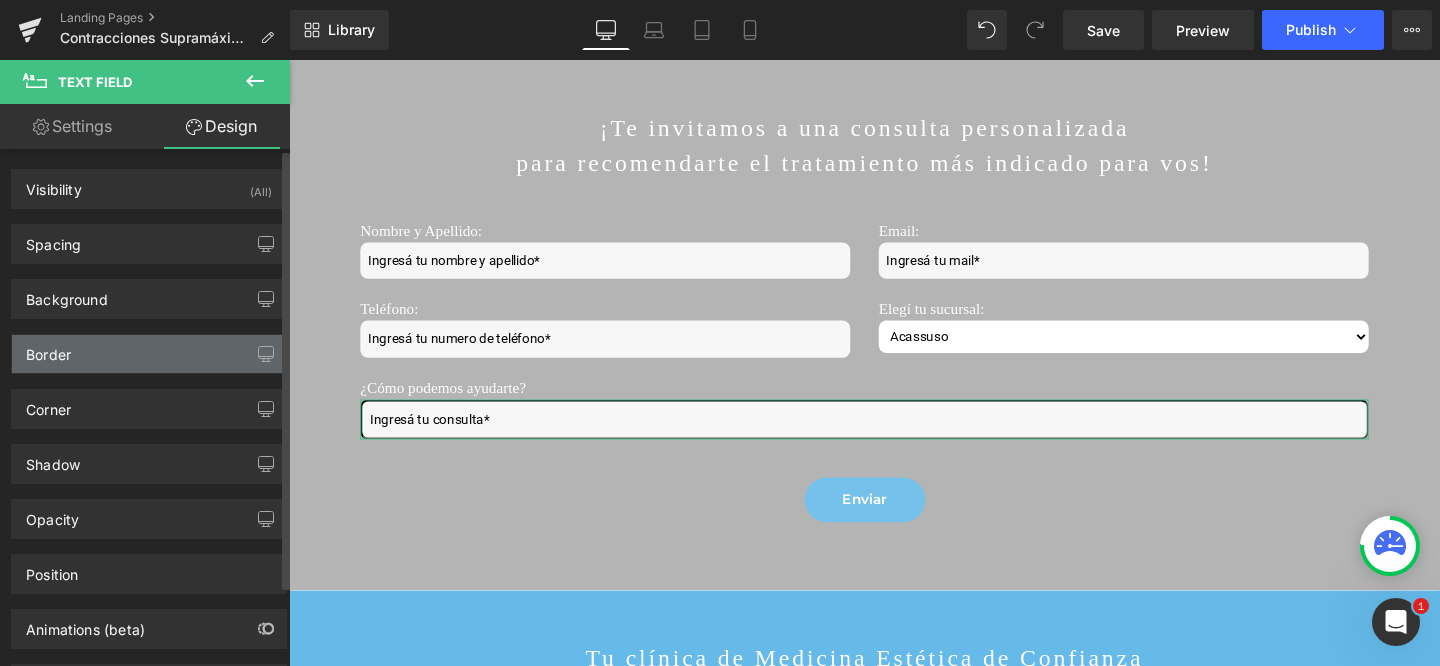 click on "Border" at bounding box center (149, 354) 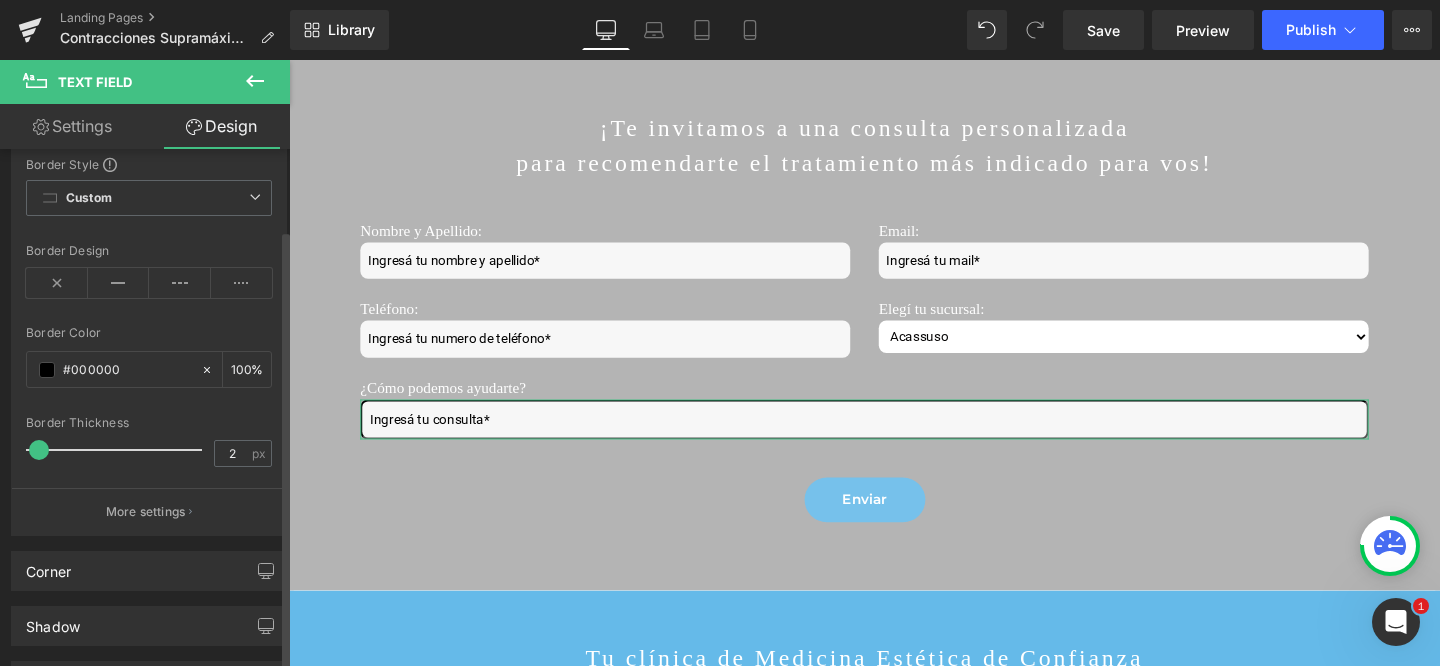 scroll, scrollTop: 232, scrollLeft: 0, axis: vertical 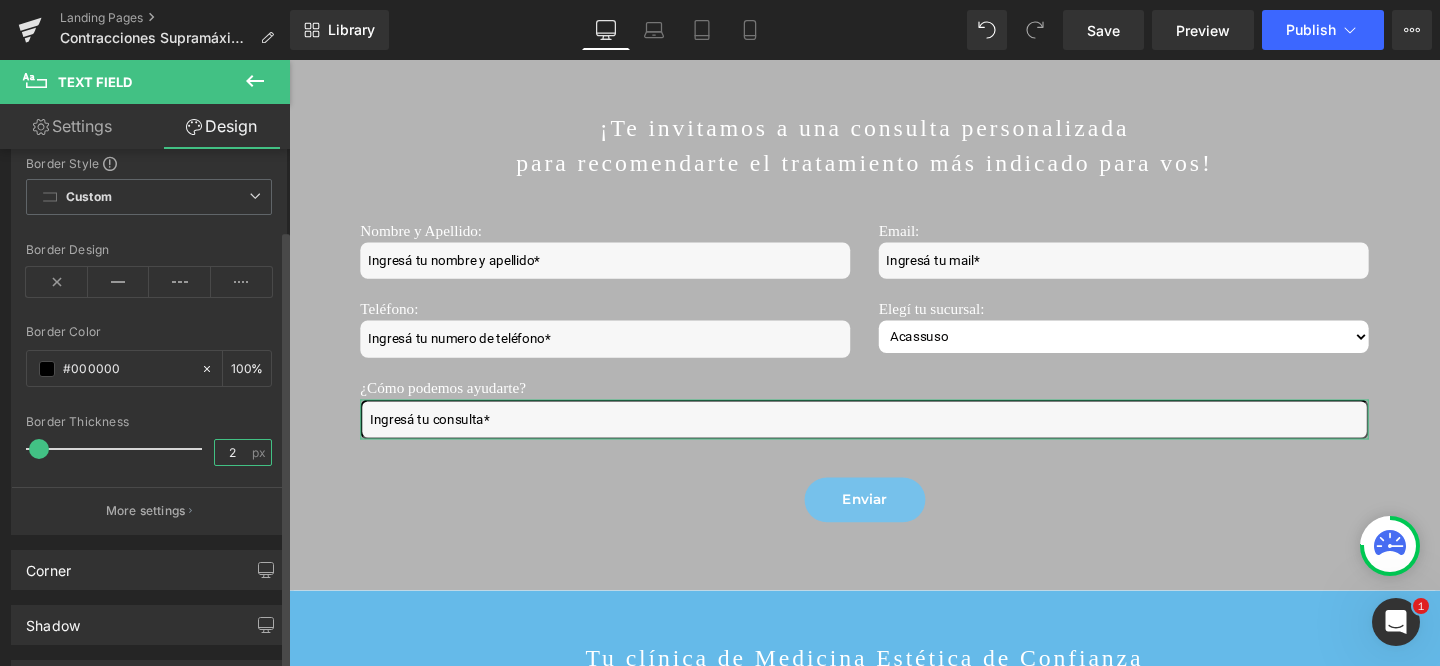 click on "2" at bounding box center [232, 452] 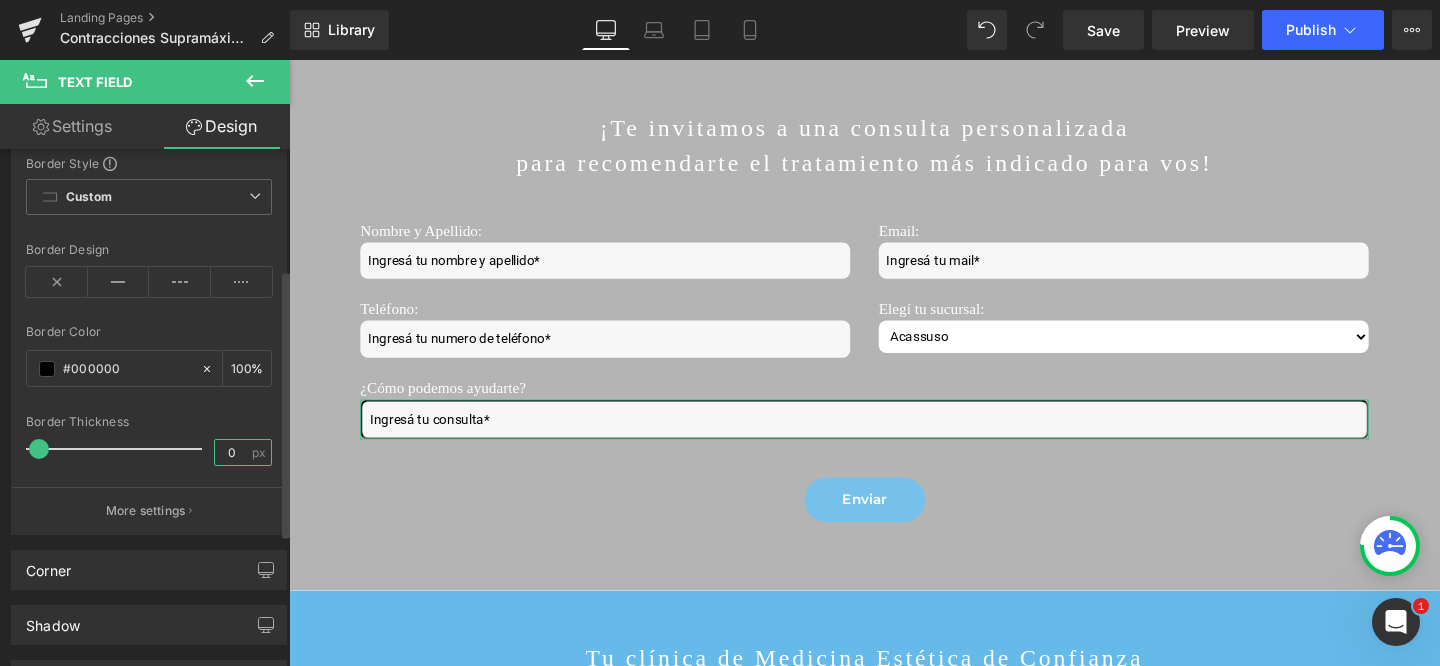type on "0" 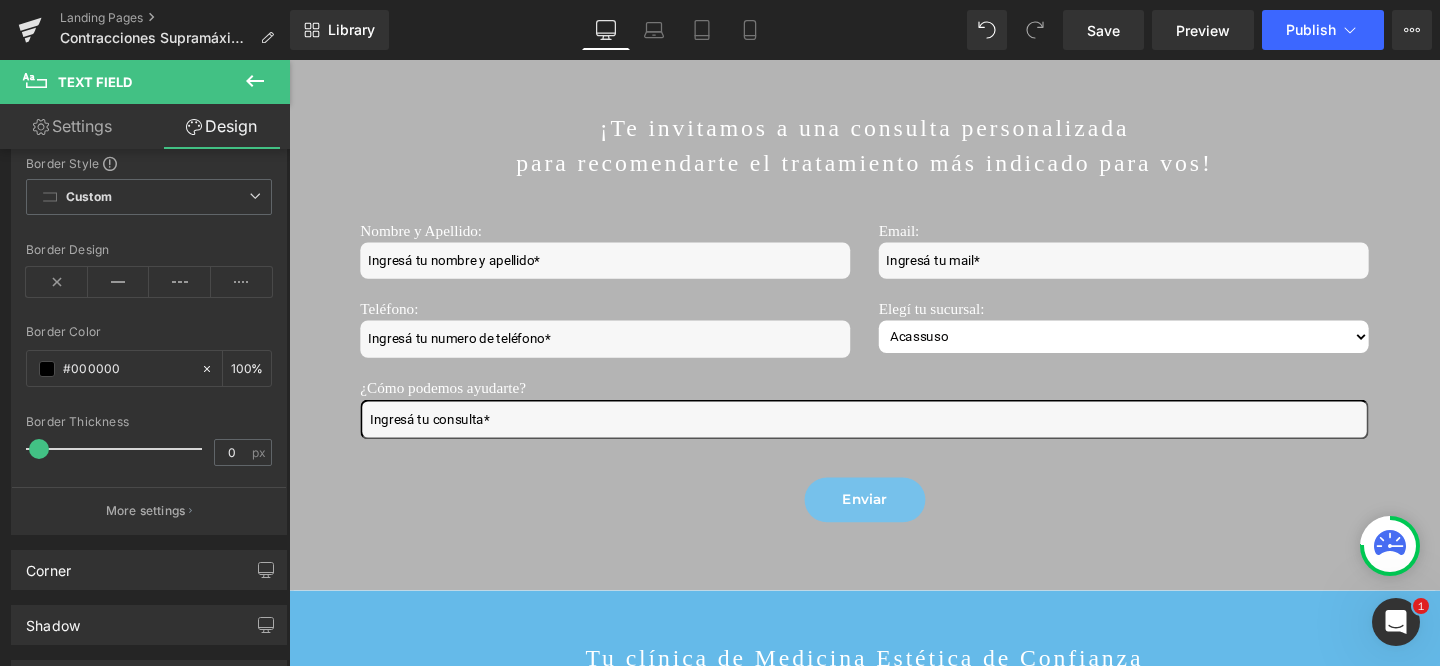 click on "Nombre y Apellido: Text Block         Text Field         Teléfono: Text Block         Text Field         Email: Text Block         Email Field         Elegí tu sucursal: Text Block
Acassuso Nordelta [GEOGRAPHIC_DATA][PERSON_NAME] Recoleta [PERSON_NAME] Shopping
Dropdown
Row         ¿Cómo podemos ayudarte? Text Block         Text Field         Row         Enviar Submit Button
Contact Form" at bounding box center (894, 381) 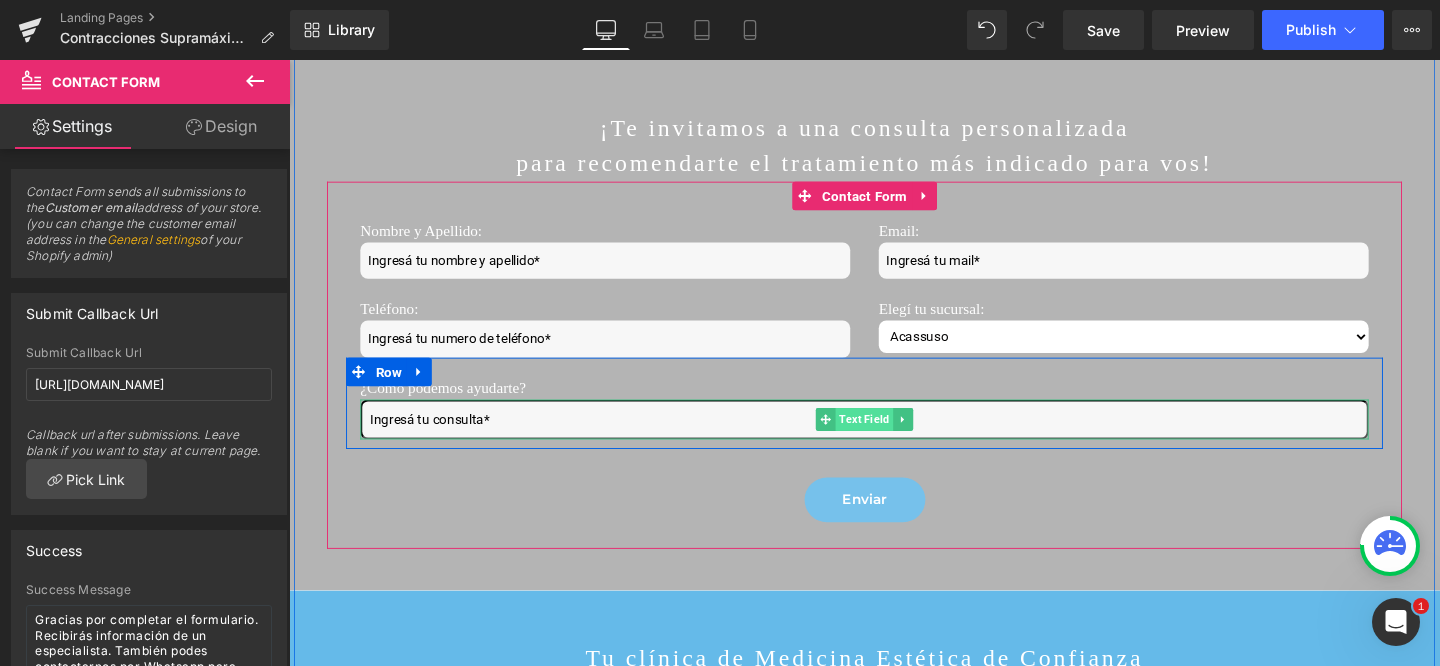 click on "Text Field" at bounding box center [894, 438] 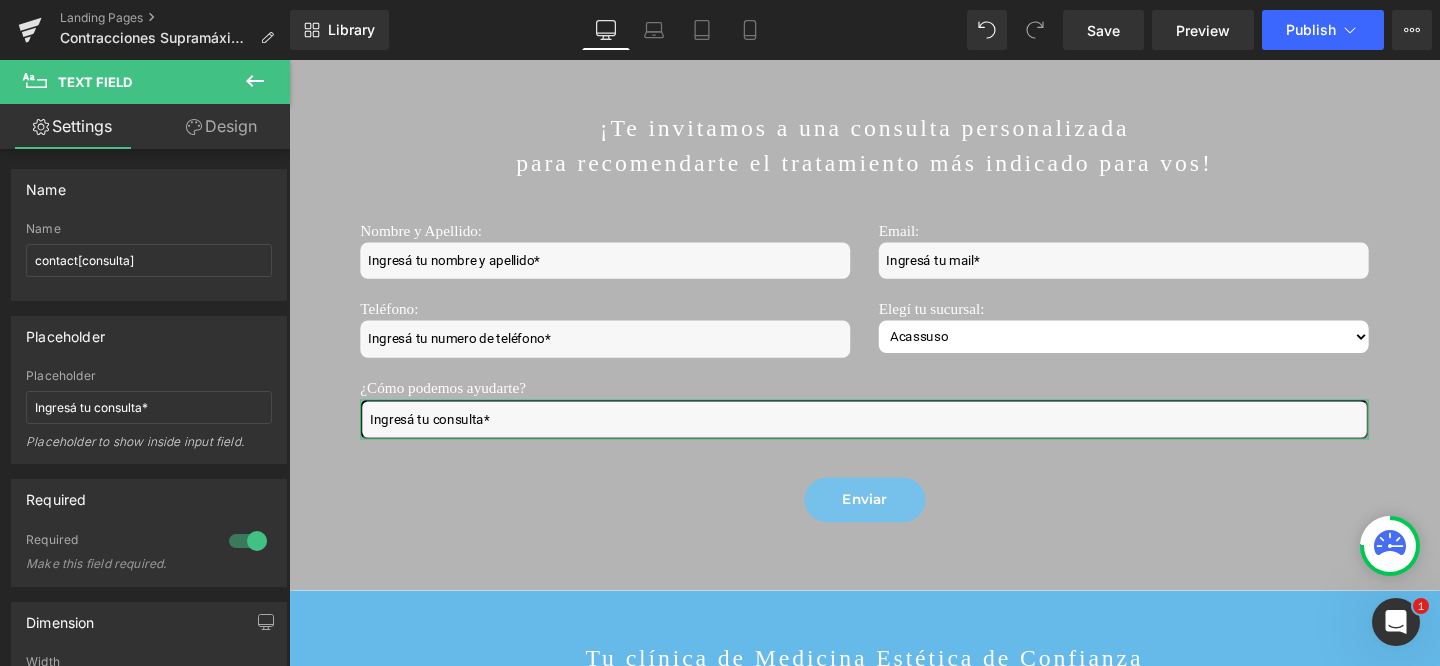 click on "Design" at bounding box center (221, 126) 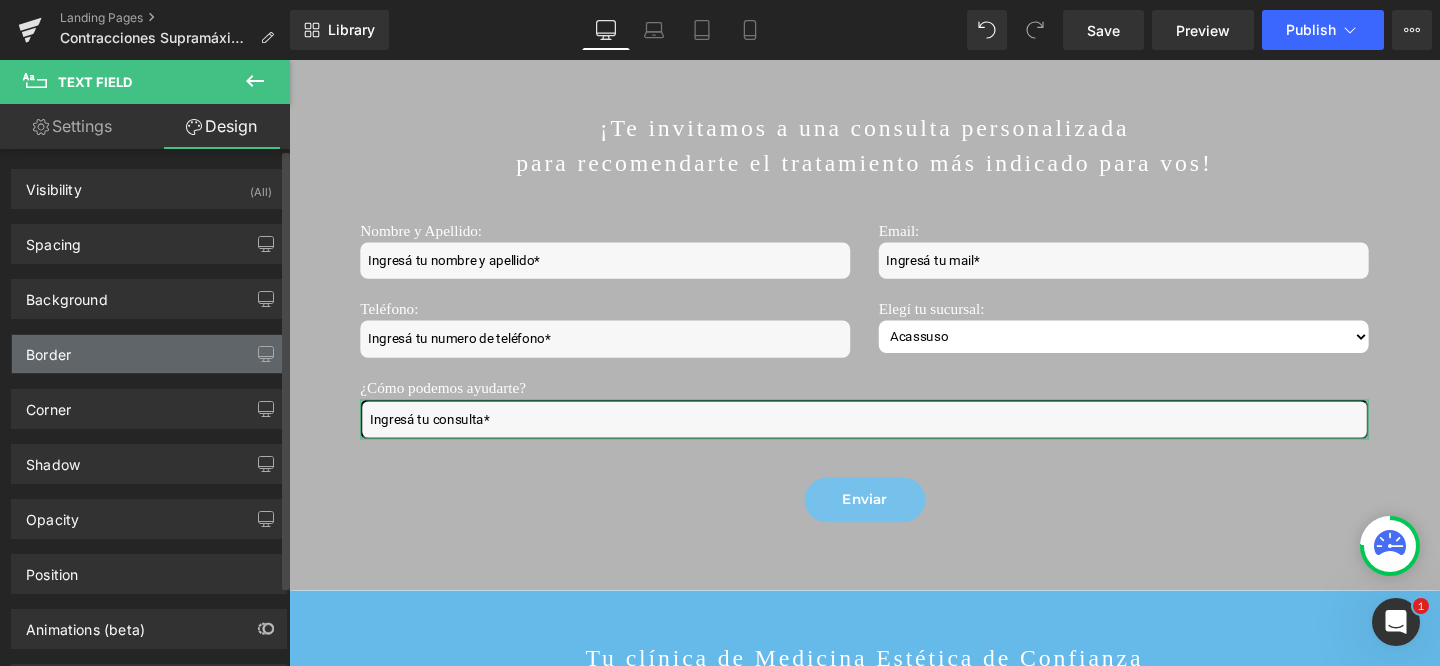 click on "Border" at bounding box center [48, 349] 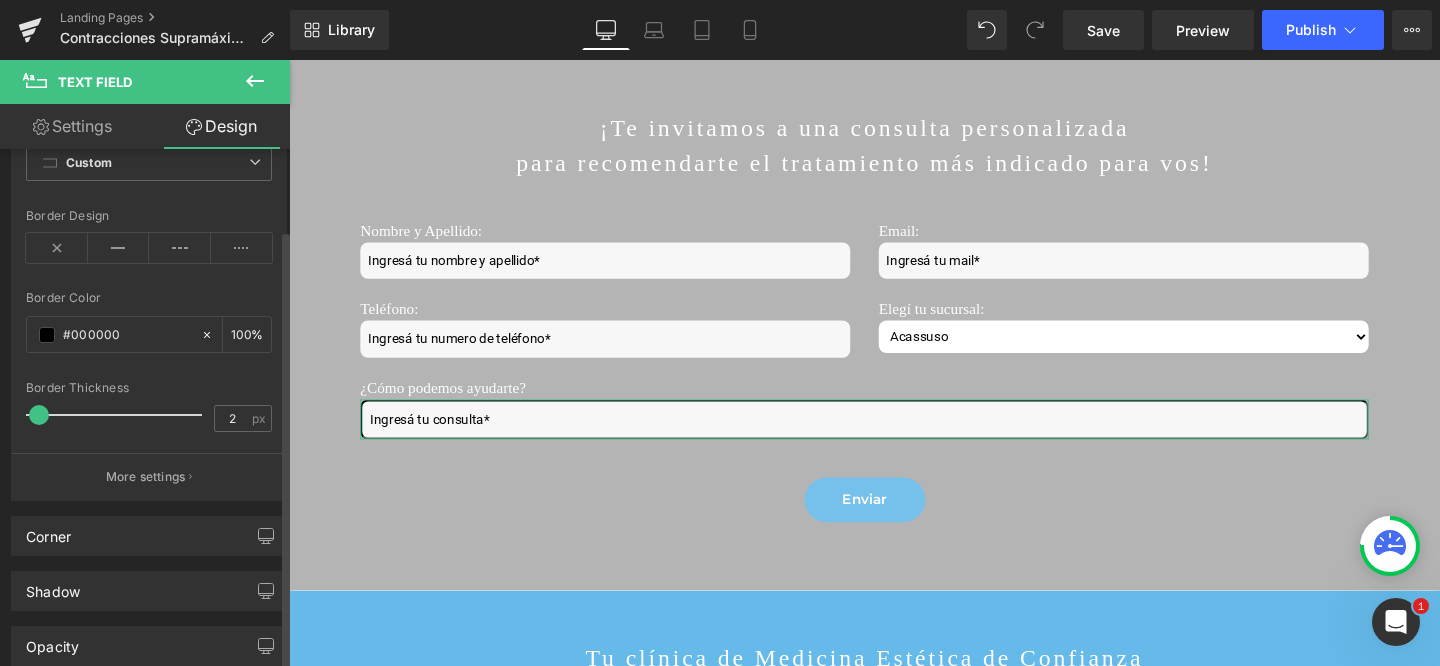 scroll, scrollTop: 266, scrollLeft: 0, axis: vertical 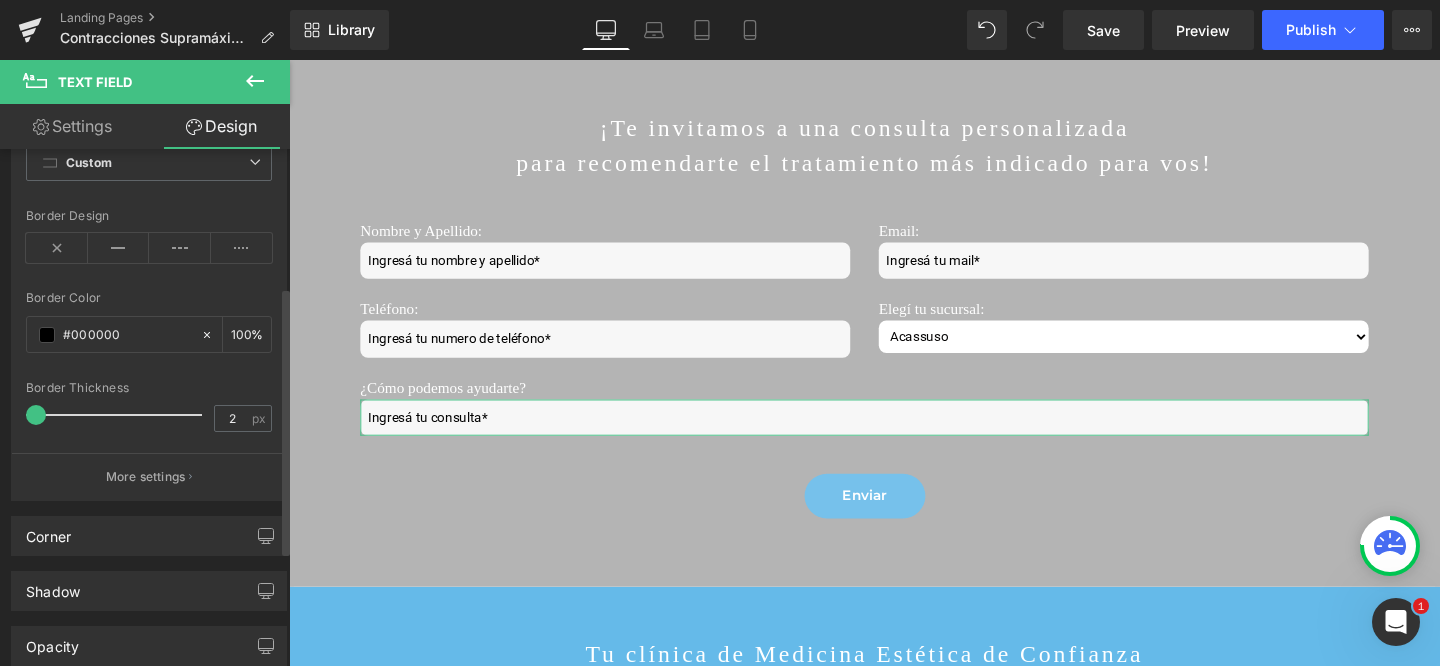 drag, startPoint x: 38, startPoint y: 415, endPoint x: 0, endPoint y: 415, distance: 38 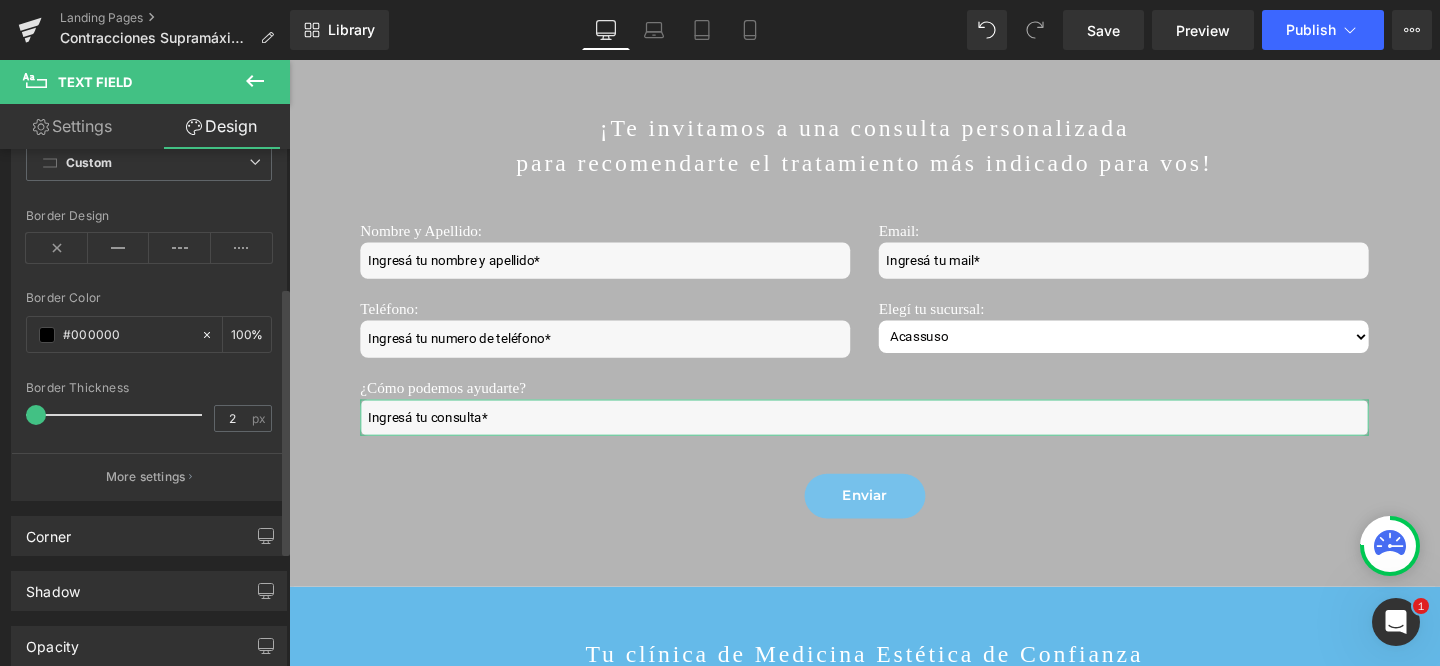 click on "Border
Border Style Custom
Custom
Setup Global Style
Custom
Setup Global Style
Border Design
Border Color #000000 100 %
Border Thickness 2 px
More settings" at bounding box center (149, 277) 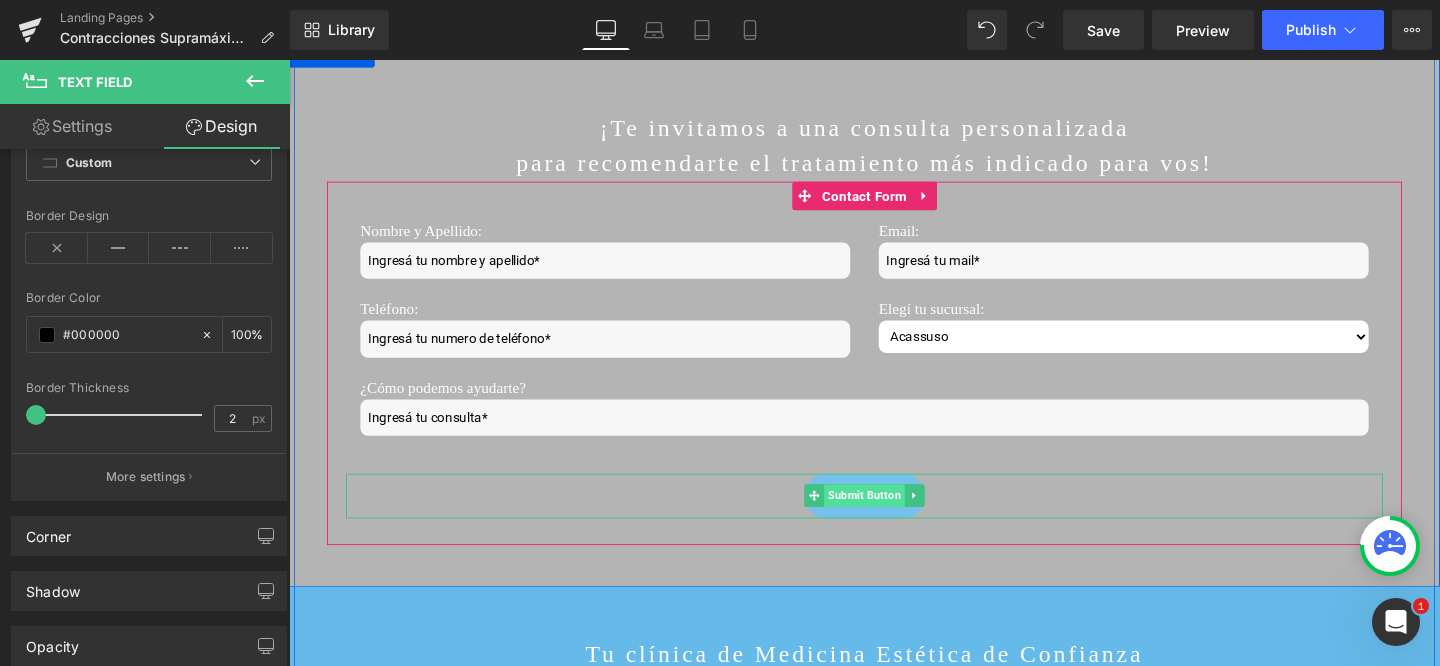 click on "Submit Button" at bounding box center [894, 518] 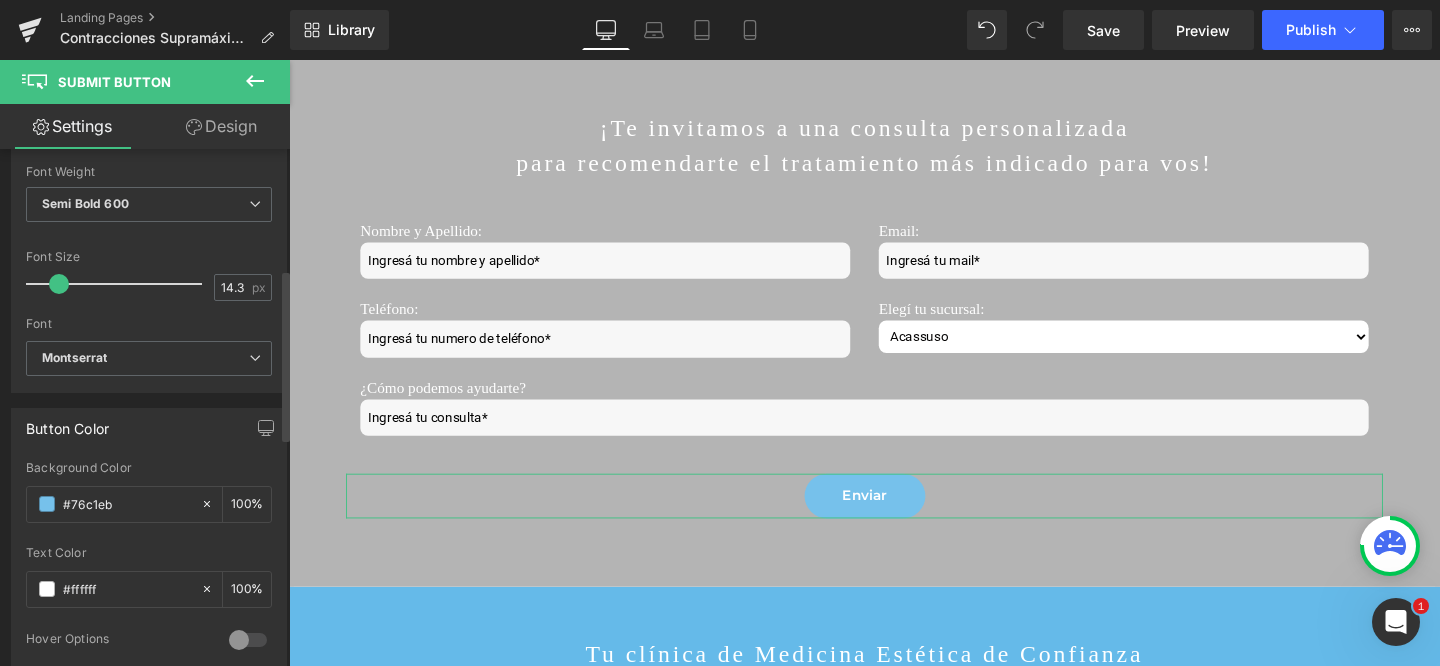 scroll, scrollTop: 0, scrollLeft: 0, axis: both 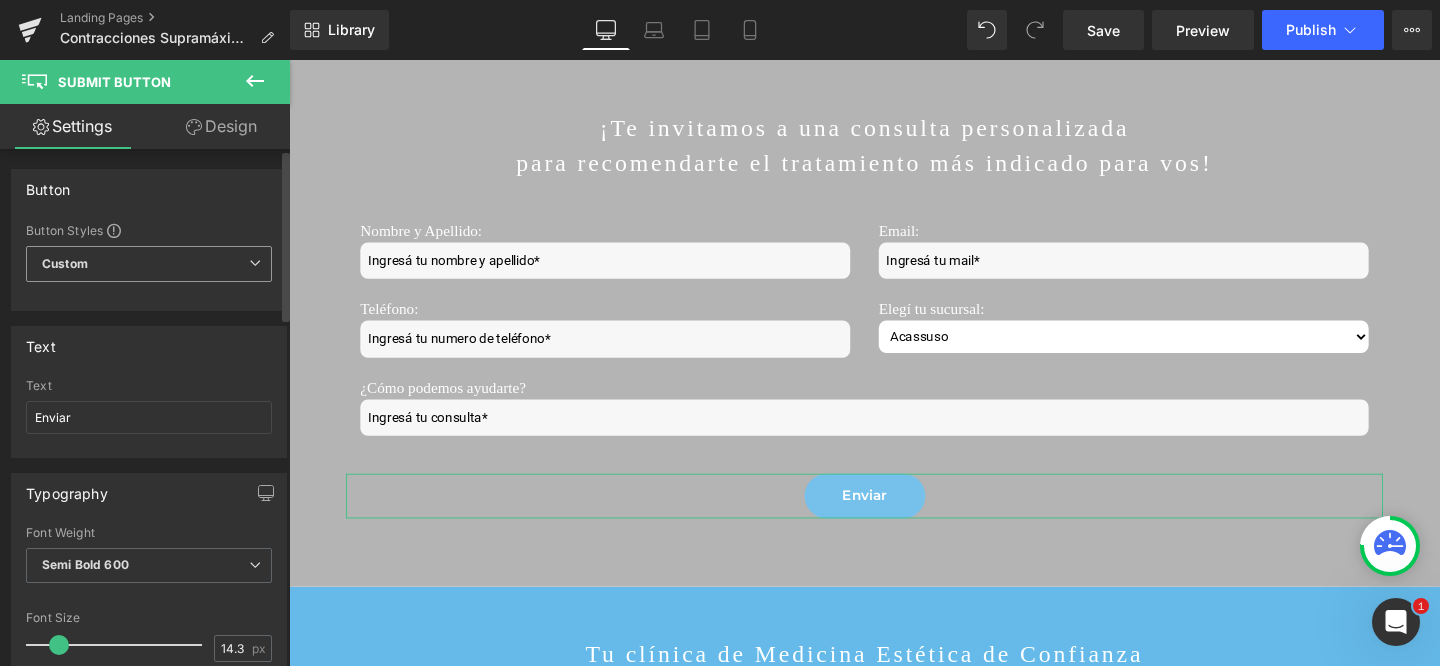 click on "Custom
Setup Global Style" at bounding box center [149, 264] 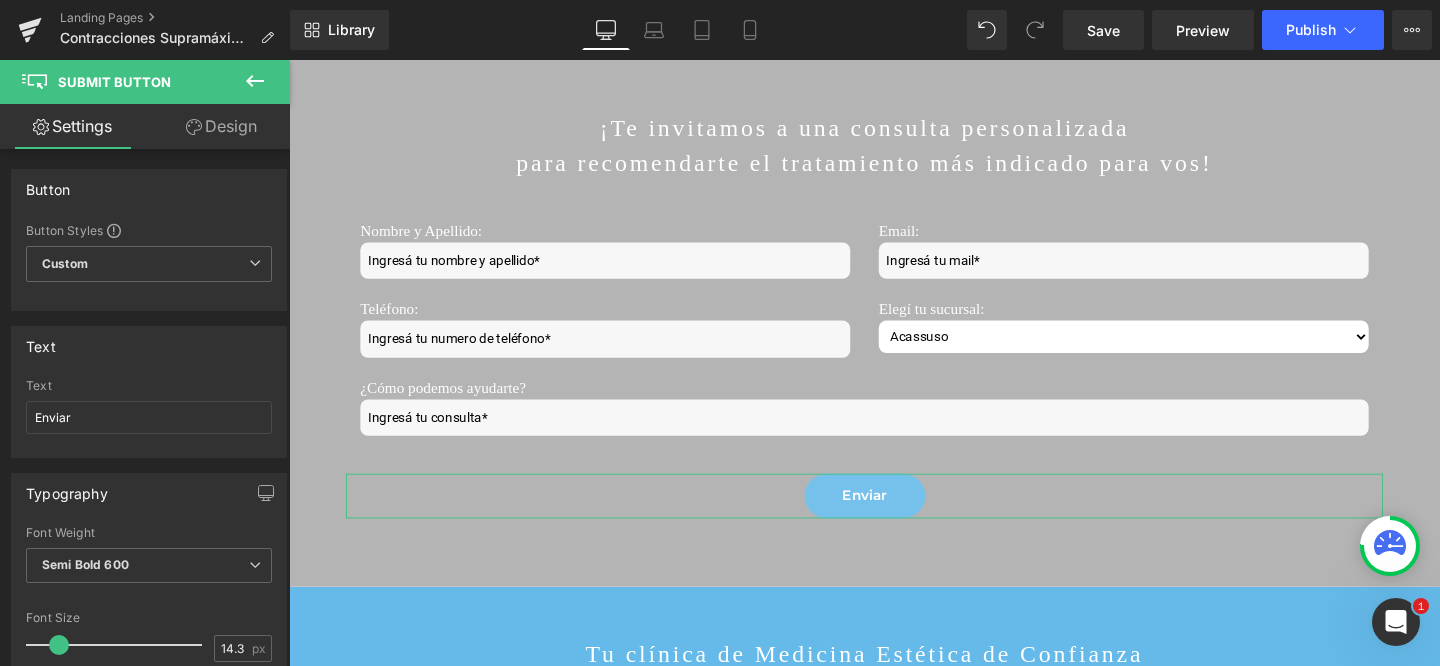click on "Design" at bounding box center [221, 126] 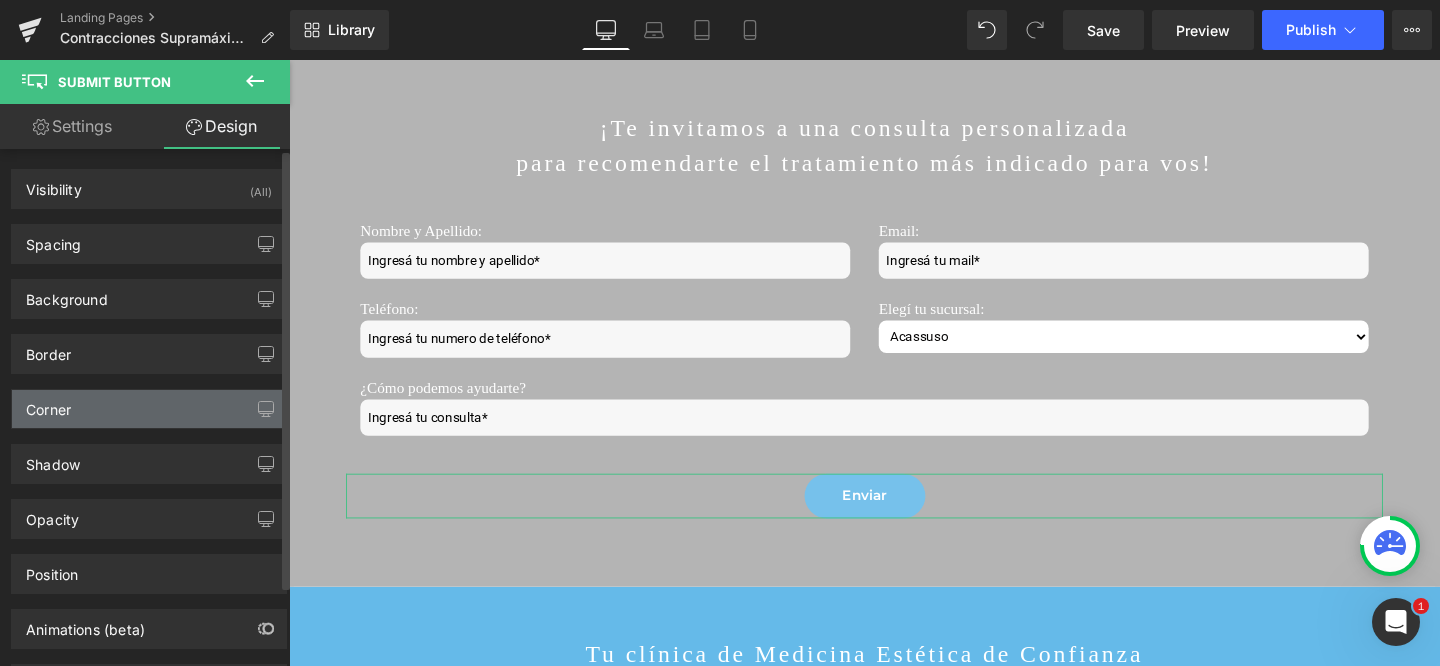 click on "Corner" at bounding box center [149, 409] 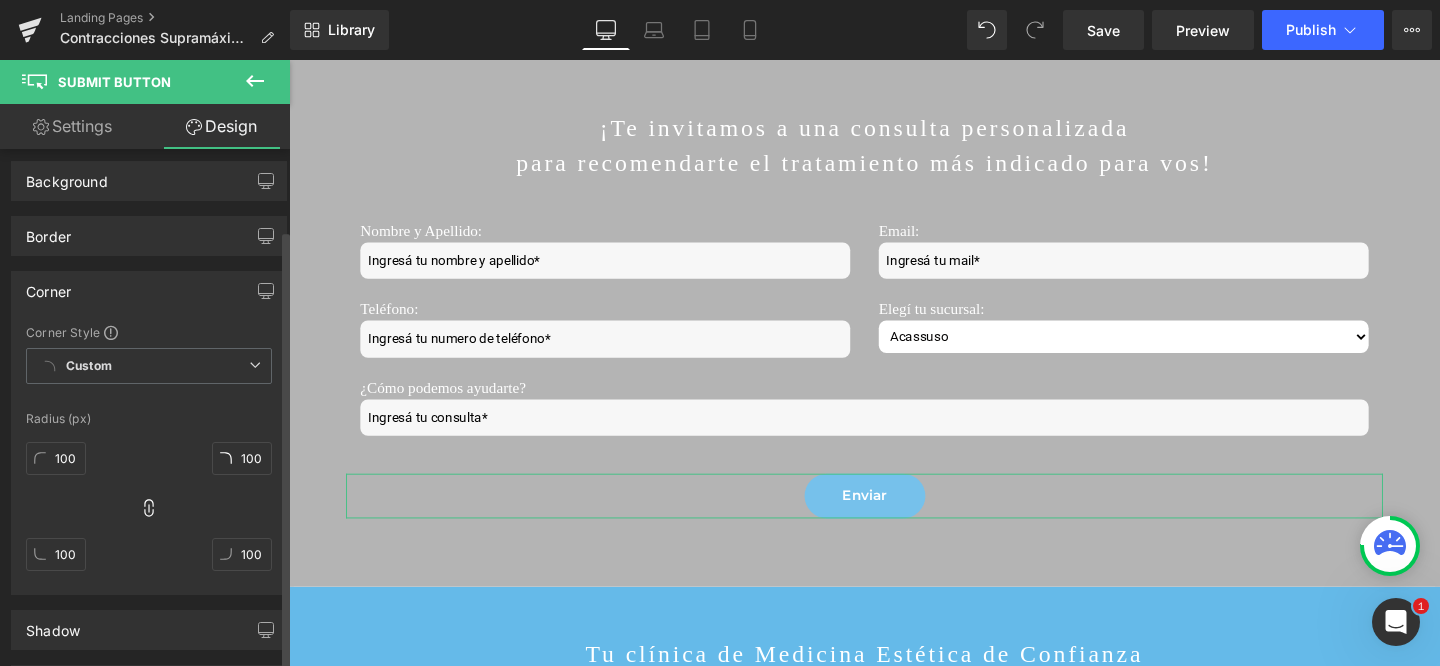scroll, scrollTop: 155, scrollLeft: 0, axis: vertical 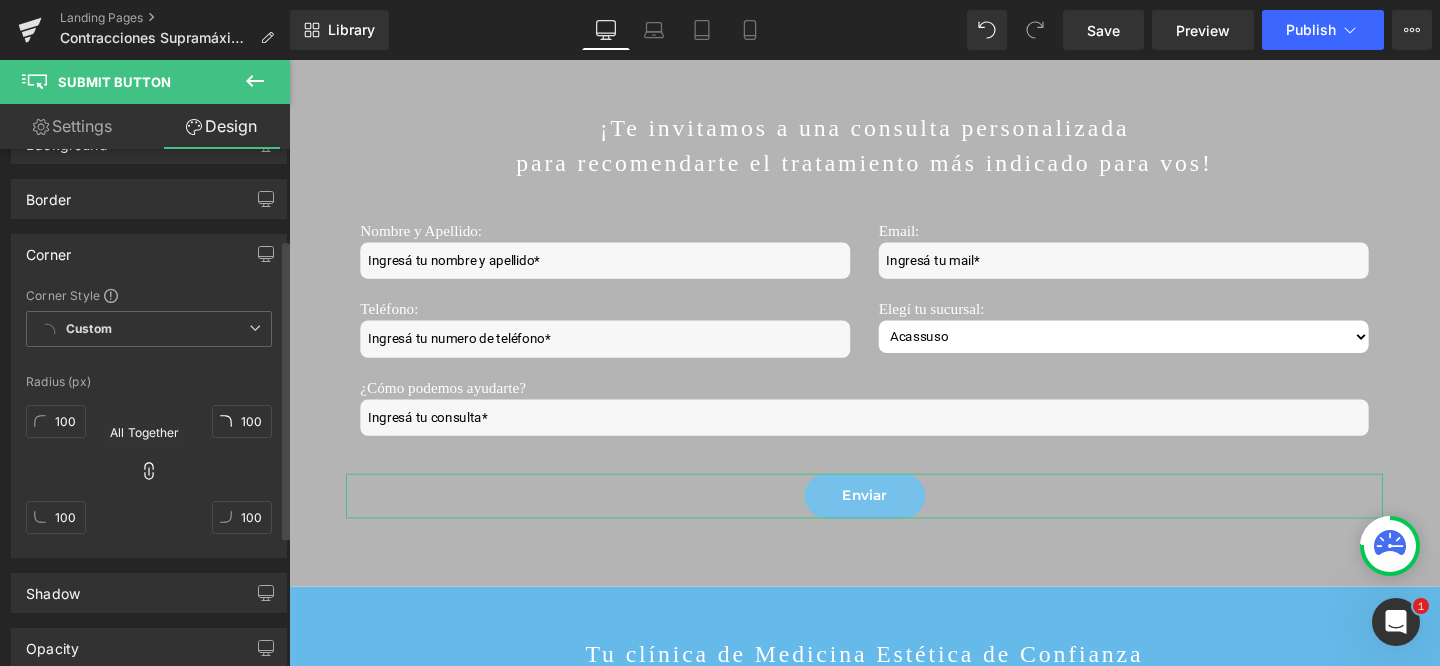 click 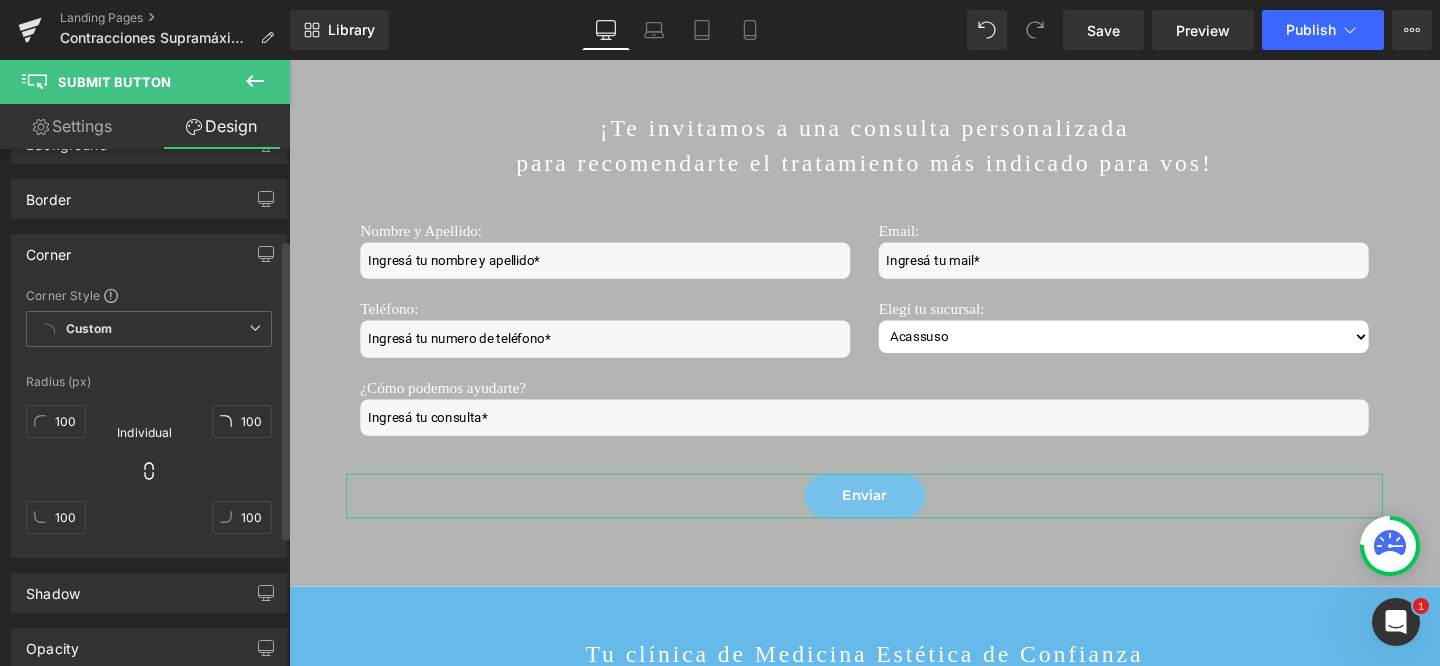 click 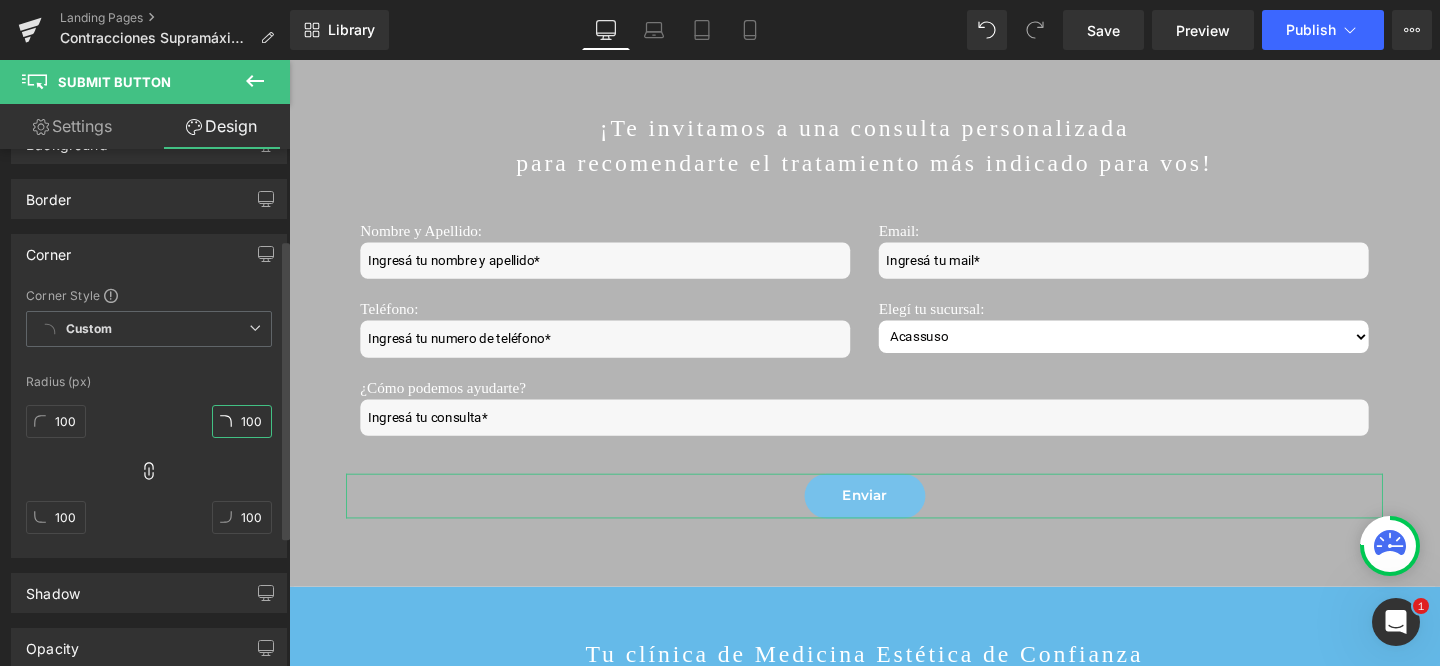 click on "100" at bounding box center [242, 421] 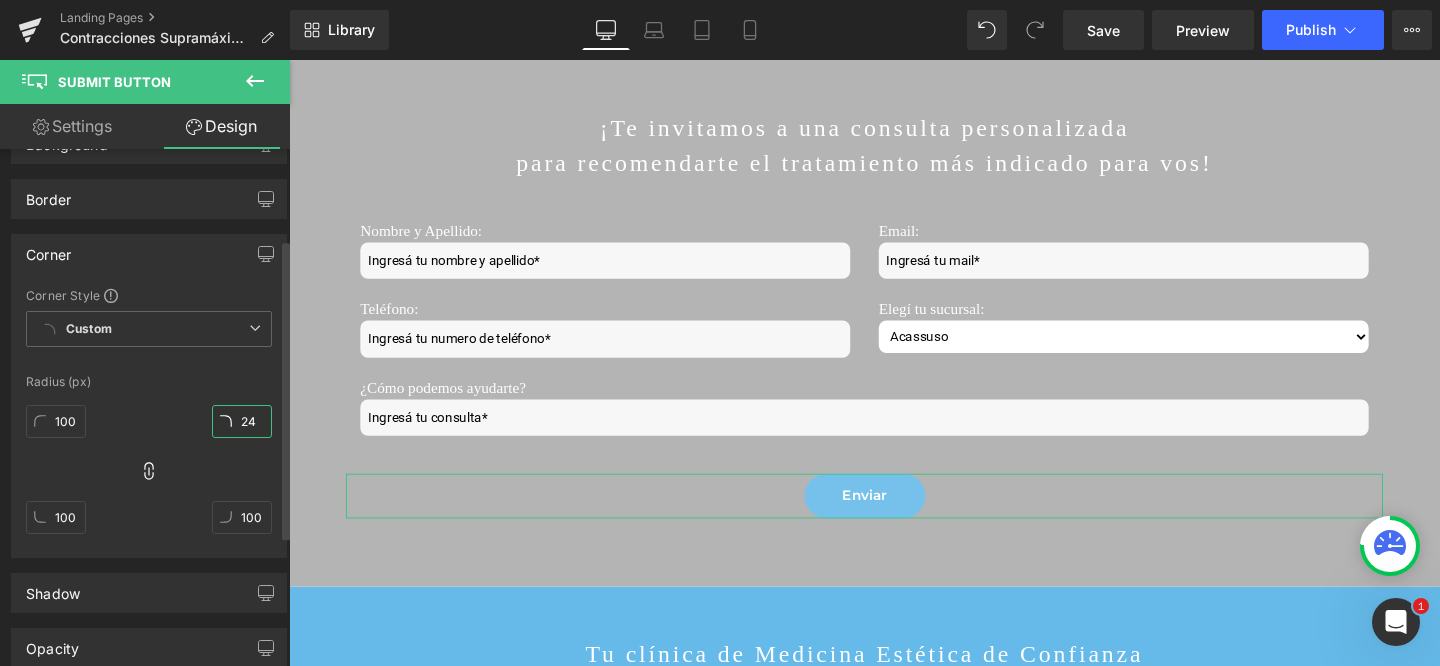 type on "24" 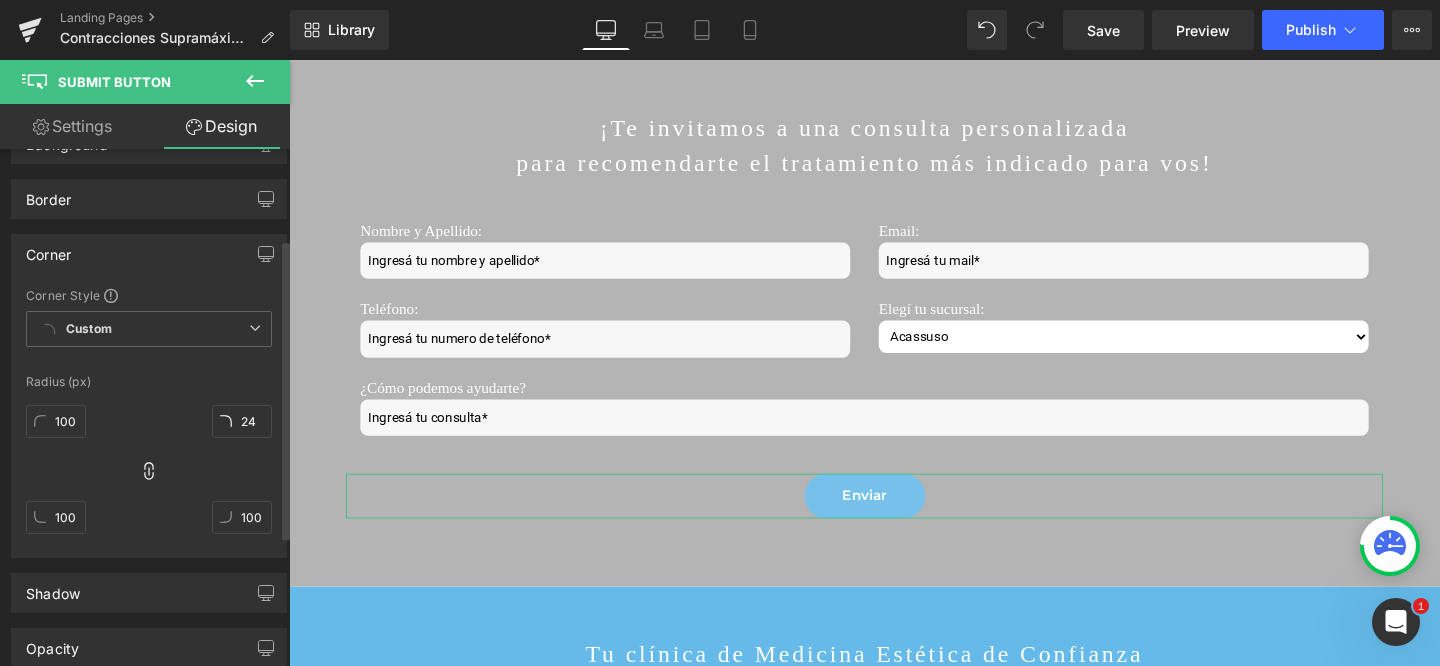 click on "100
24
100
100" at bounding box center [149, 477] 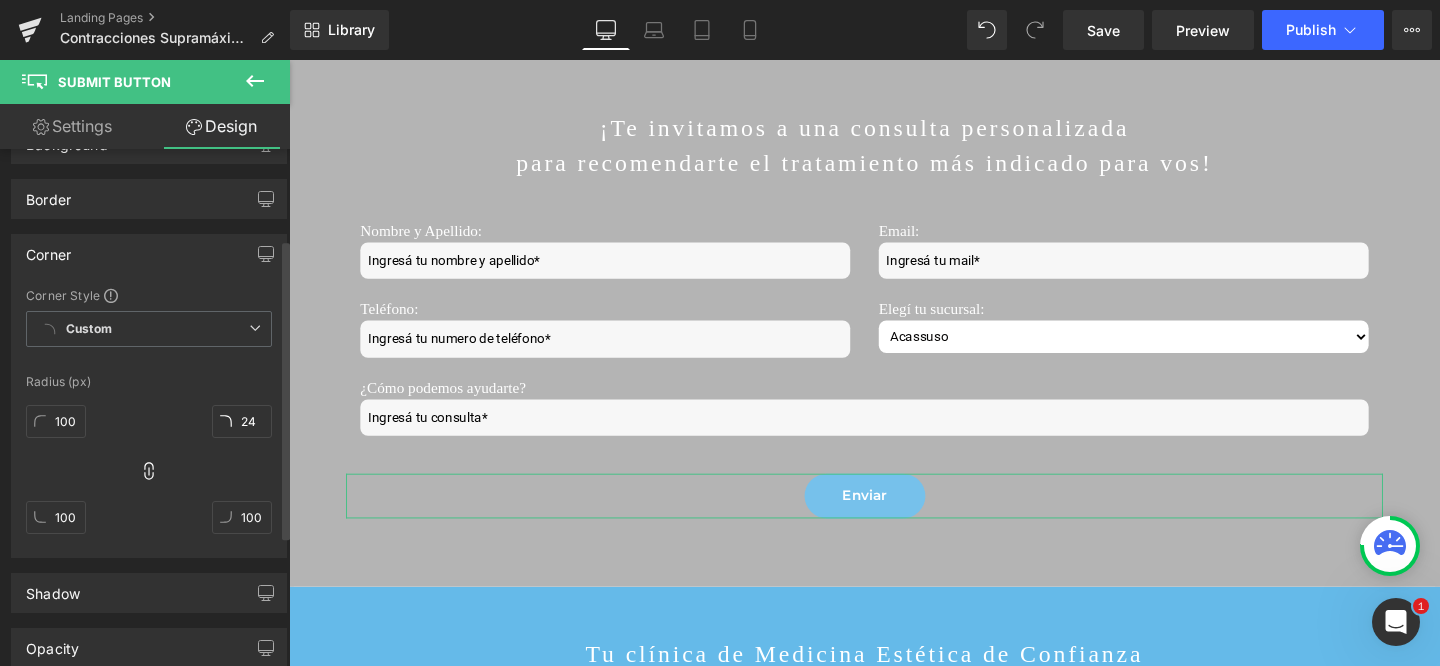 click on "Corner" at bounding box center (48, 249) 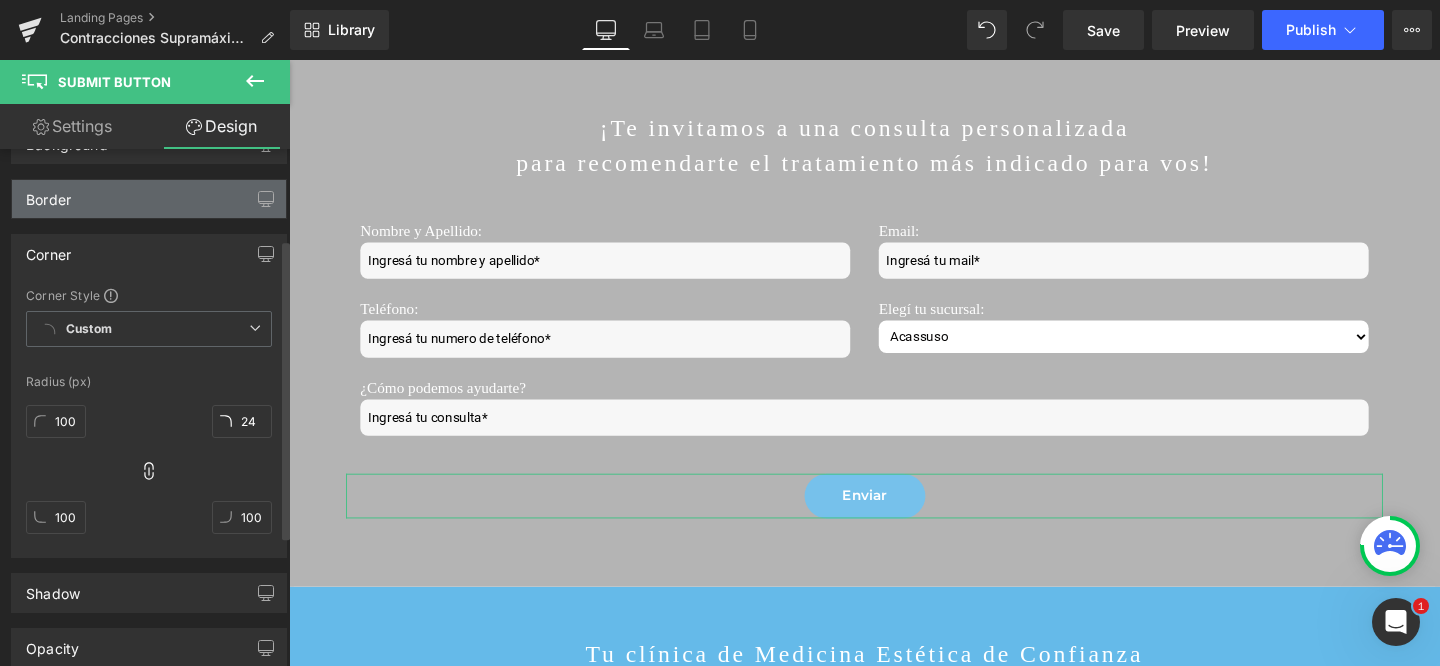 click on "Border" at bounding box center (149, 199) 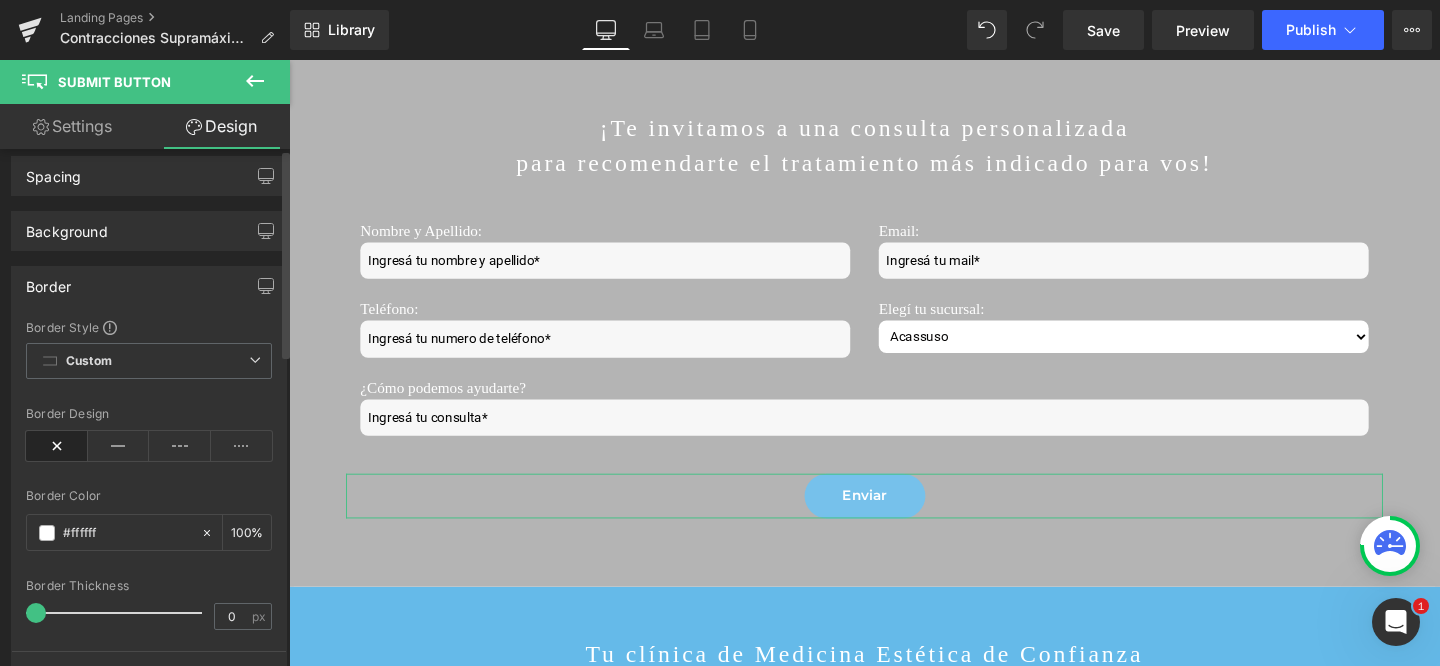 scroll, scrollTop: 0, scrollLeft: 0, axis: both 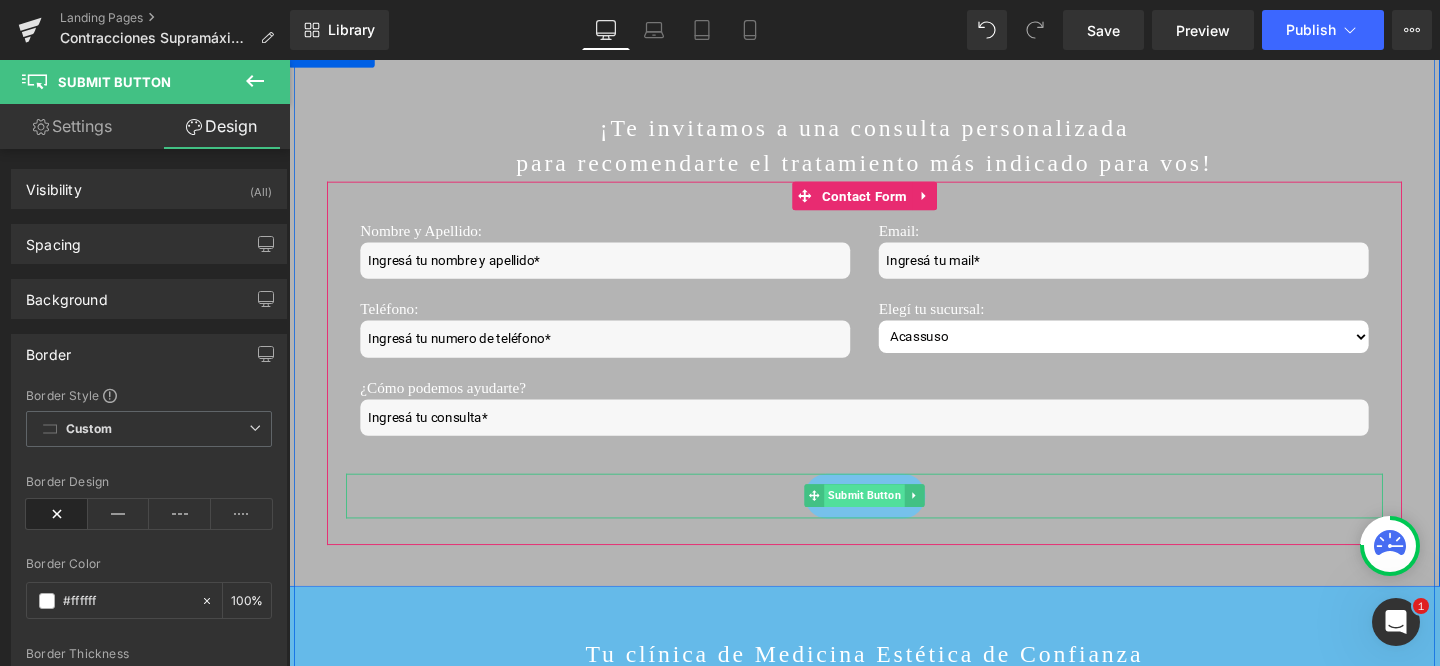 click on "Submit Button" at bounding box center (894, 518) 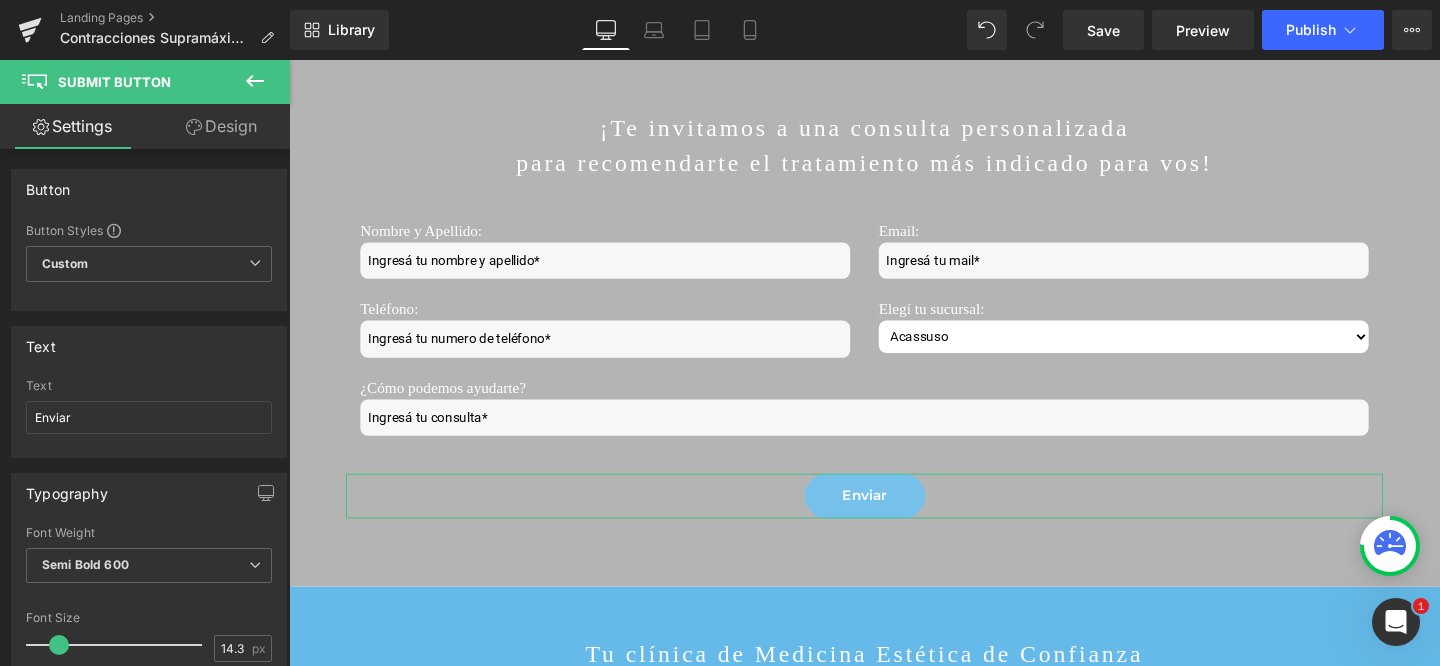click on "Design" at bounding box center (221, 126) 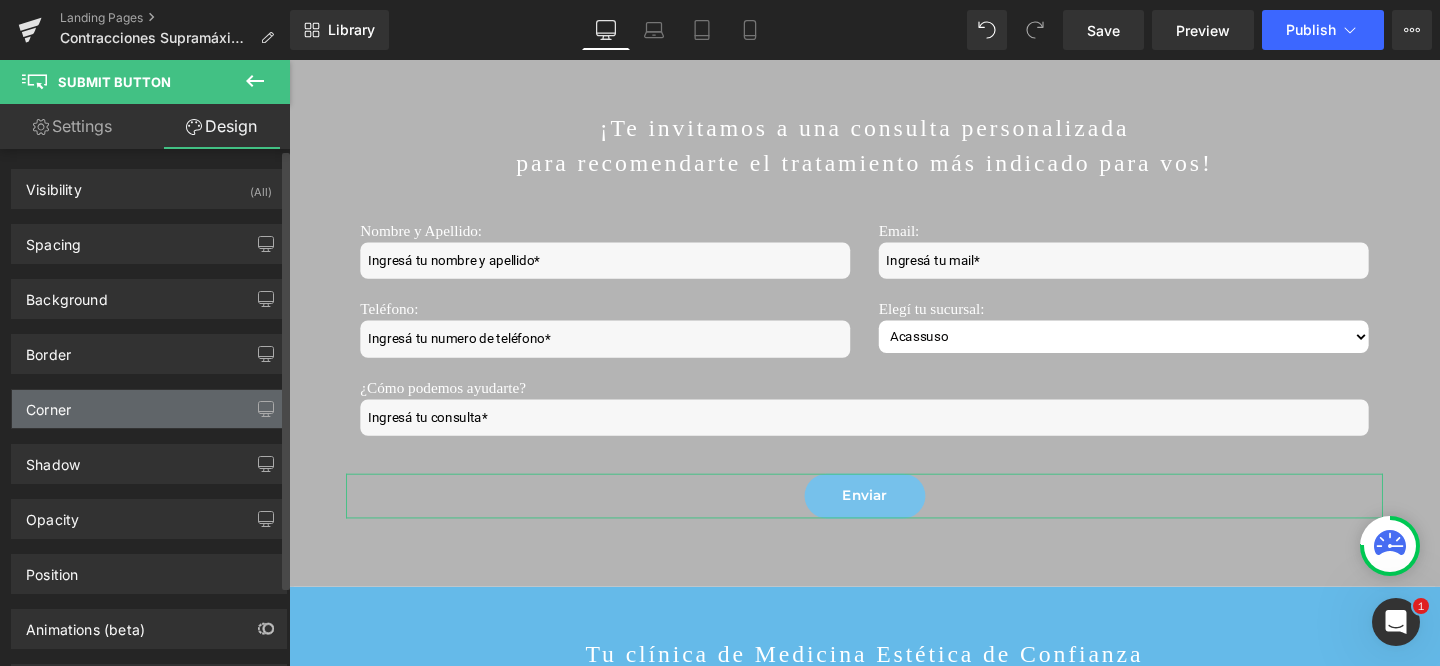 click on "Corner" at bounding box center (149, 409) 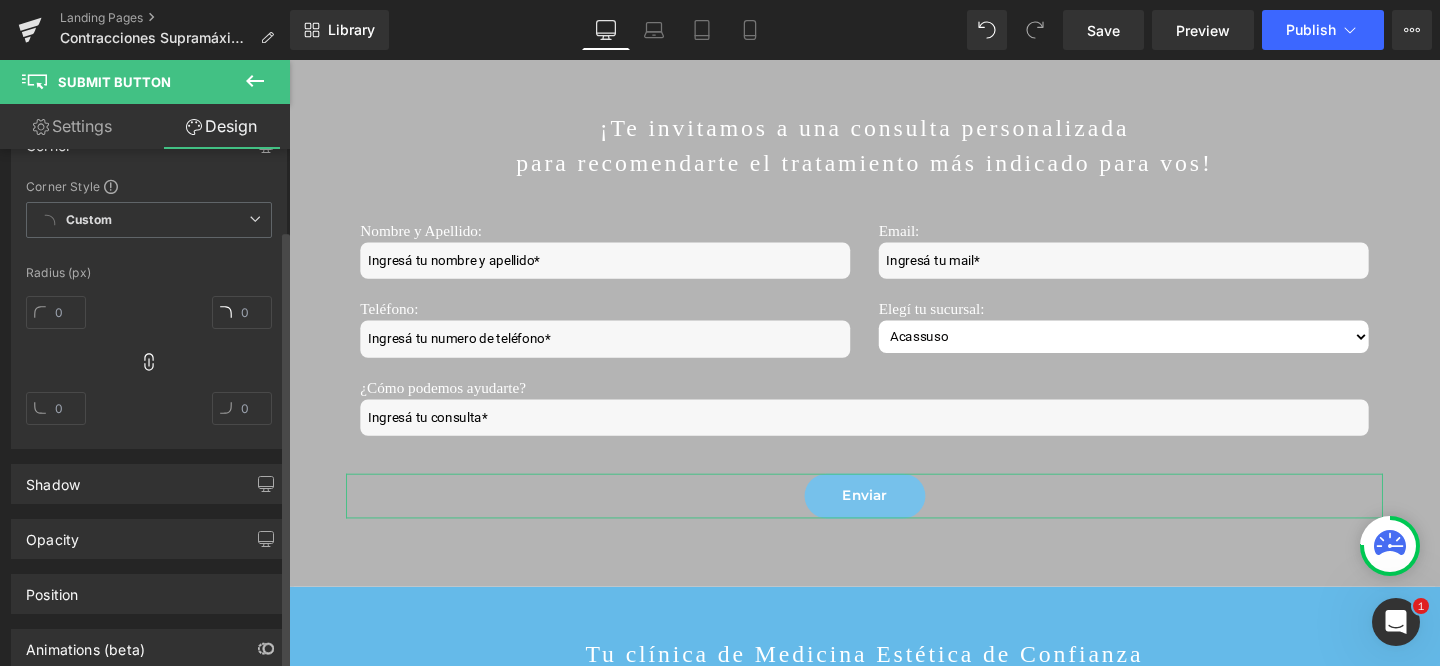 scroll, scrollTop: 280, scrollLeft: 0, axis: vertical 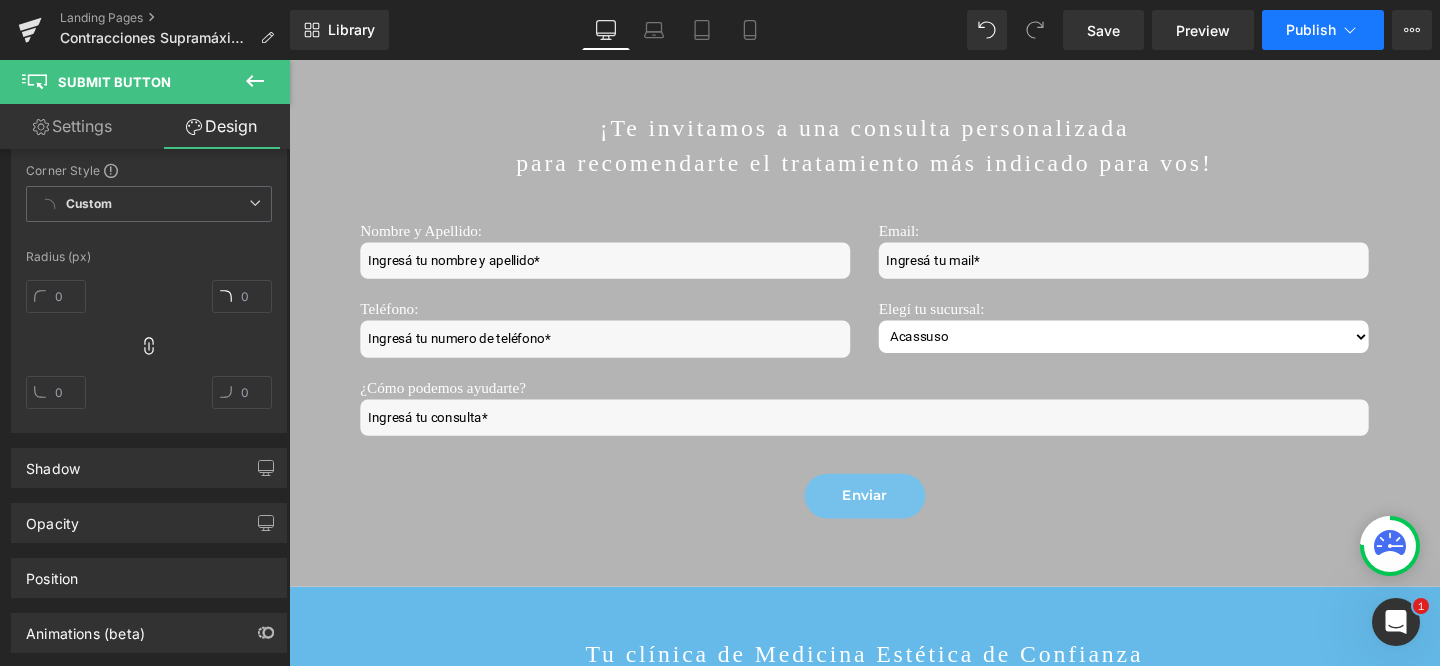 click on "Publish" at bounding box center [1311, 30] 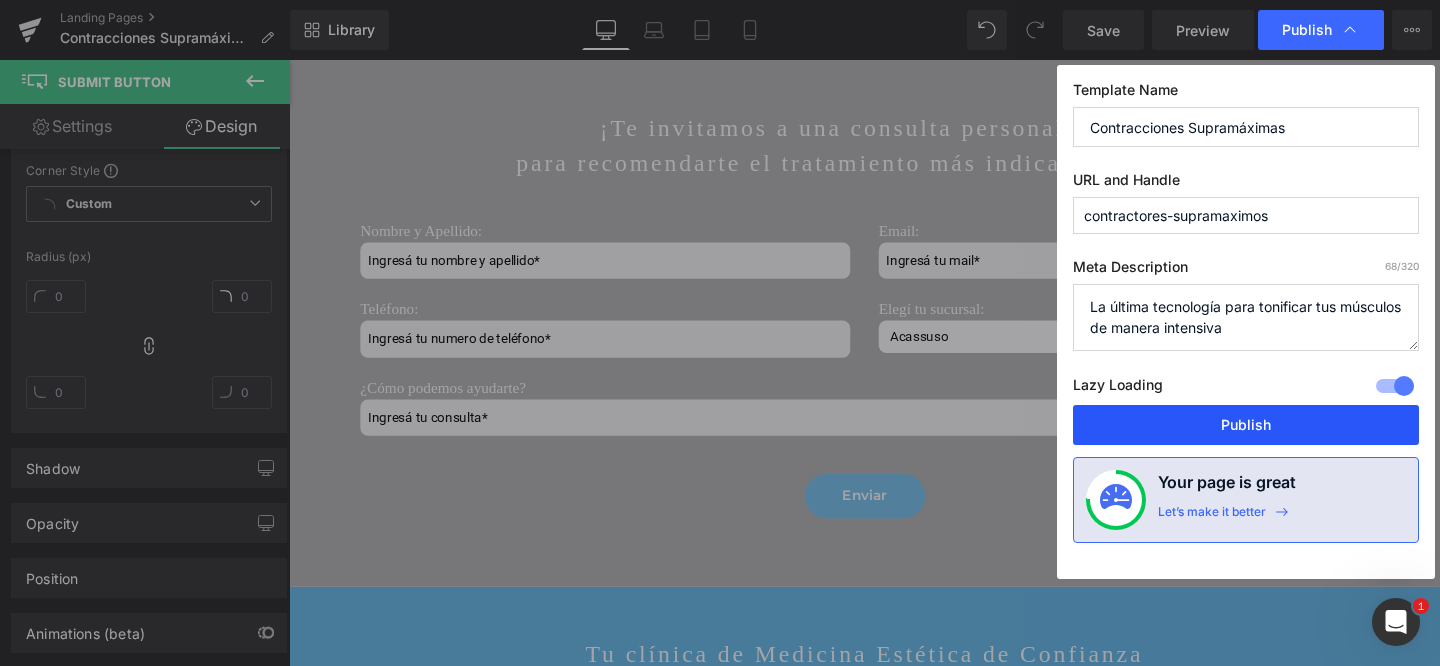 click on "Publish" at bounding box center [1246, 425] 